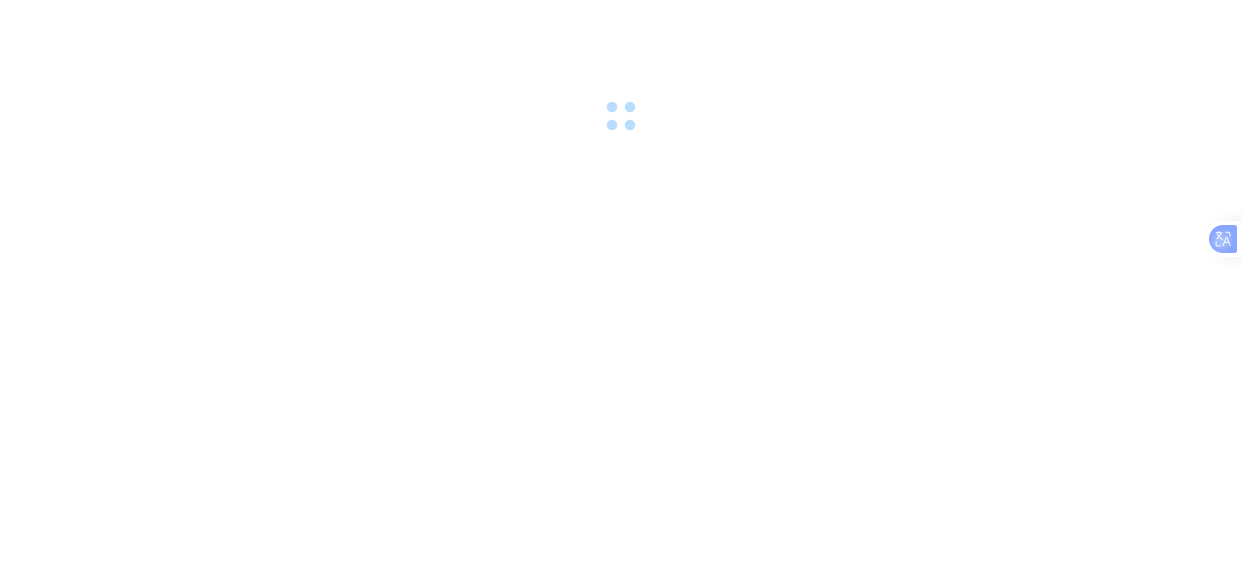 scroll, scrollTop: 0, scrollLeft: 0, axis: both 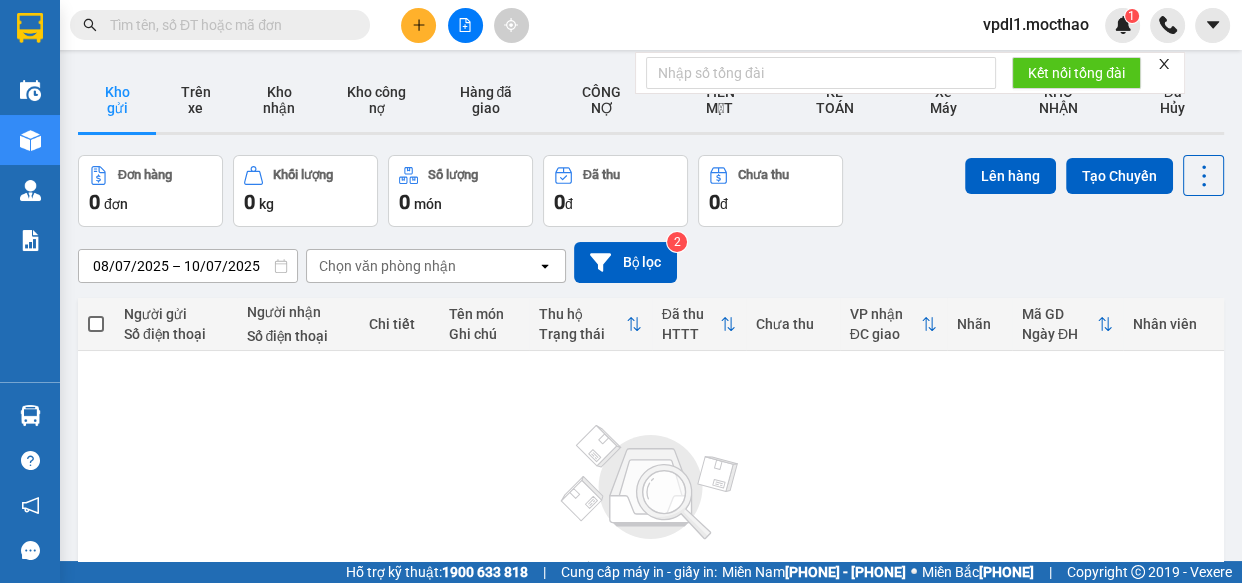 click at bounding box center (419, 25) 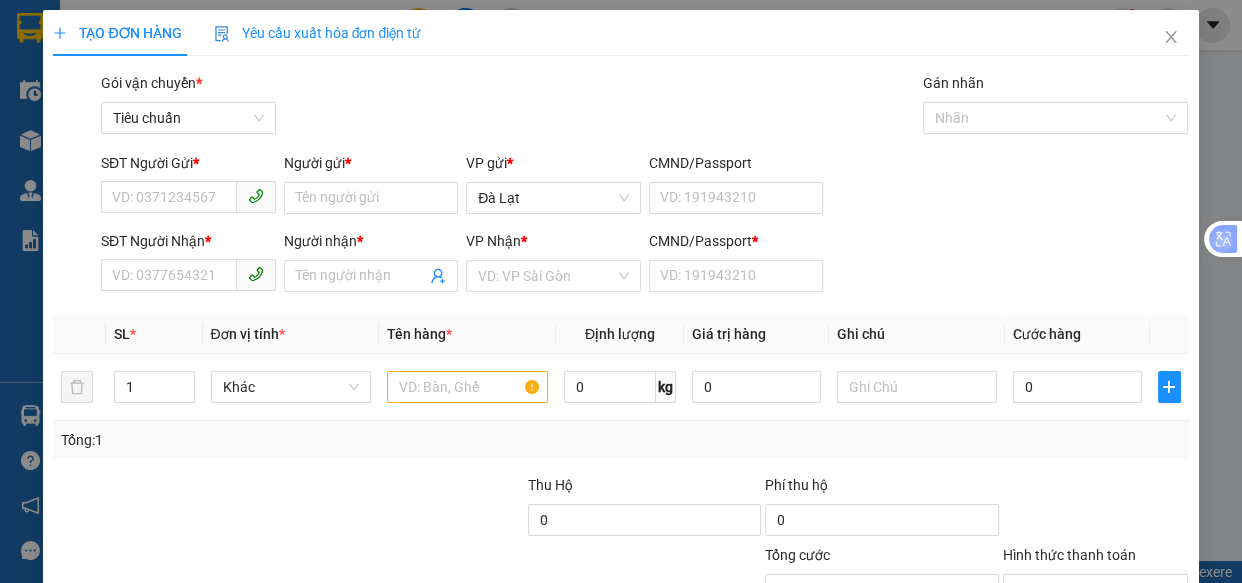 click on "Người gửi  *" at bounding box center [371, 198] 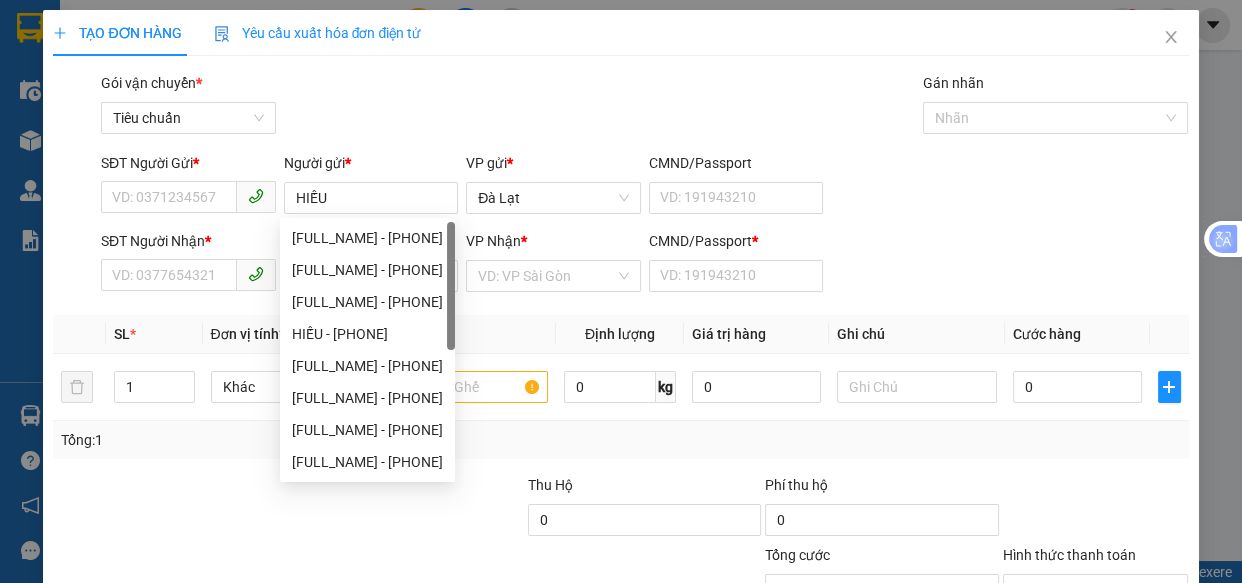 type on "HIẾU" 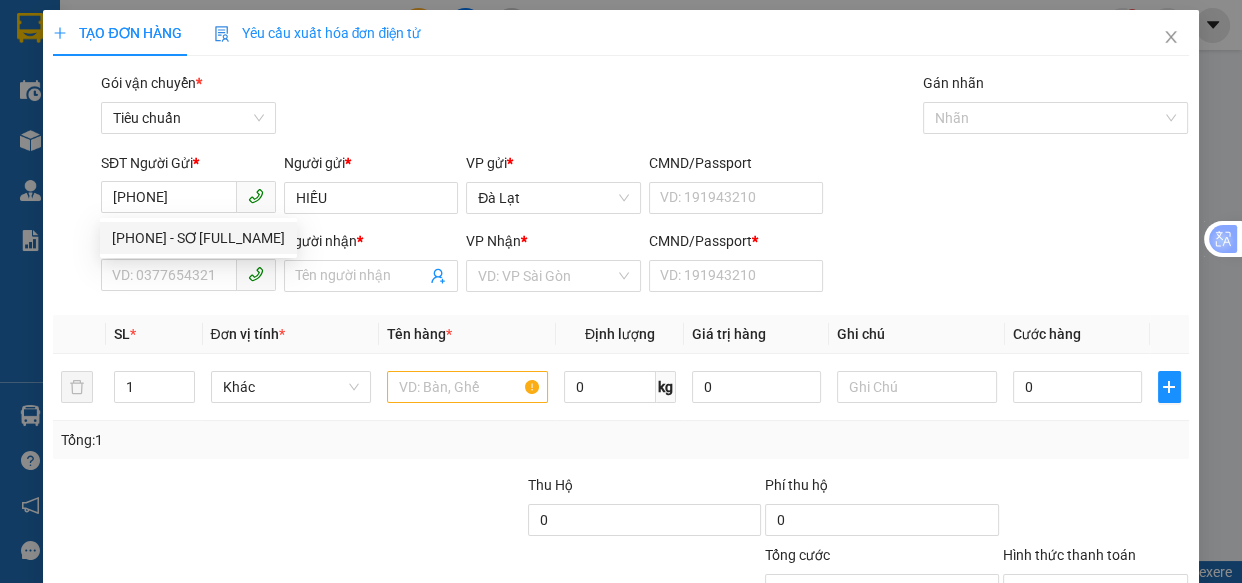 type on "[PHONE]" 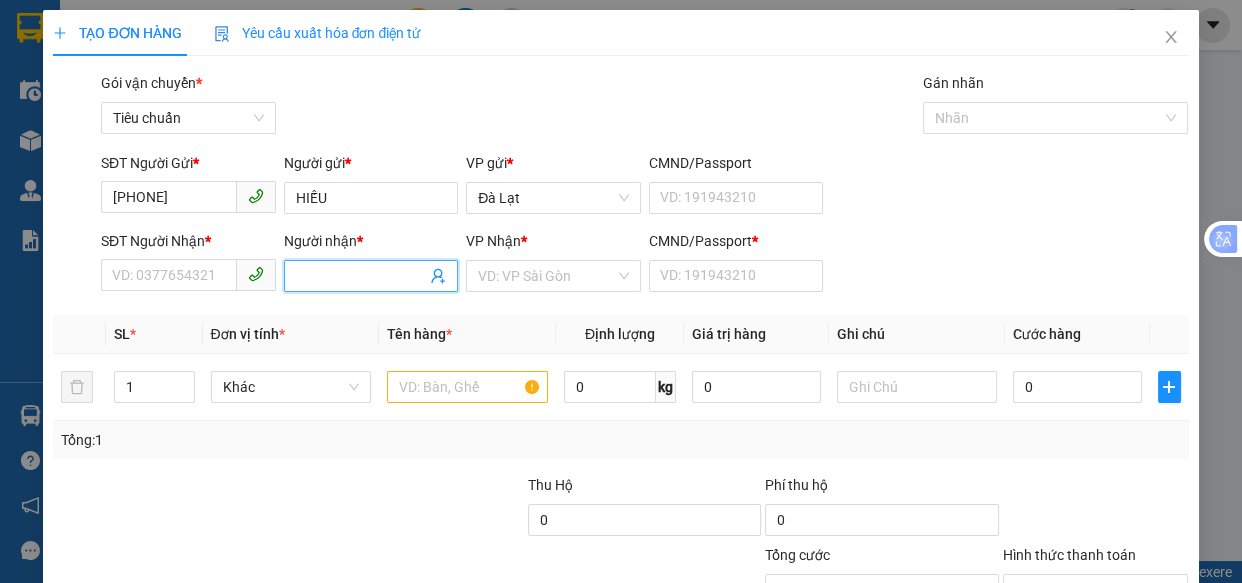 click on "Người nhận  *" at bounding box center [361, 276] 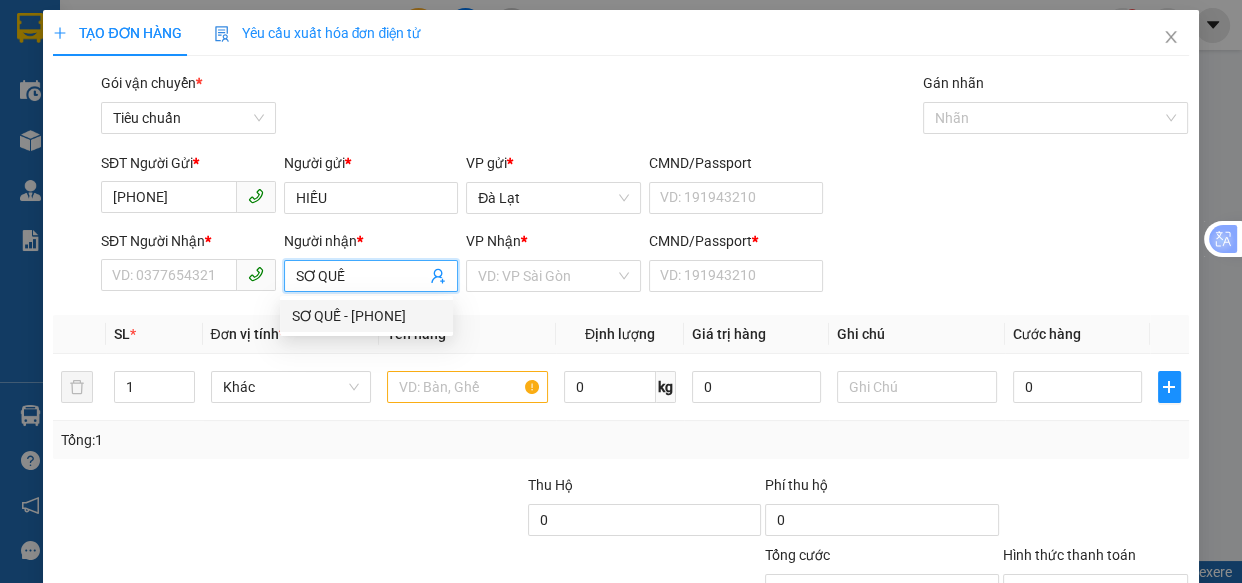 click on "SƠ QUẾ - [PHONE]" at bounding box center (0, 0) 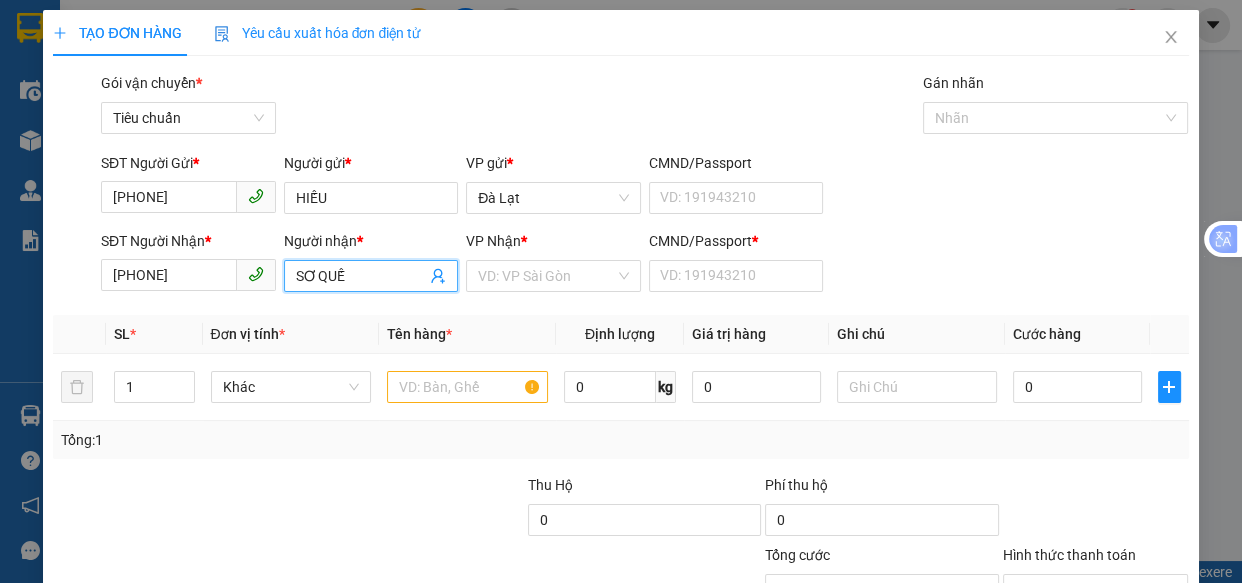 type on "SƠ QUẾ" 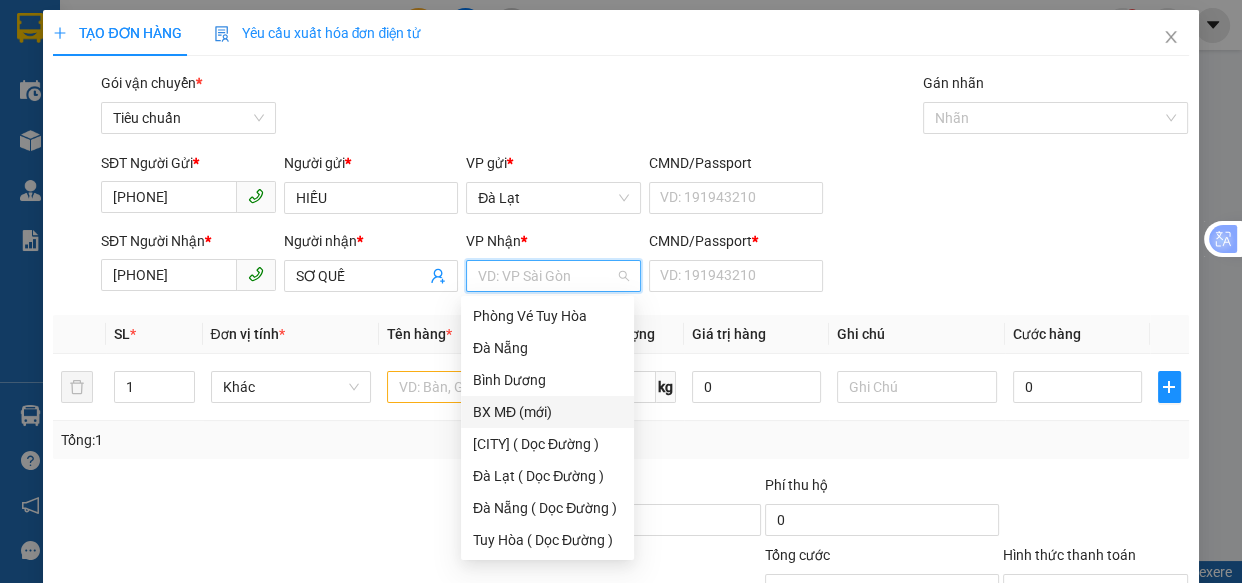 scroll, scrollTop: 287, scrollLeft: 0, axis: vertical 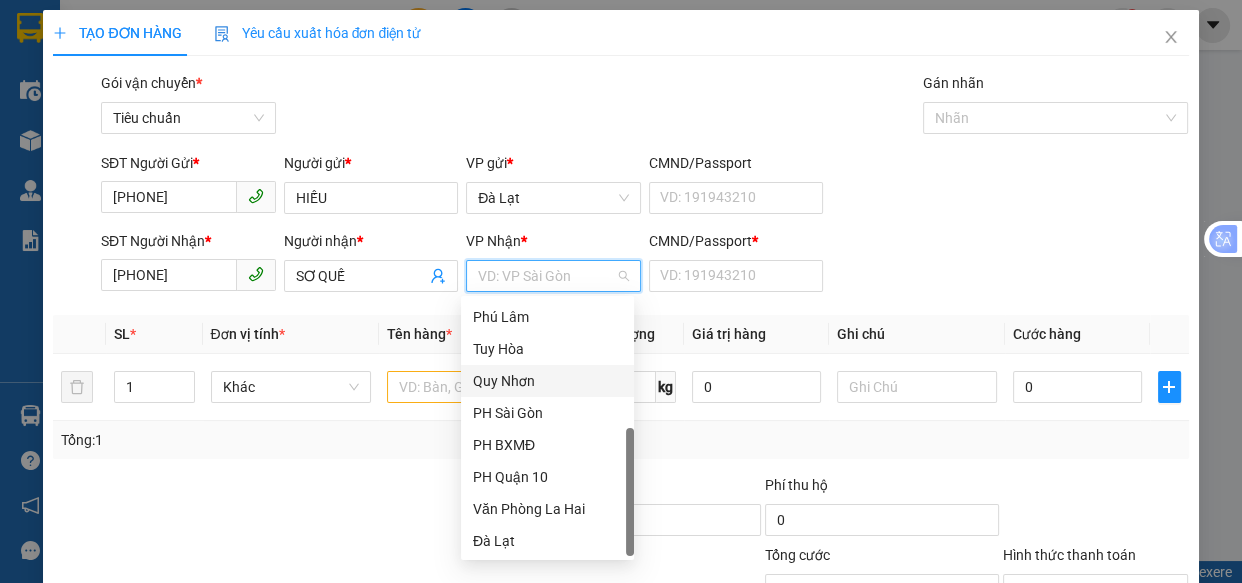 click on "Quy Nhơn" at bounding box center (0, 0) 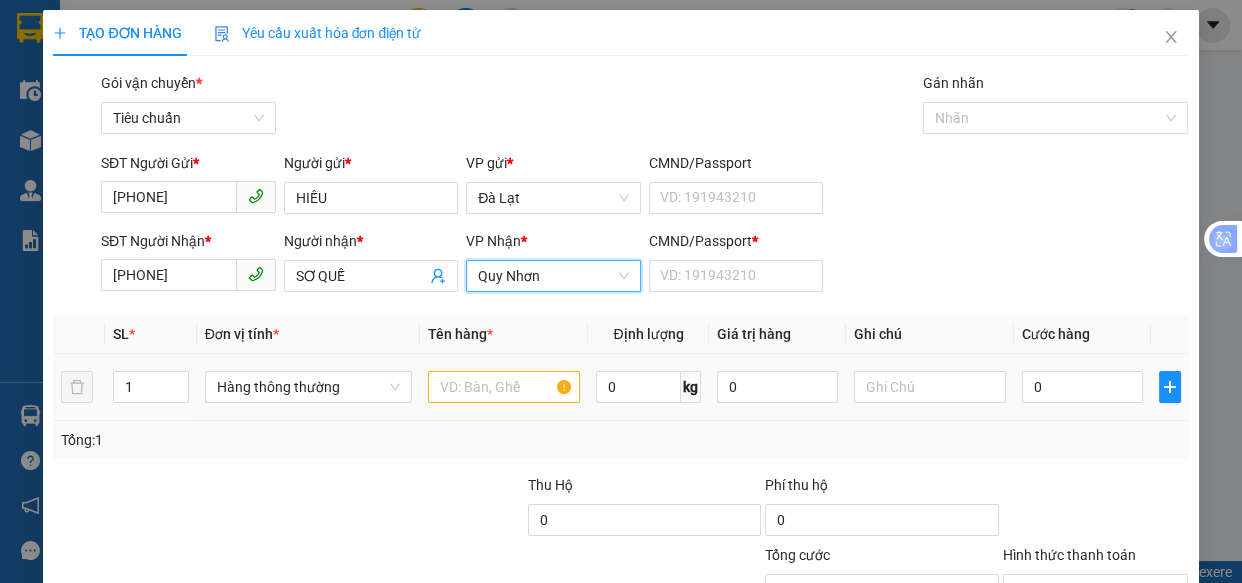 click at bounding box center [503, 387] 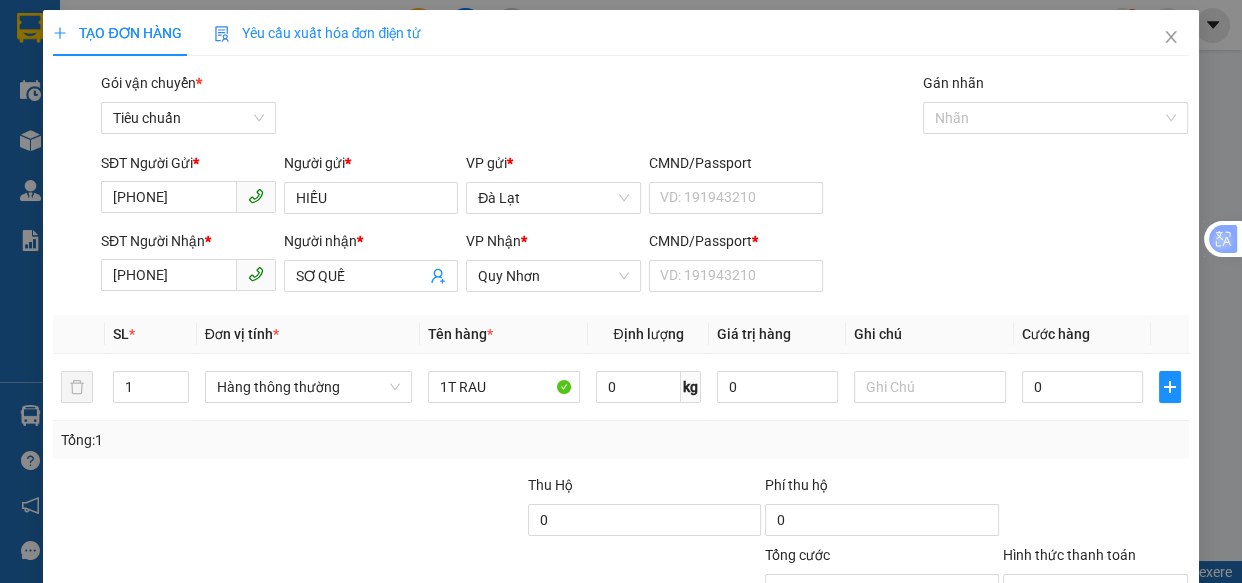 type on "1T RAU" 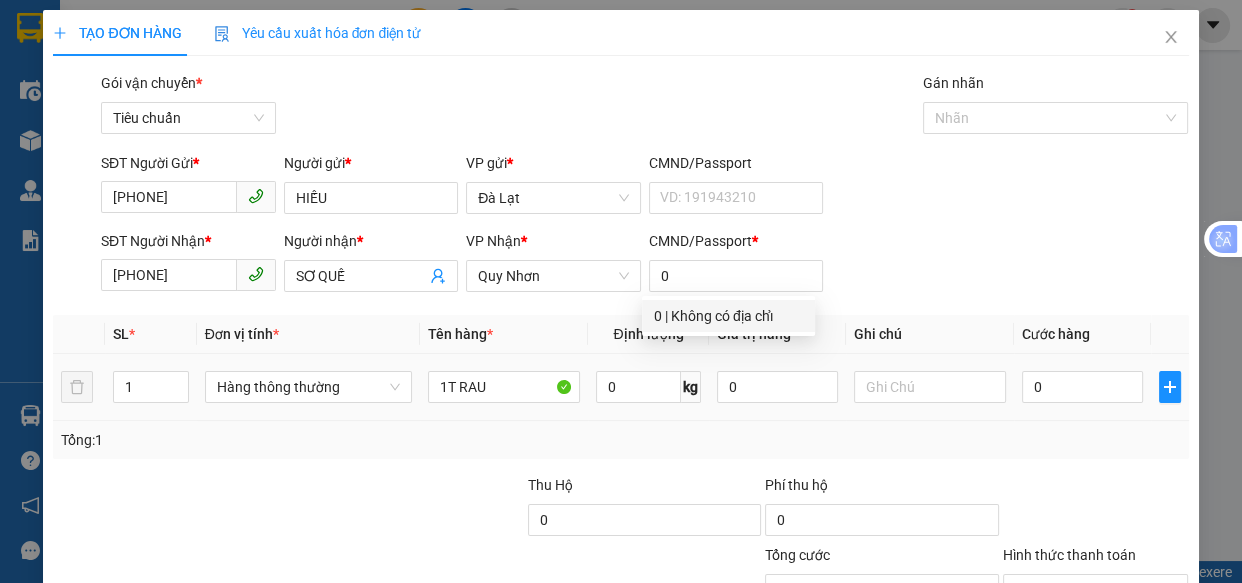 type on "0" 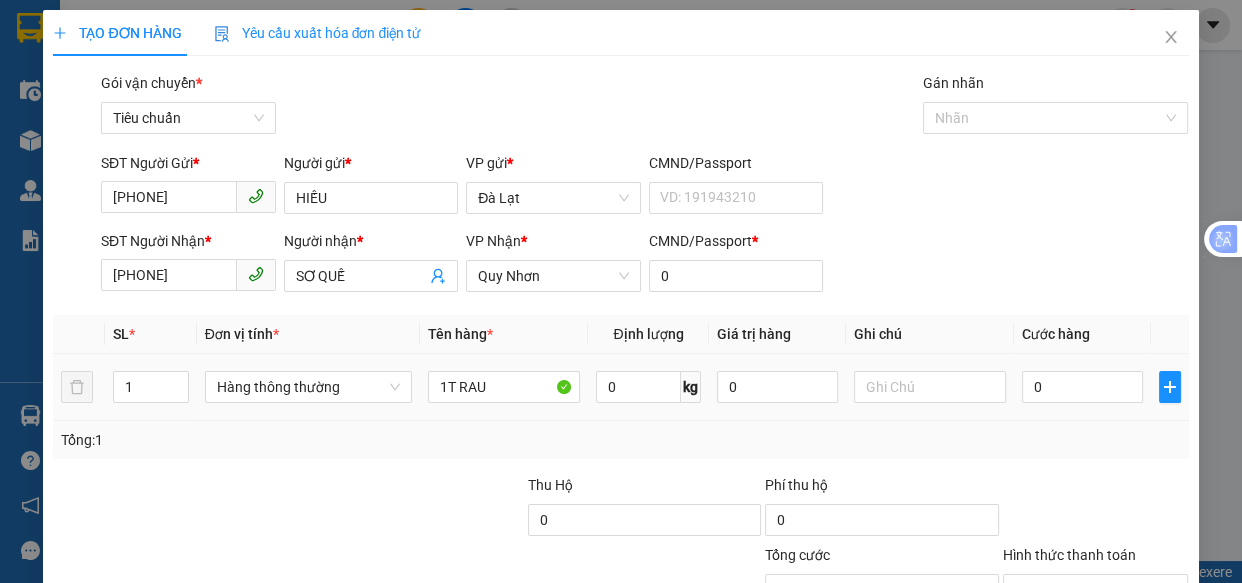 click on "0" at bounding box center [503, 387] 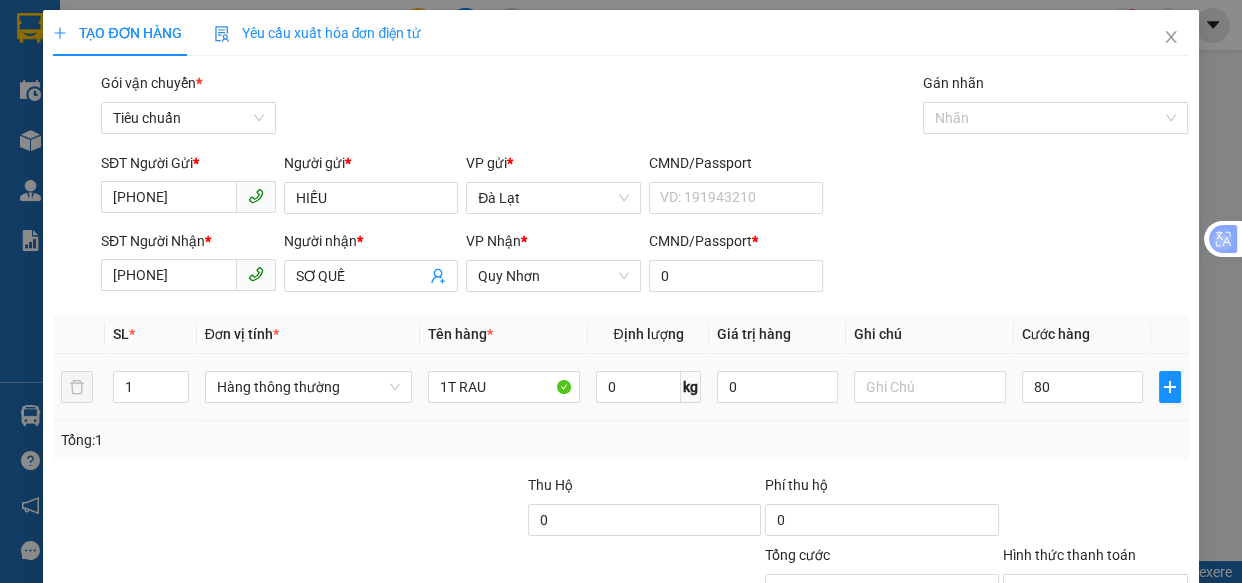 scroll, scrollTop: 156, scrollLeft: 0, axis: vertical 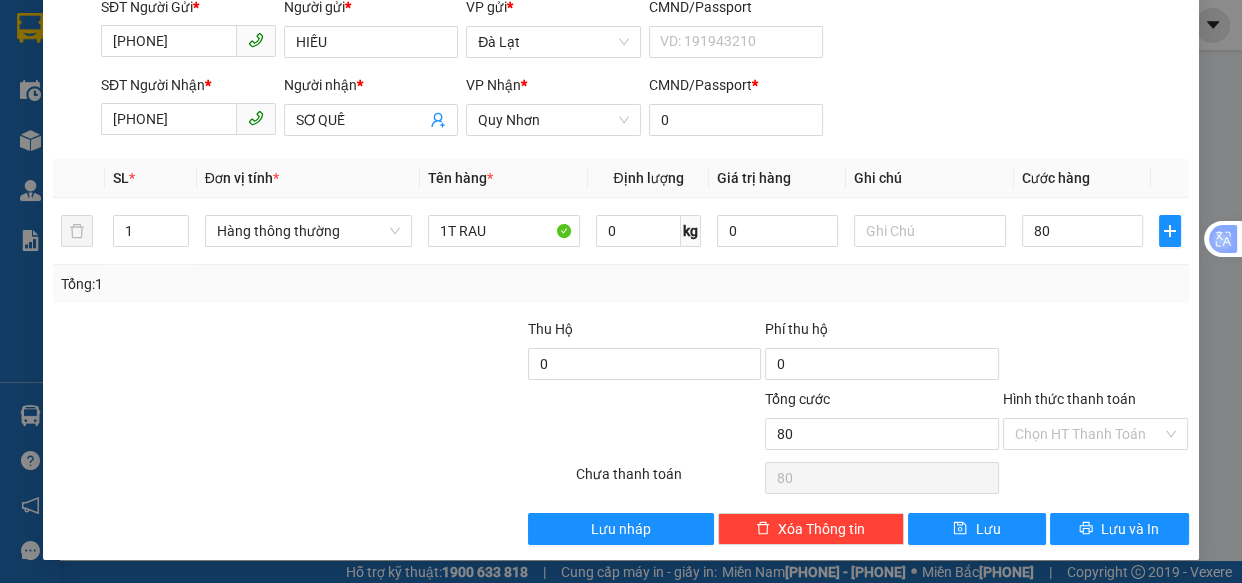 type on "80" 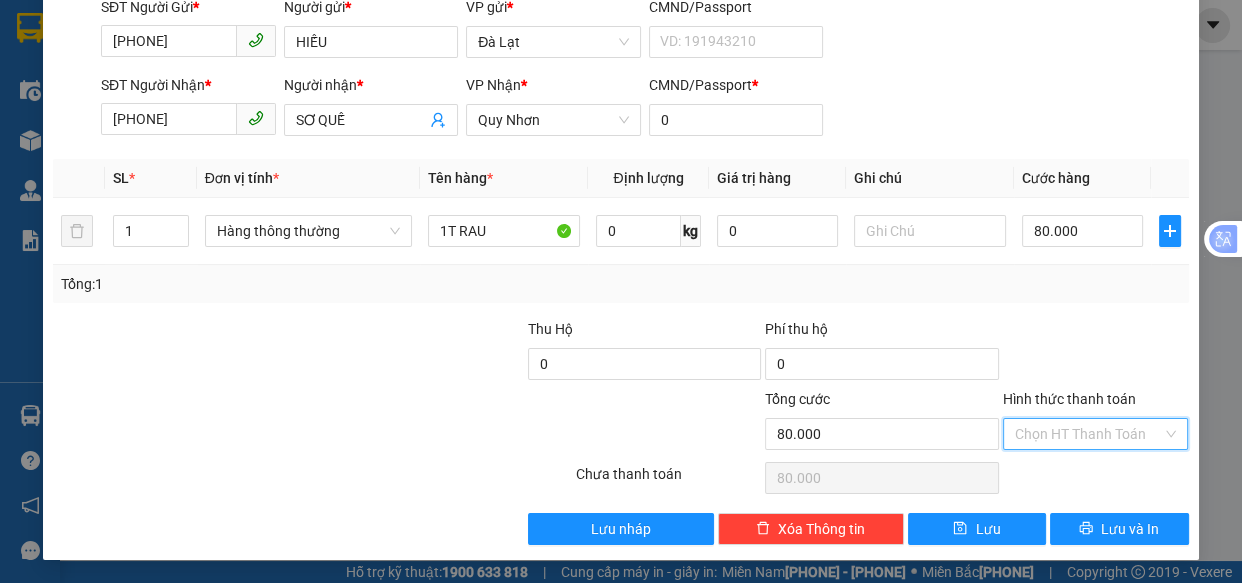 click on "Hình thức thanh toán" at bounding box center (1089, 434) 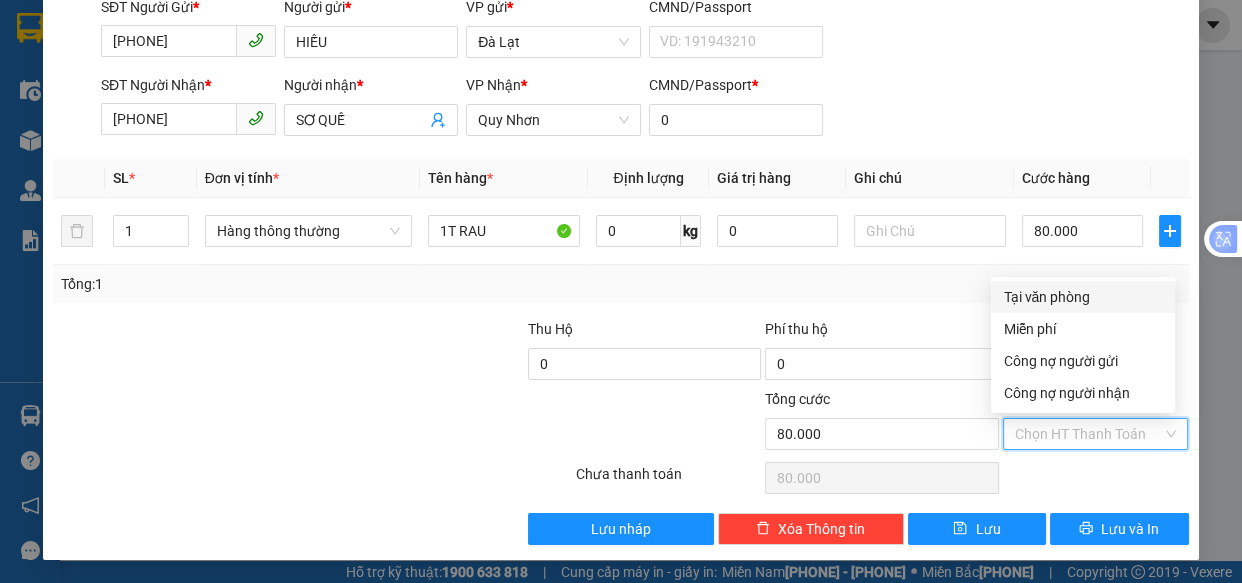 drag, startPoint x: 1043, startPoint y: 299, endPoint x: 1120, endPoint y: 328, distance: 82.28001 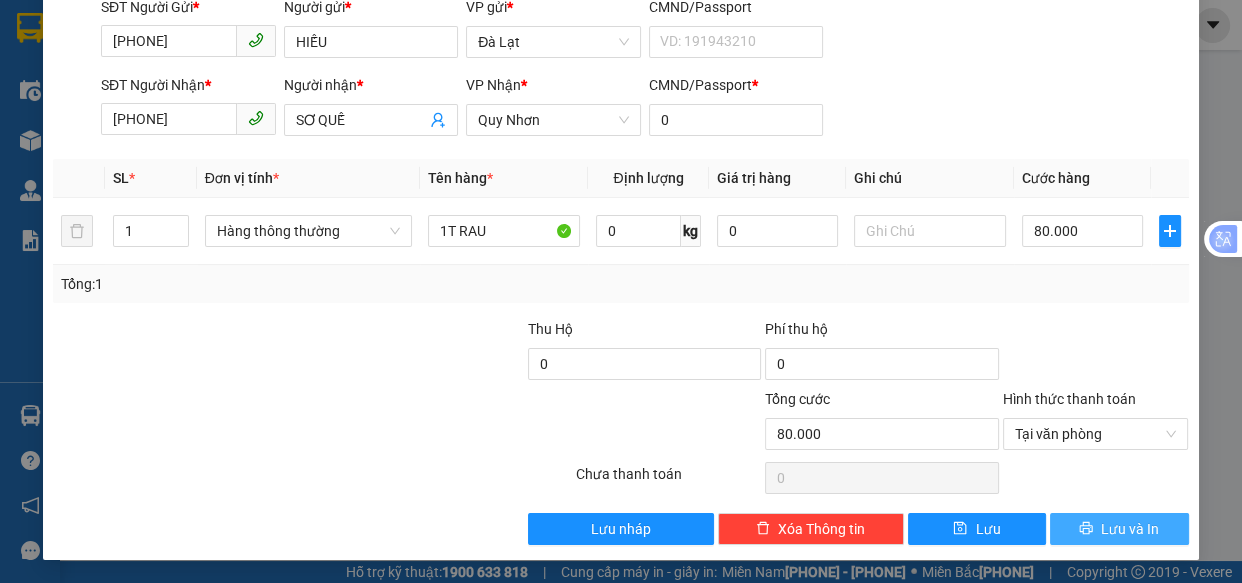 click on "Lưu và In" at bounding box center [1130, 529] 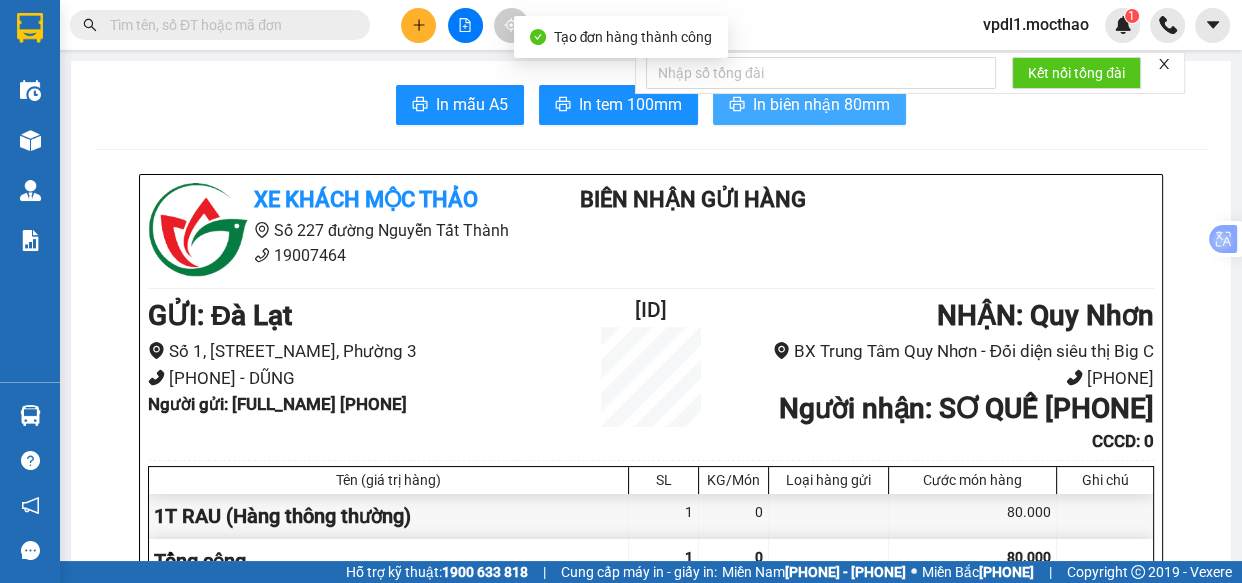 click on "In biên nhận 80mm" at bounding box center (809, 105) 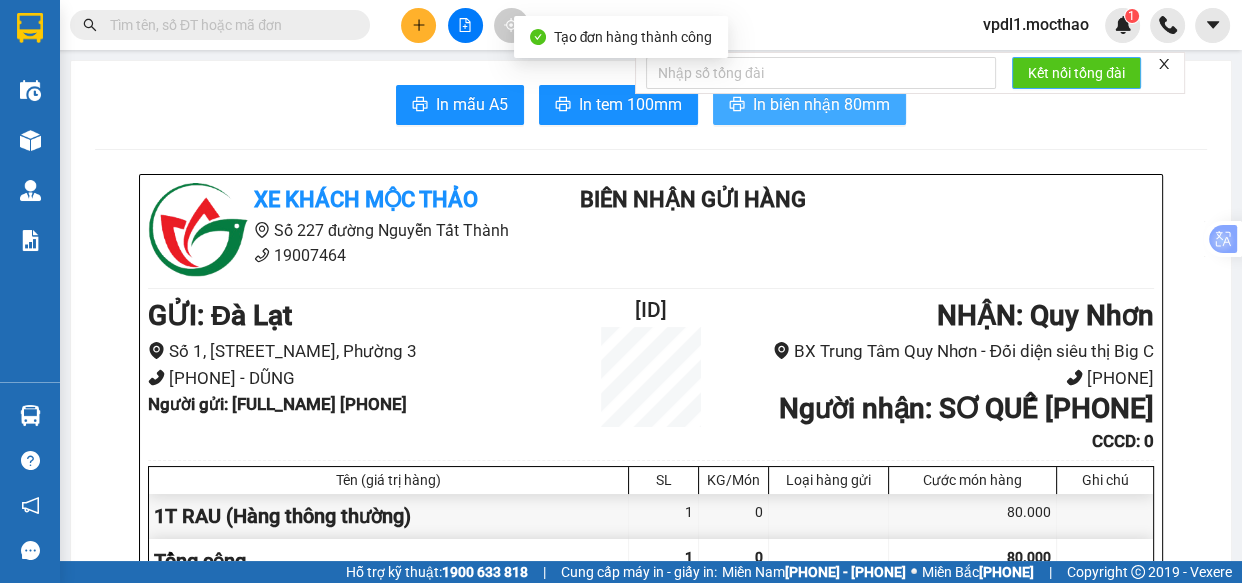 scroll, scrollTop: 0, scrollLeft: 0, axis: both 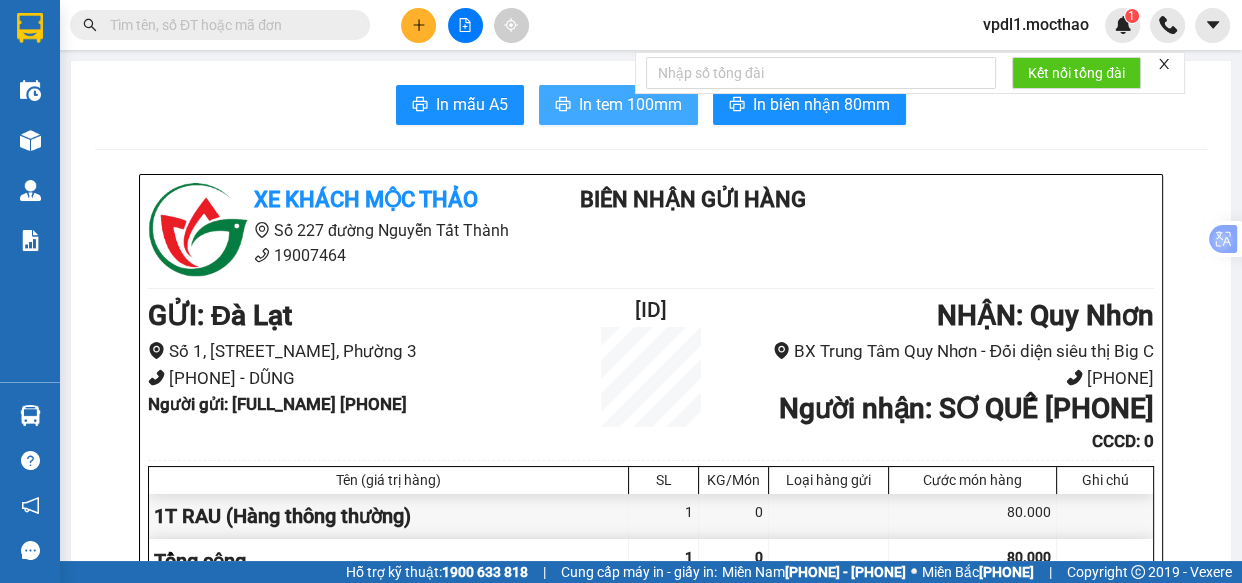 click on "In tem 100mm" at bounding box center [472, 104] 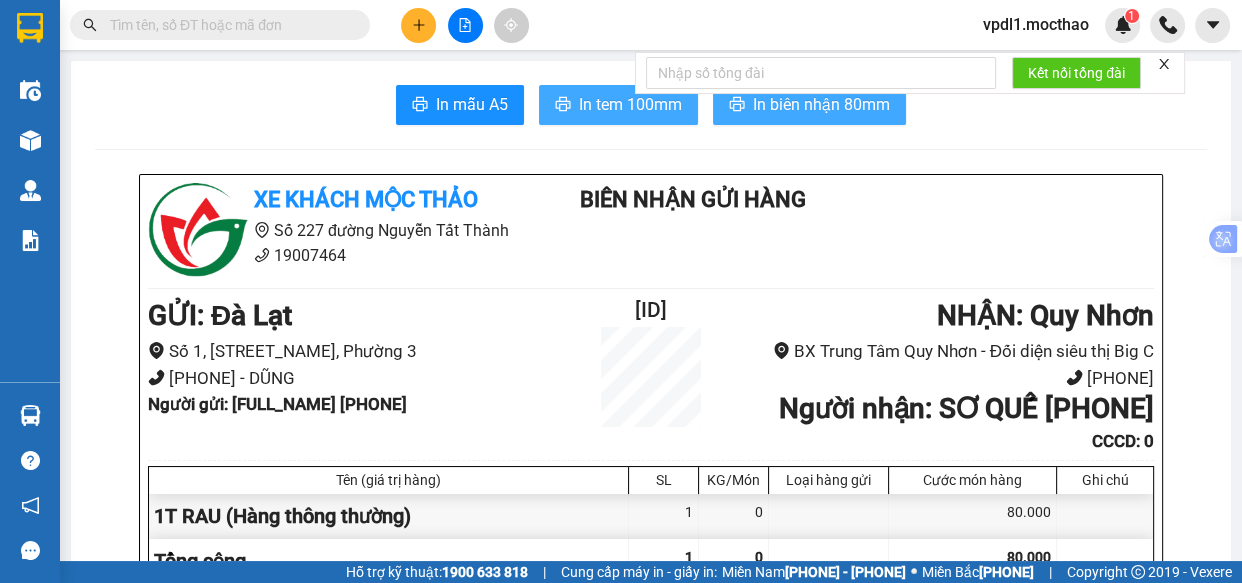 scroll, scrollTop: 0, scrollLeft: 0, axis: both 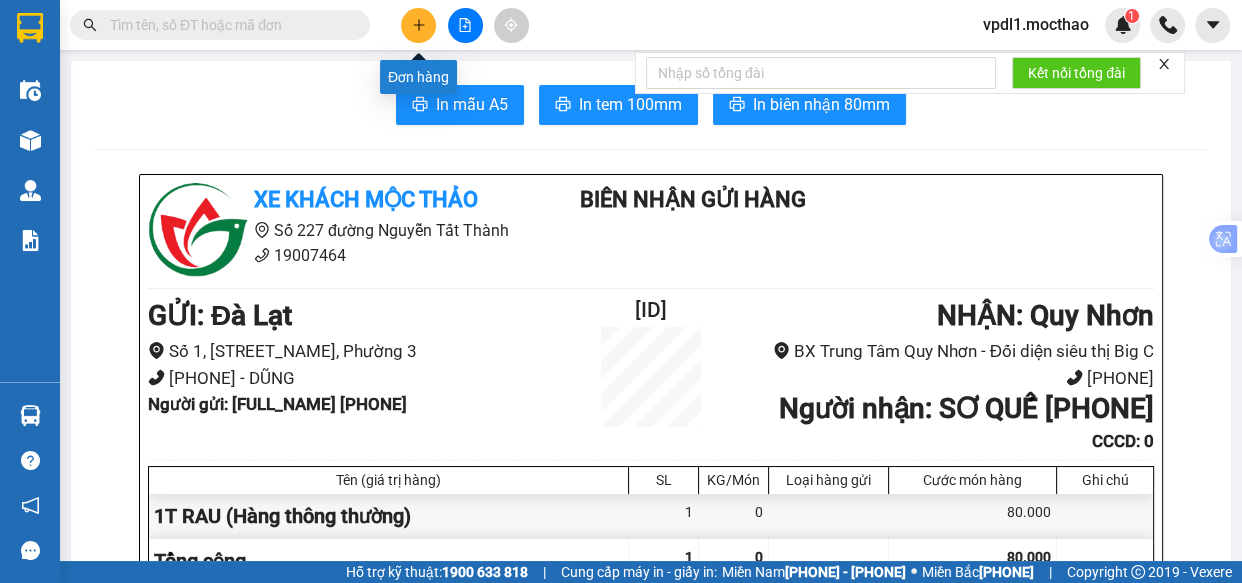click at bounding box center (419, 25) 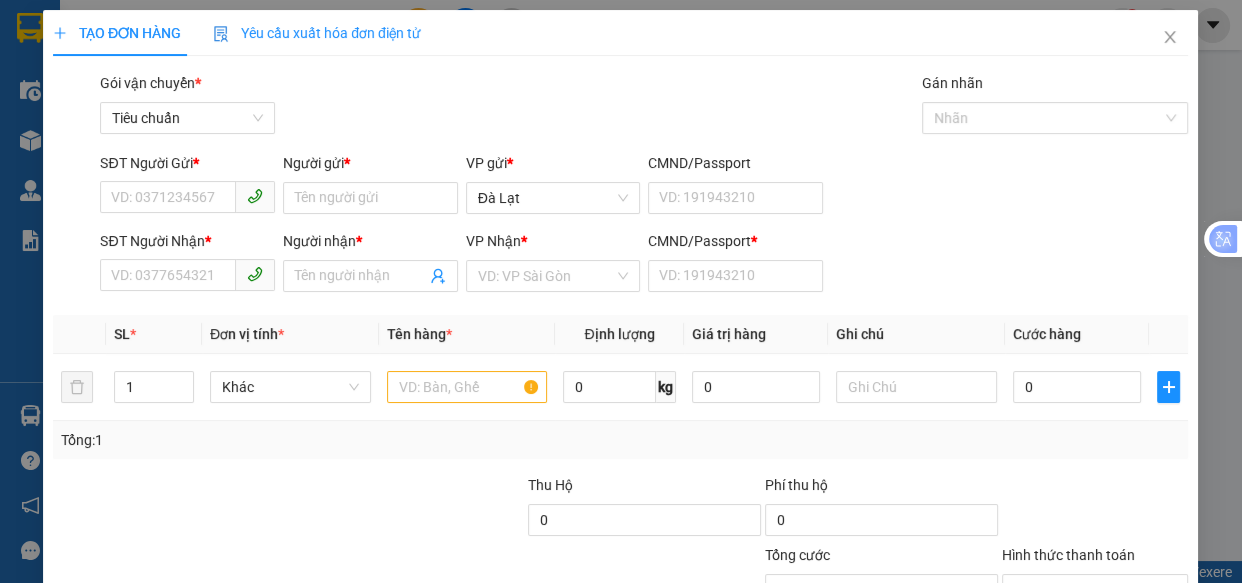 drag, startPoint x: 328, startPoint y: 206, endPoint x: 345, endPoint y: 203, distance: 17.262676 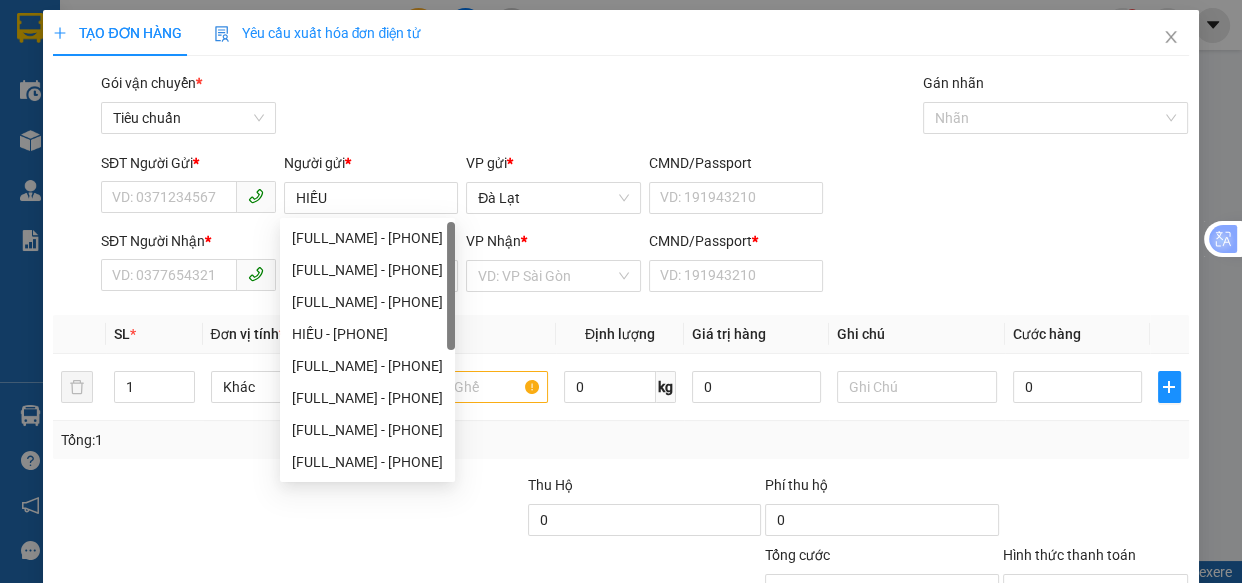 type on "HIẾU" 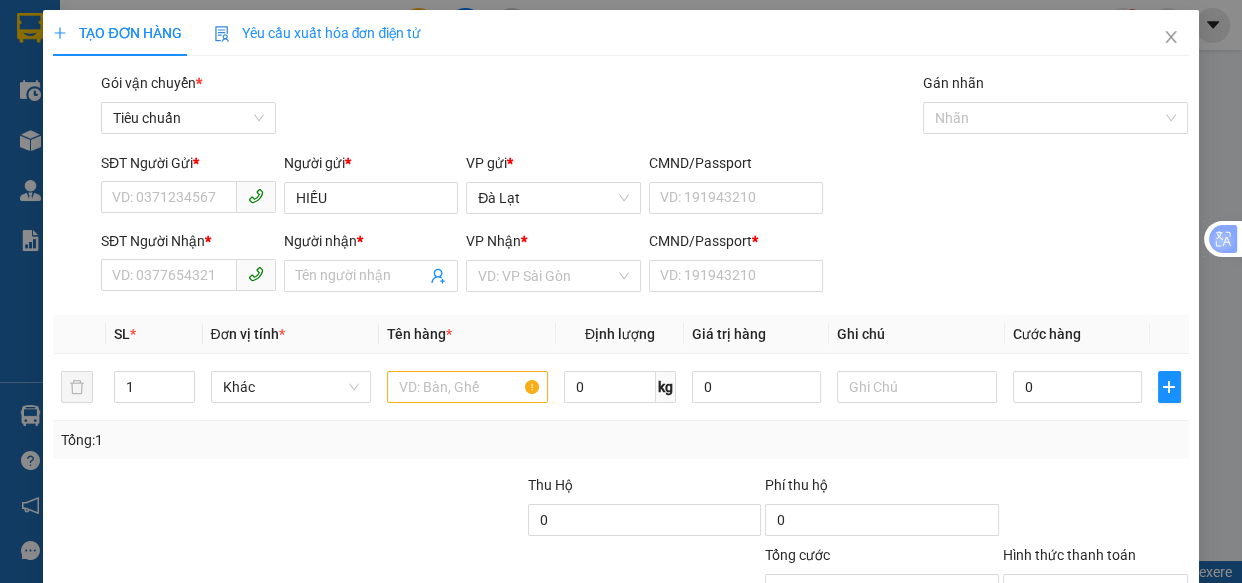 drag, startPoint x: 334, startPoint y: 276, endPoint x: 347, endPoint y: 263, distance: 18.384777 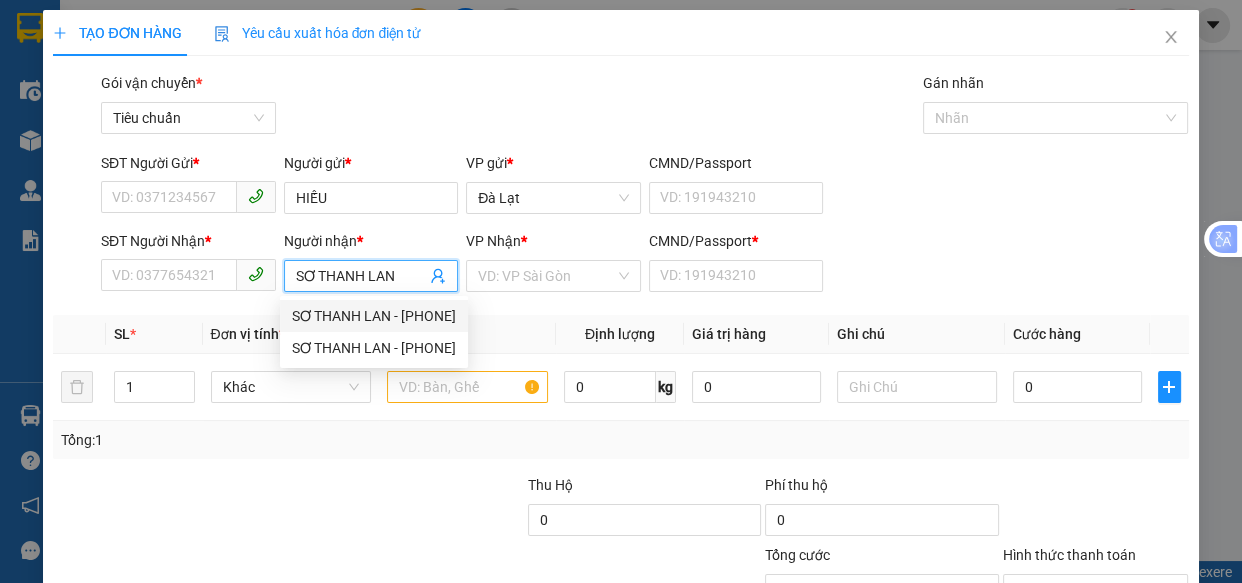 click on "SƠ THANH LAN - [PHONE]" at bounding box center [0, 0] 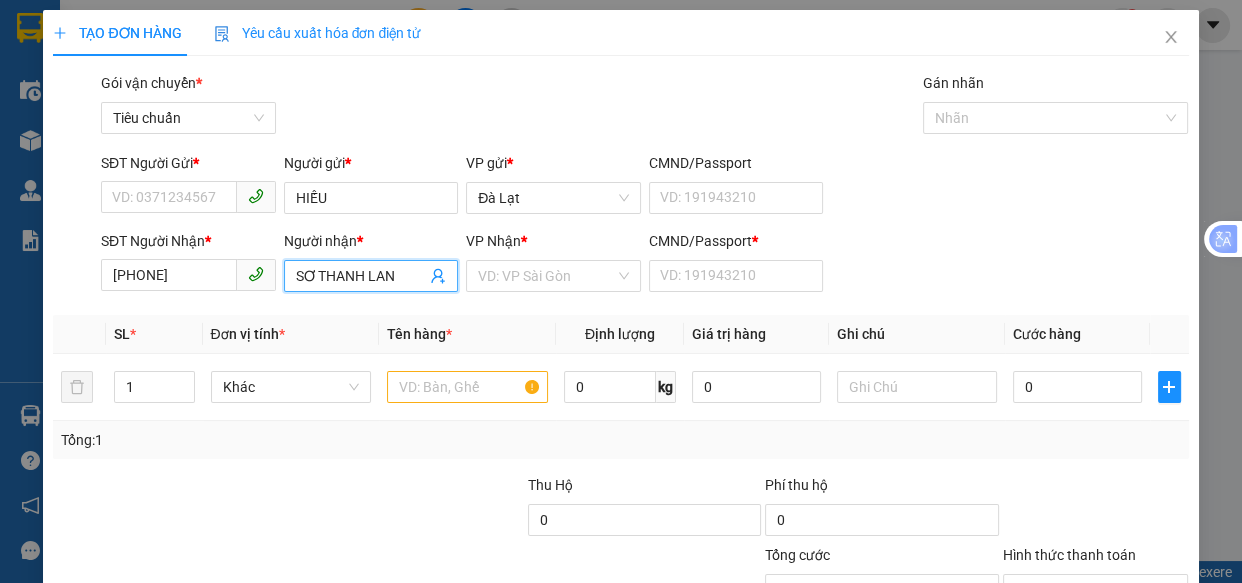 type on "SƠ THANH LAN" 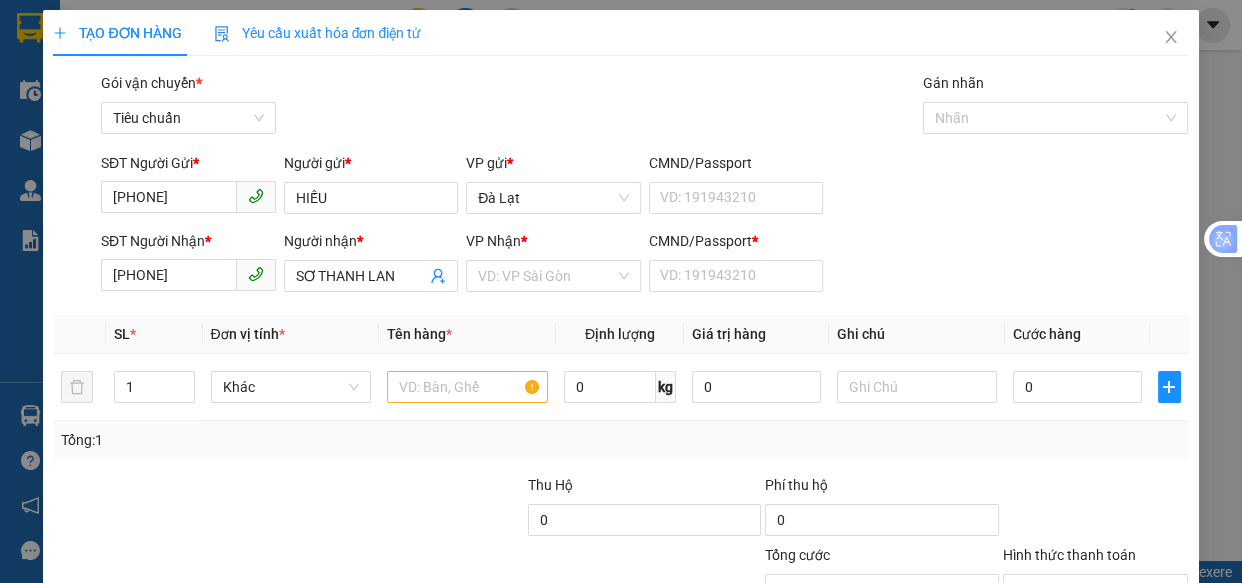 type on "[PHONE]" 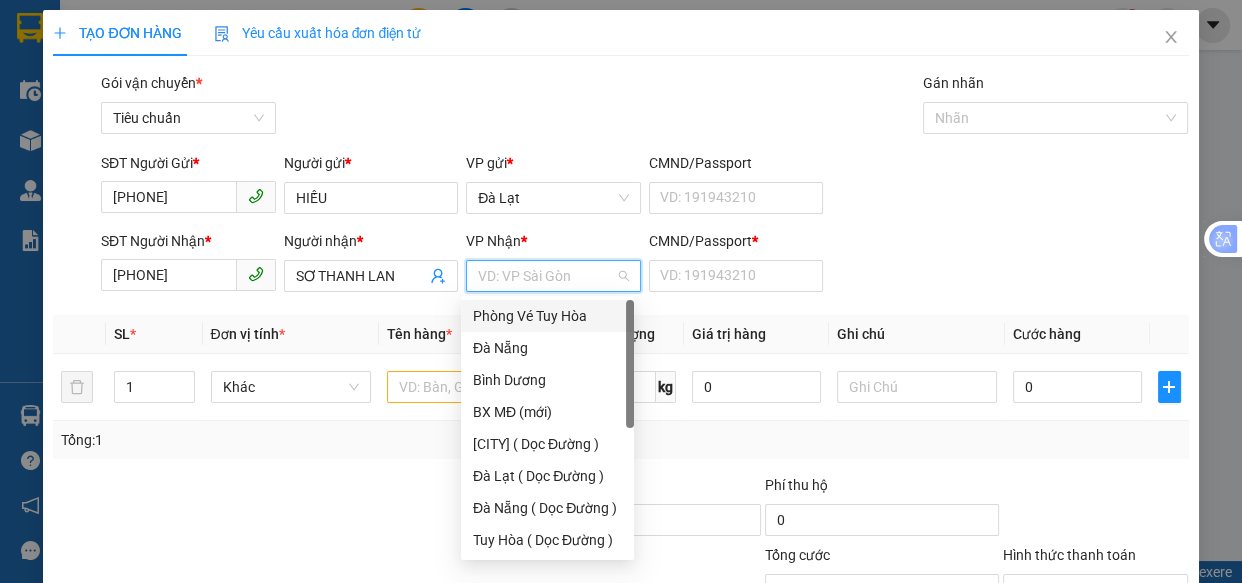 click at bounding box center (546, 276) 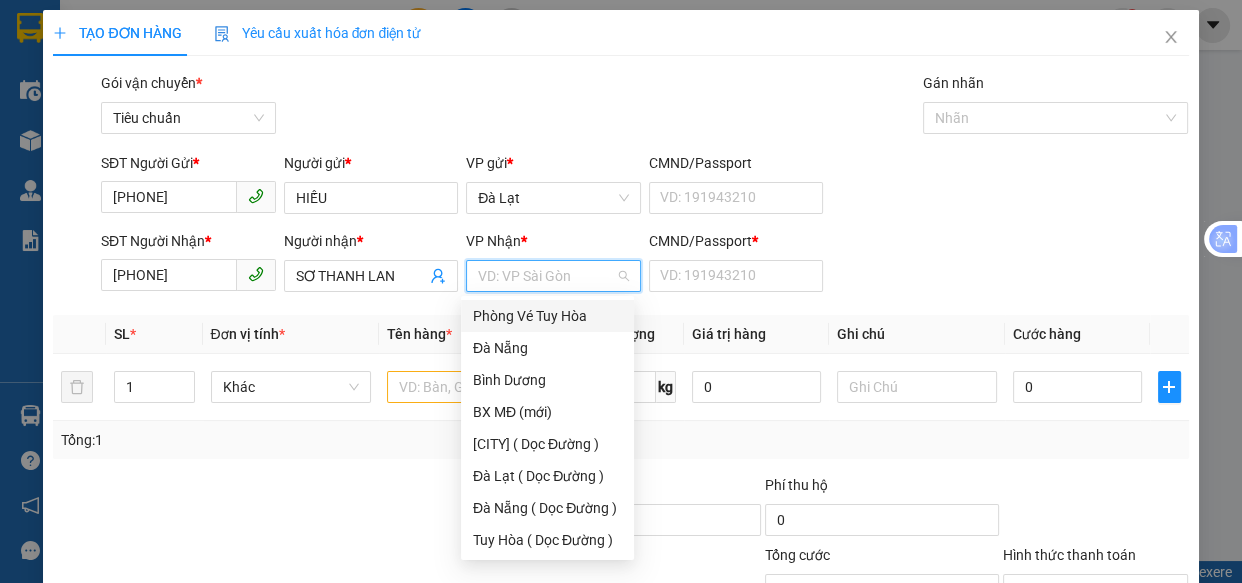 scroll, scrollTop: 156, scrollLeft: 0, axis: vertical 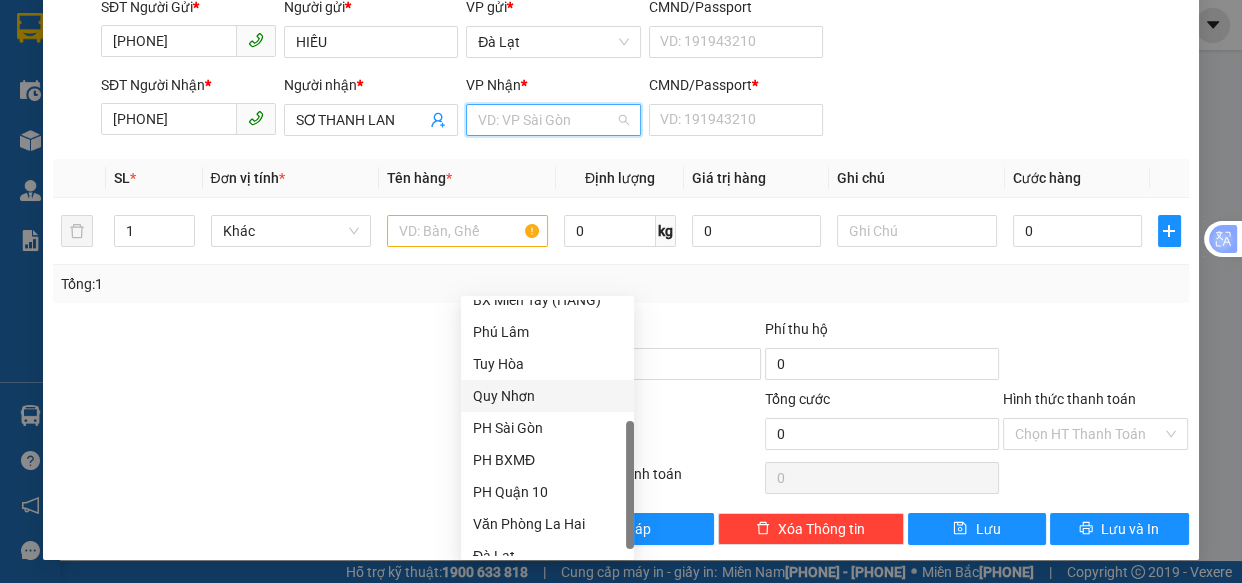 drag, startPoint x: 527, startPoint y: 399, endPoint x: 444, endPoint y: 211, distance: 205.50668 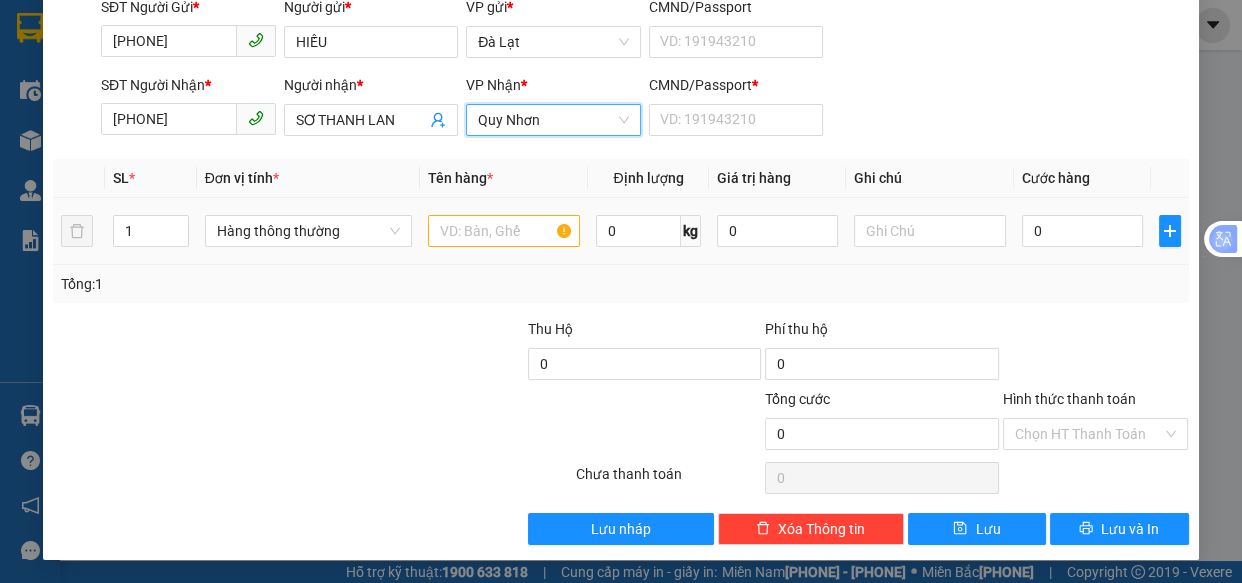 click at bounding box center [503, 231] 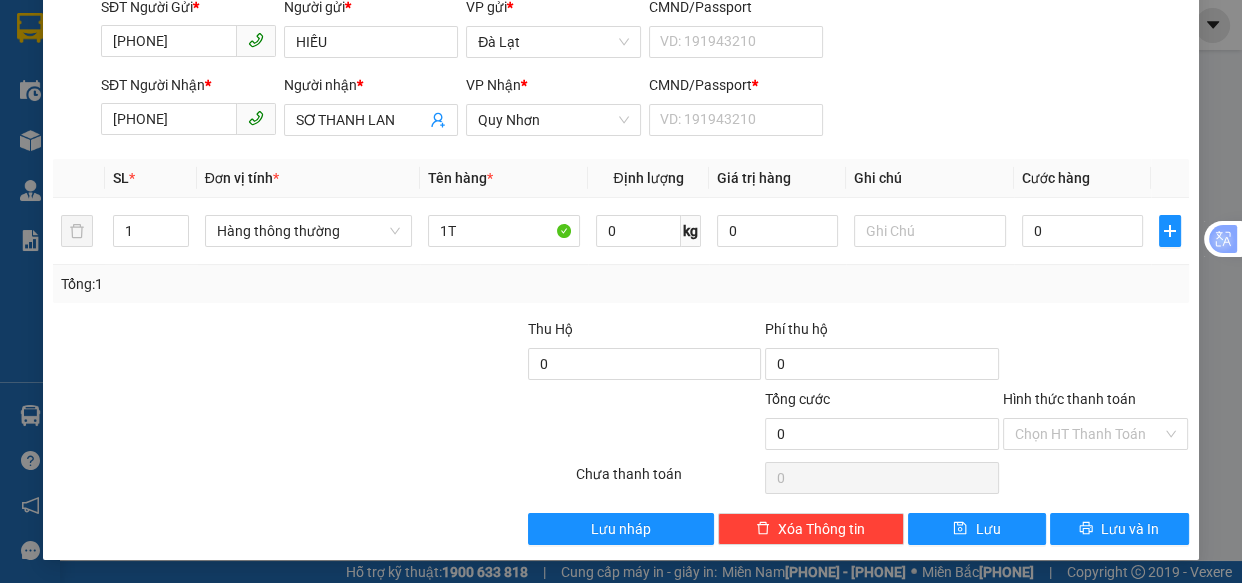 type on "1T" 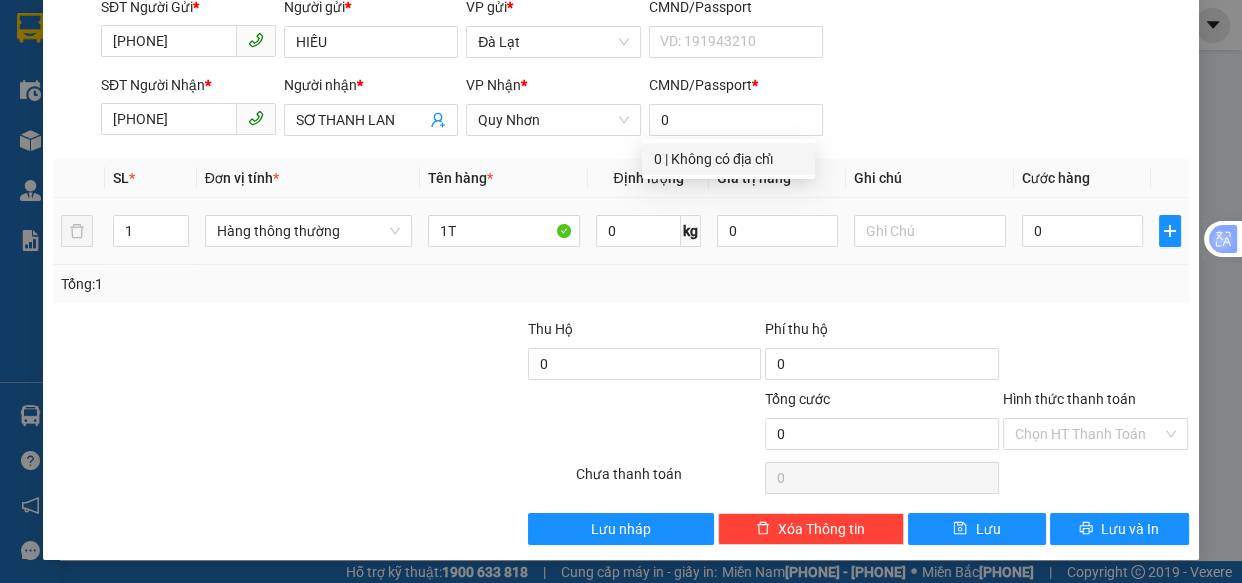 type on "0" 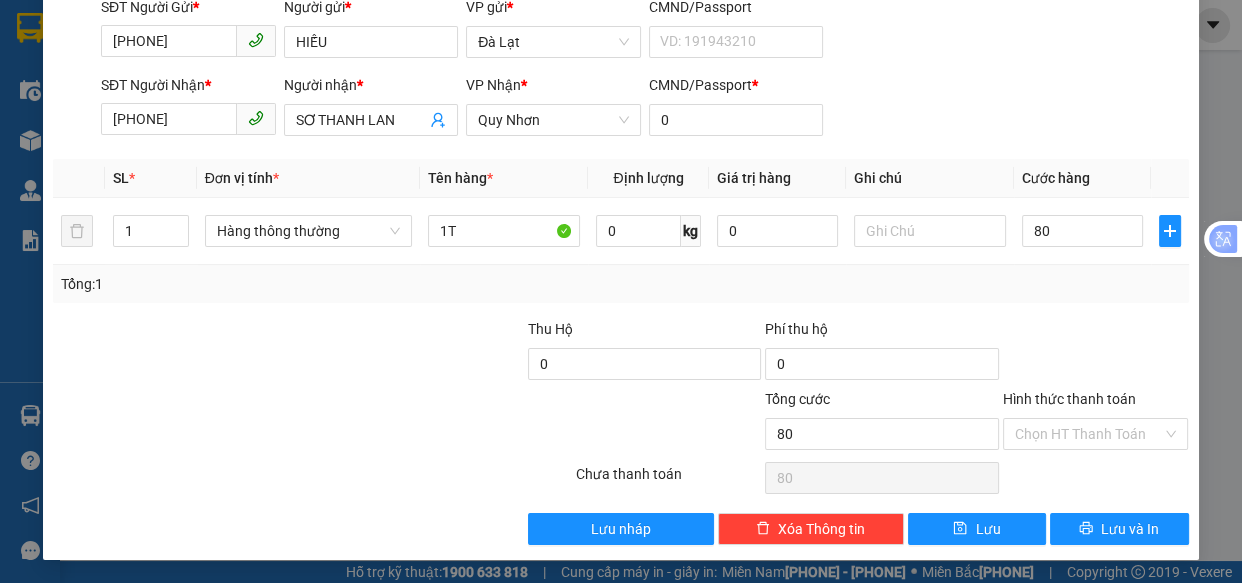 type on "80" 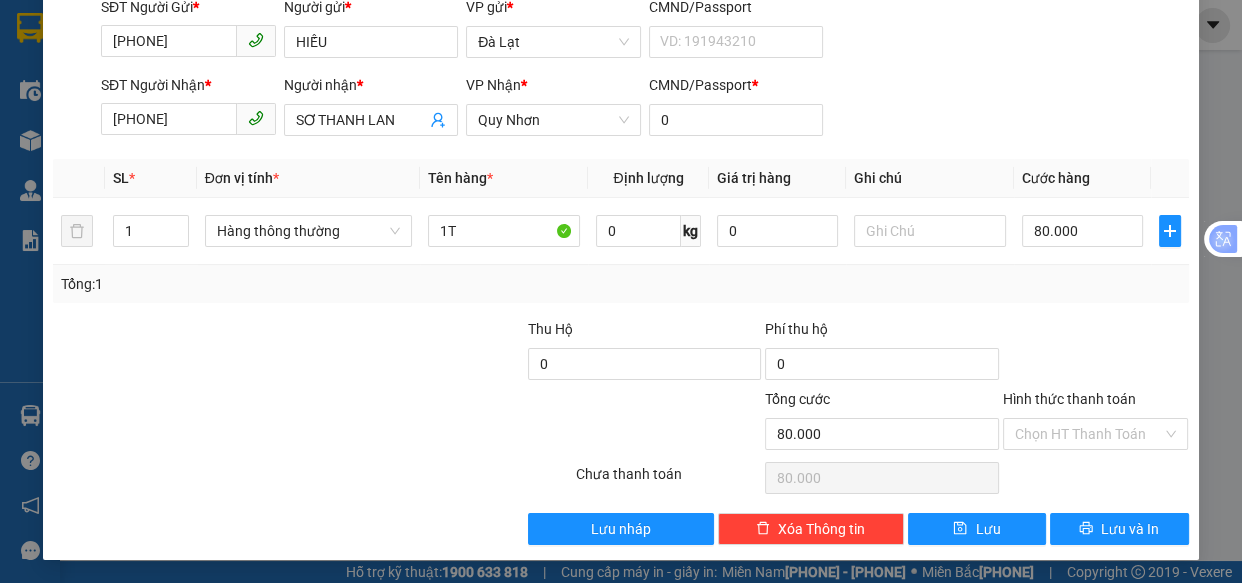 click on "Hình thức thanh toán" at bounding box center [1089, 434] 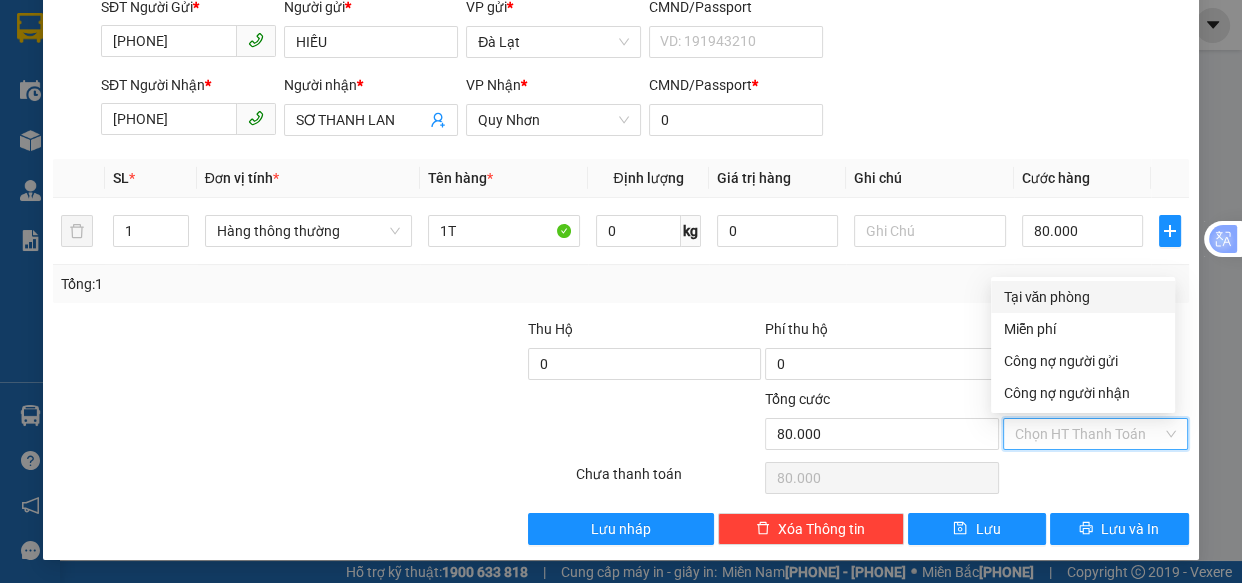 drag, startPoint x: 1037, startPoint y: 293, endPoint x: 1090, endPoint y: 386, distance: 107.042046 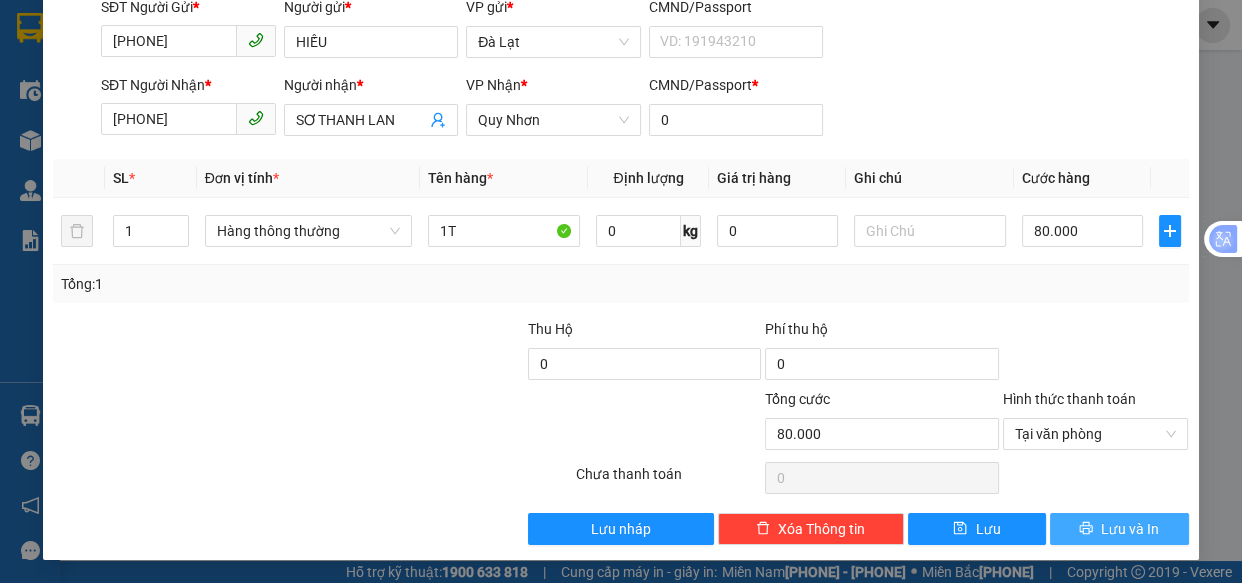 click on "Lưu và In" at bounding box center (1119, 529) 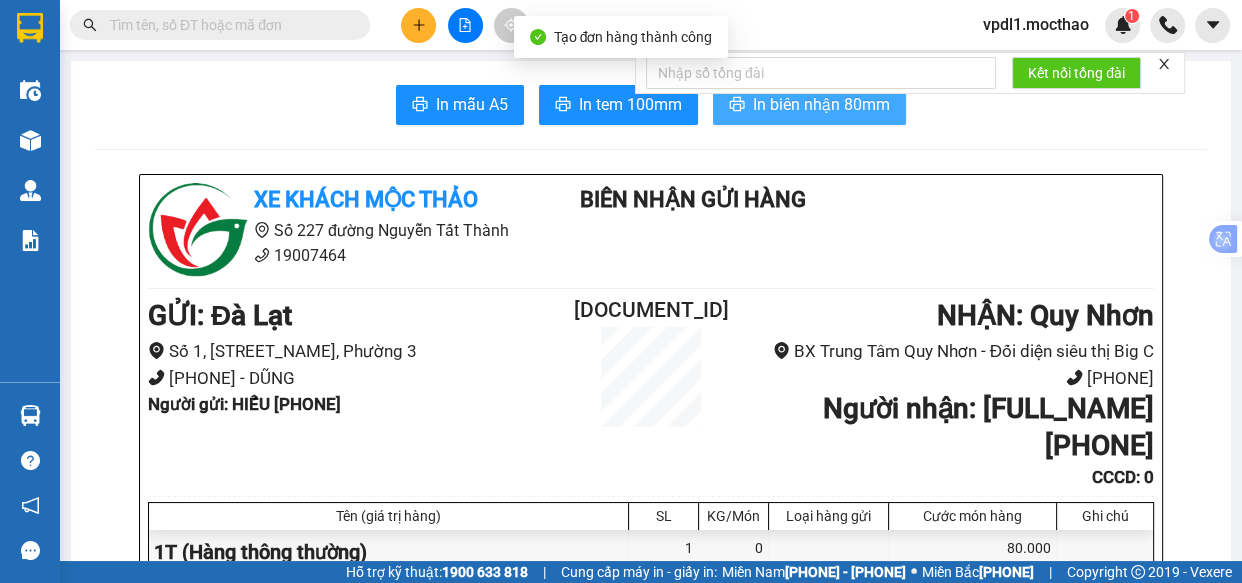 click on "In biên nhận 80mm" at bounding box center [821, 104] 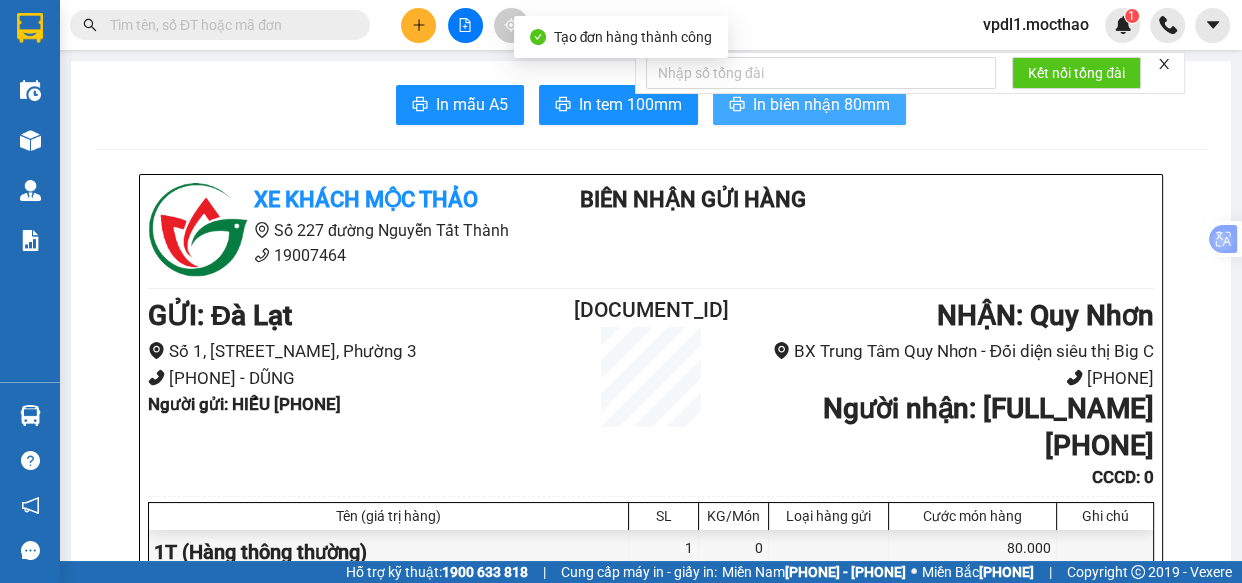 scroll, scrollTop: 0, scrollLeft: 0, axis: both 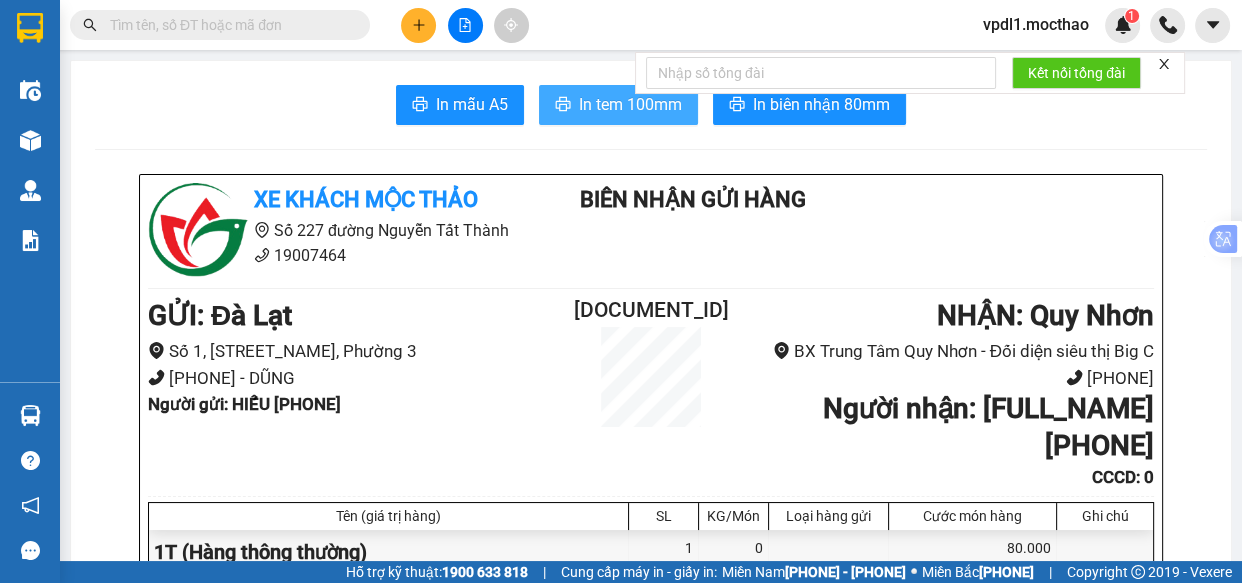 click on "In tem 100mm" at bounding box center [472, 104] 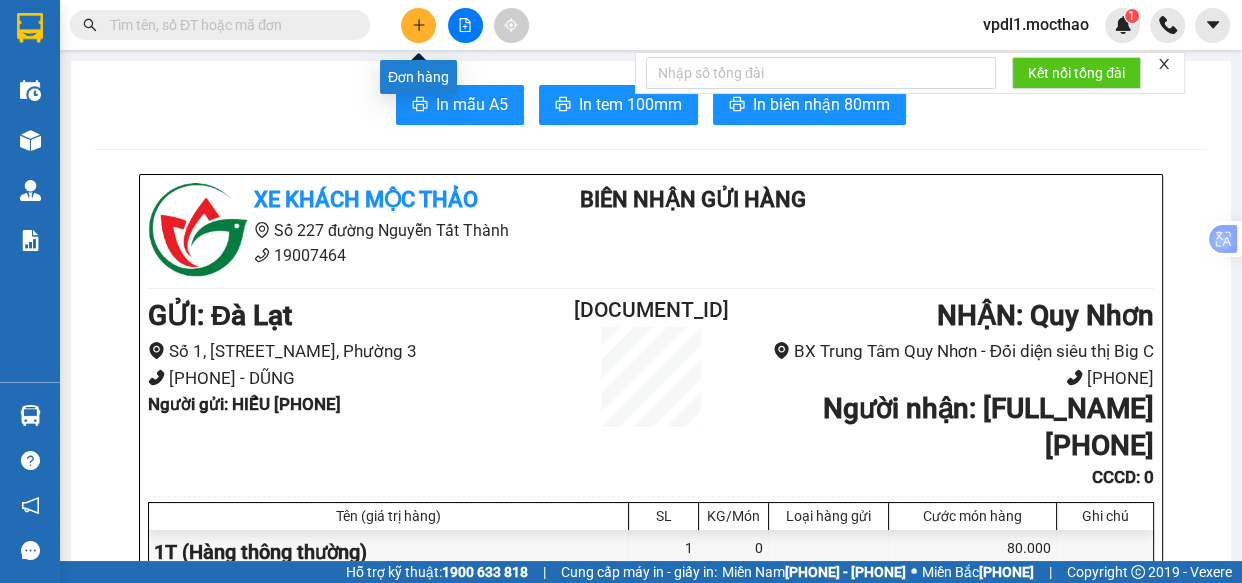 click at bounding box center (419, 25) 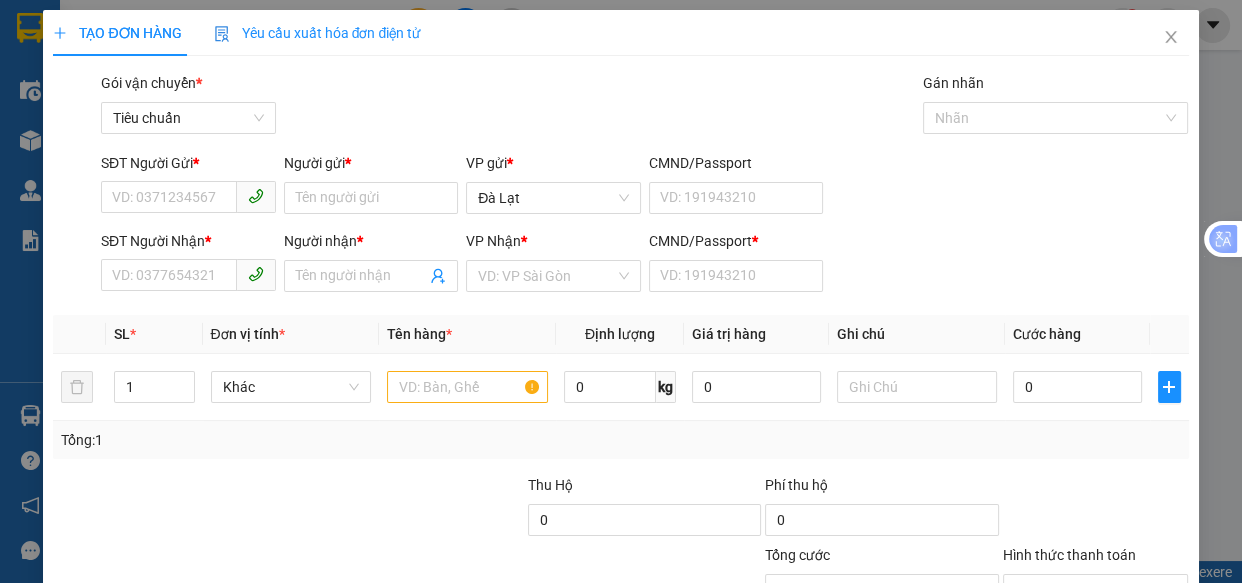 click on "Người gửi  *" at bounding box center (371, 198) 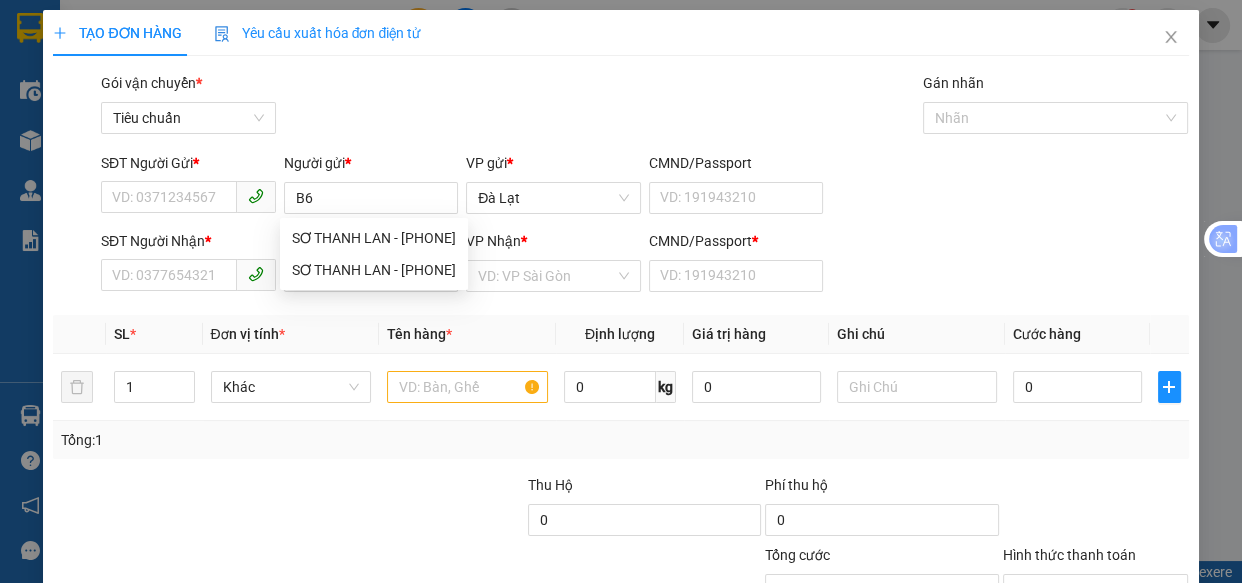 type on "B6" 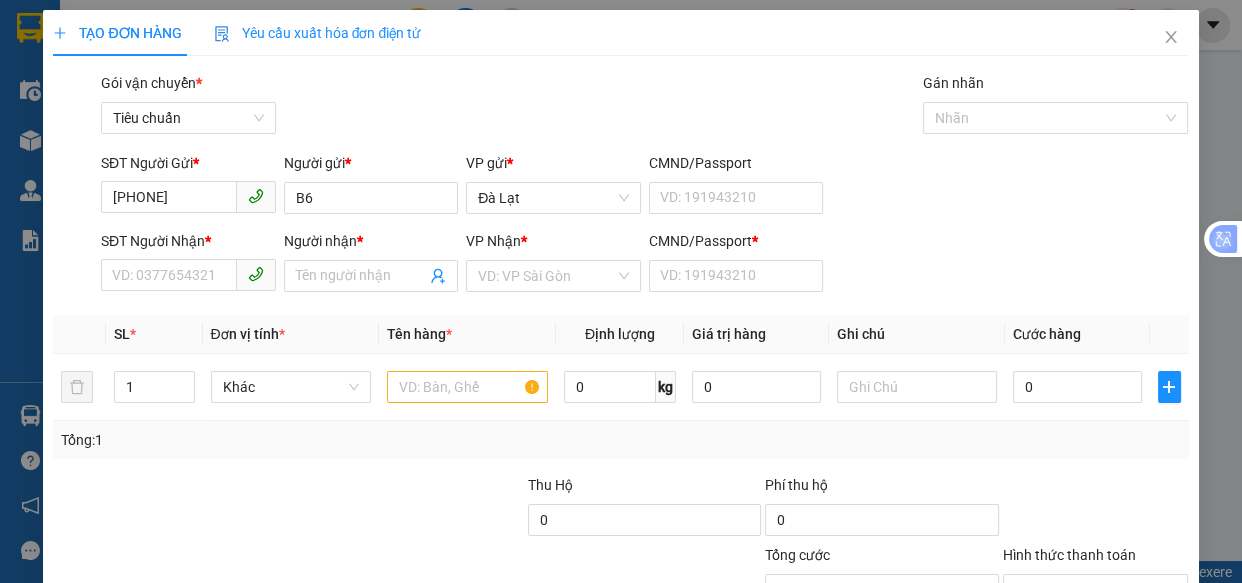 type on "[PHONE]" 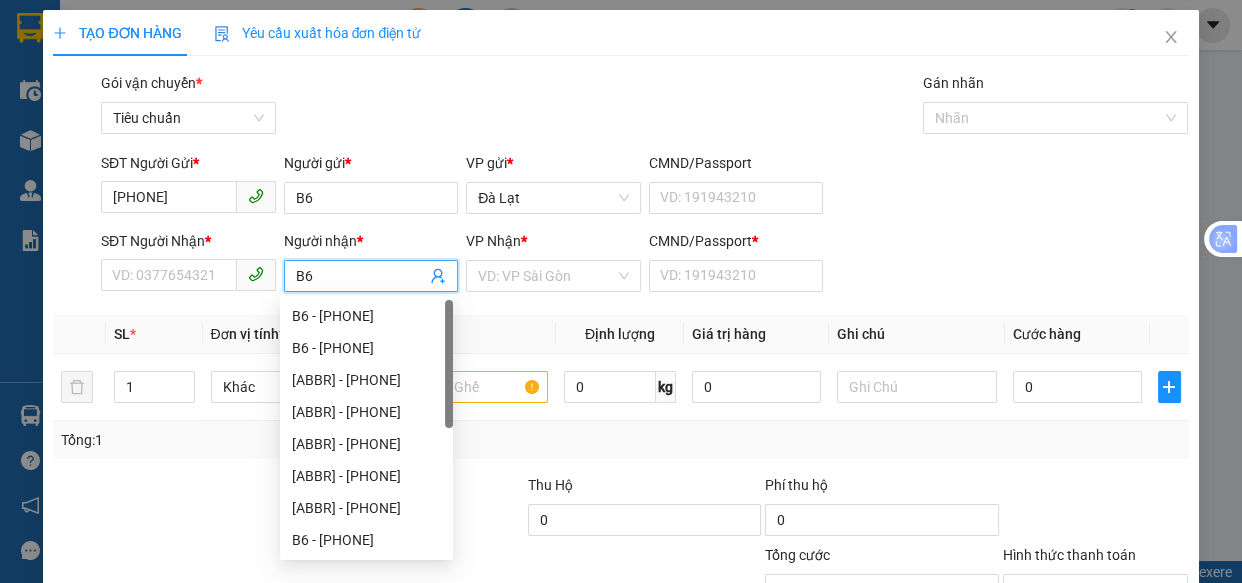 type on "B6" 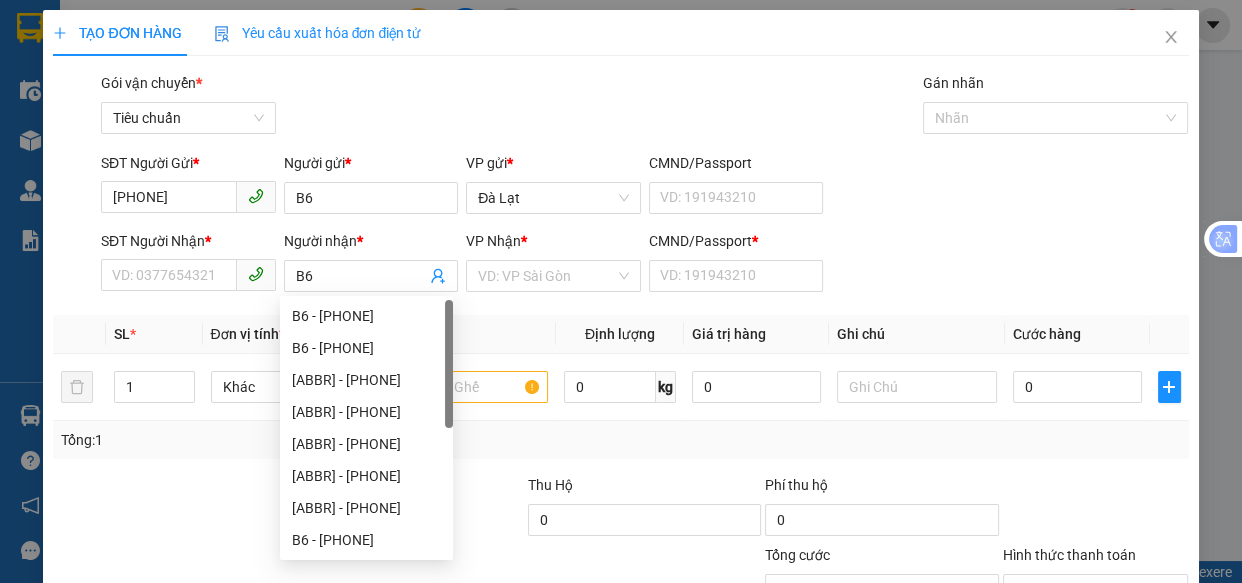 click on "SĐT Người Nhận  *" at bounding box center [169, 275] 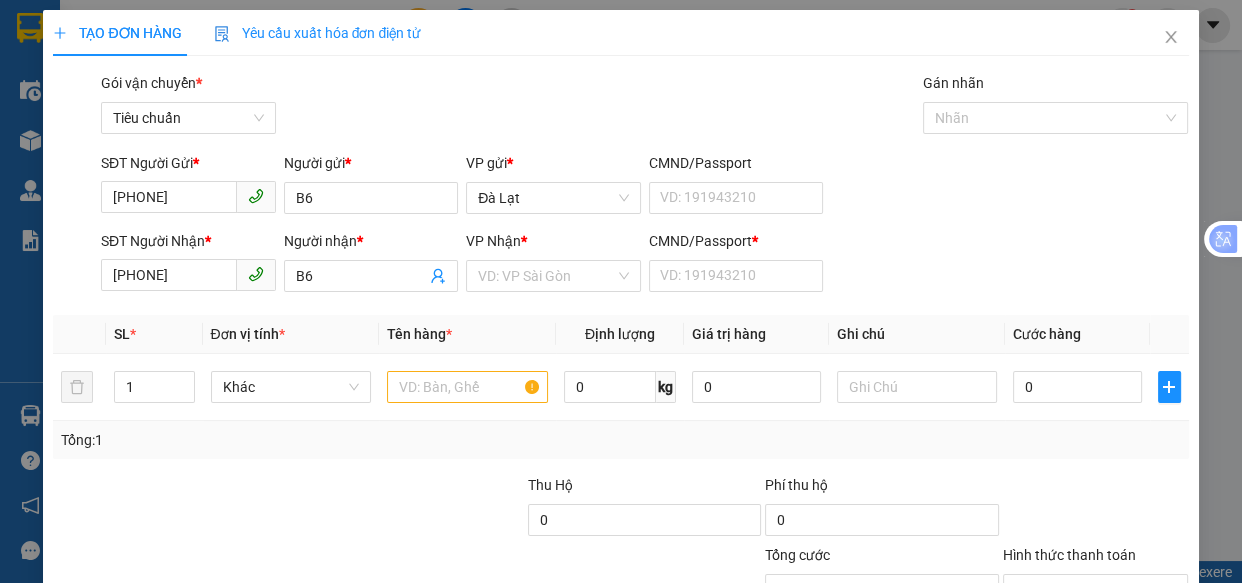 type on "[PHONE]" 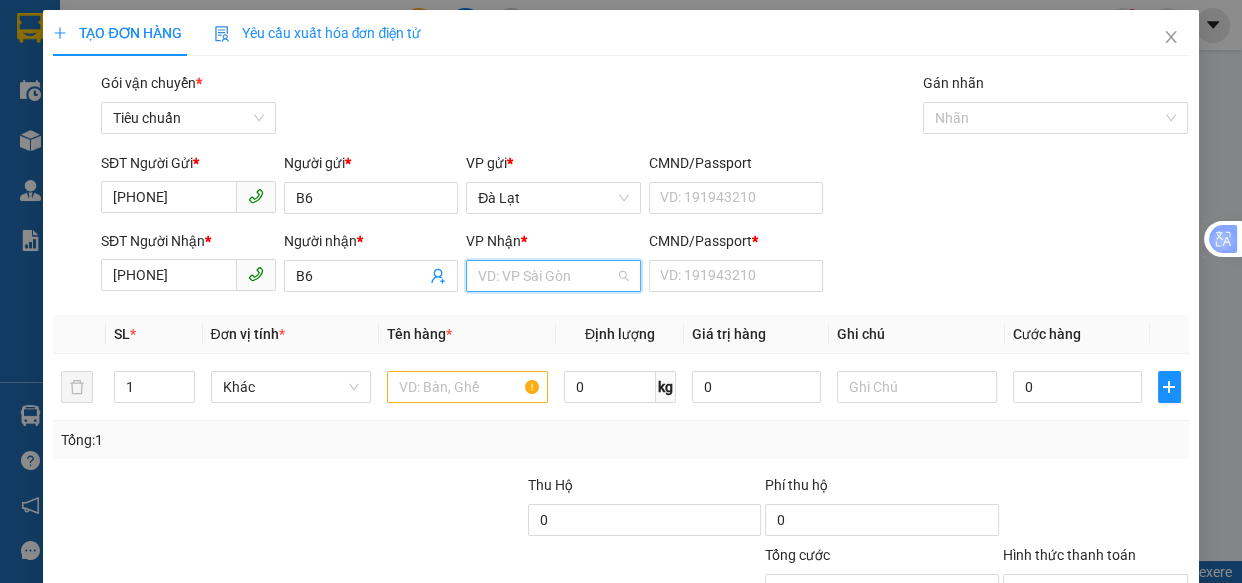 click at bounding box center (546, 276) 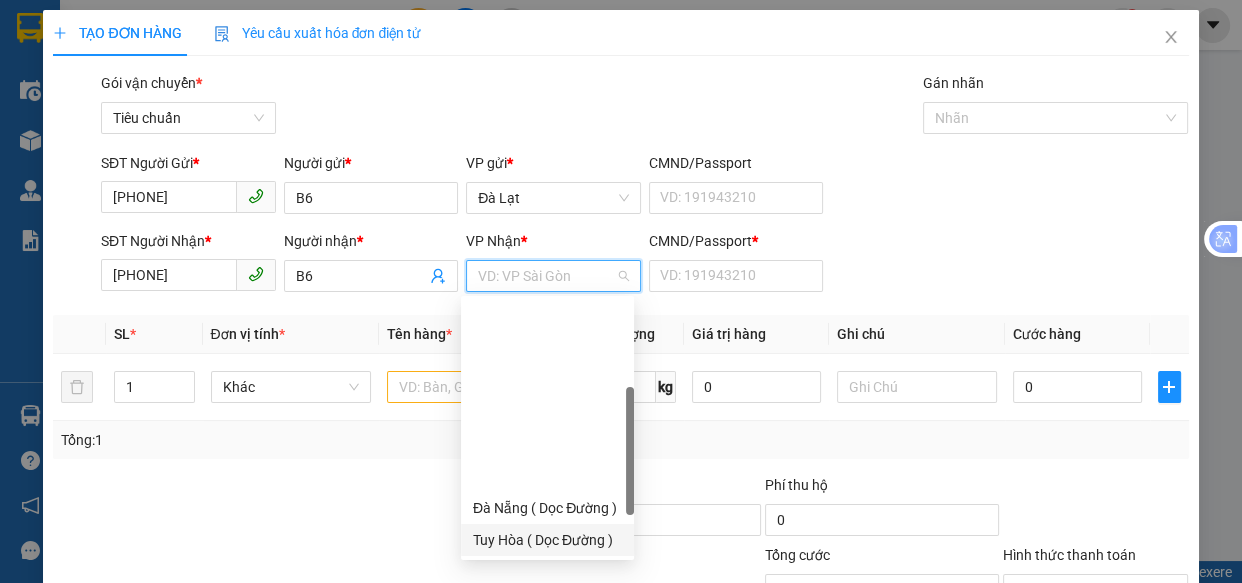 click on "Tuy Hòa ( Dọc Đường )" at bounding box center (547, 540) 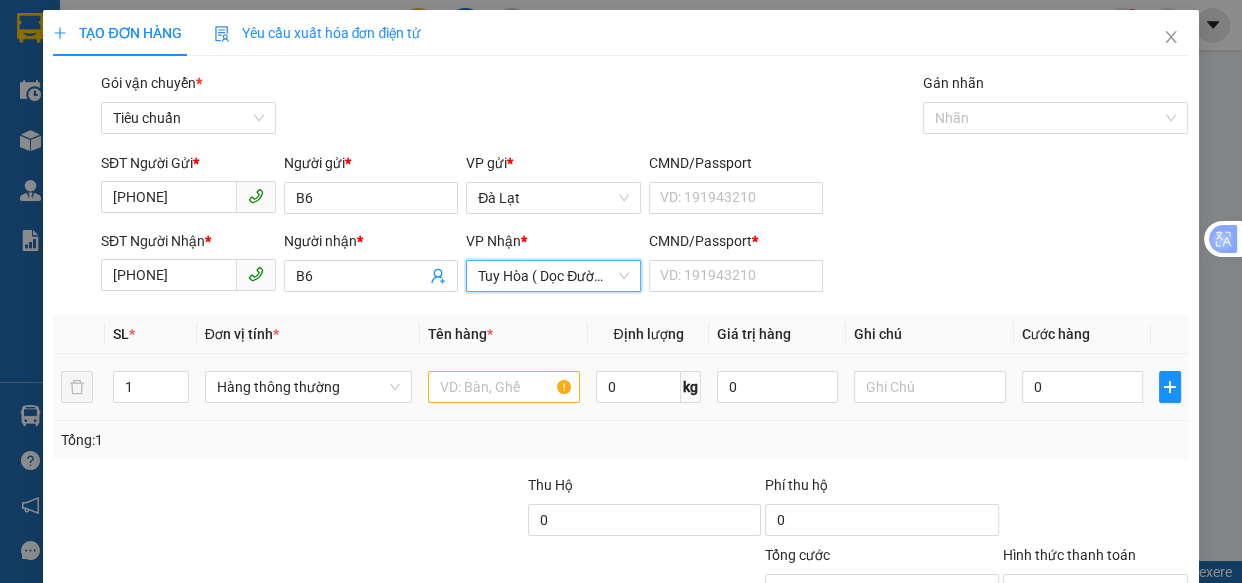 click at bounding box center [503, 387] 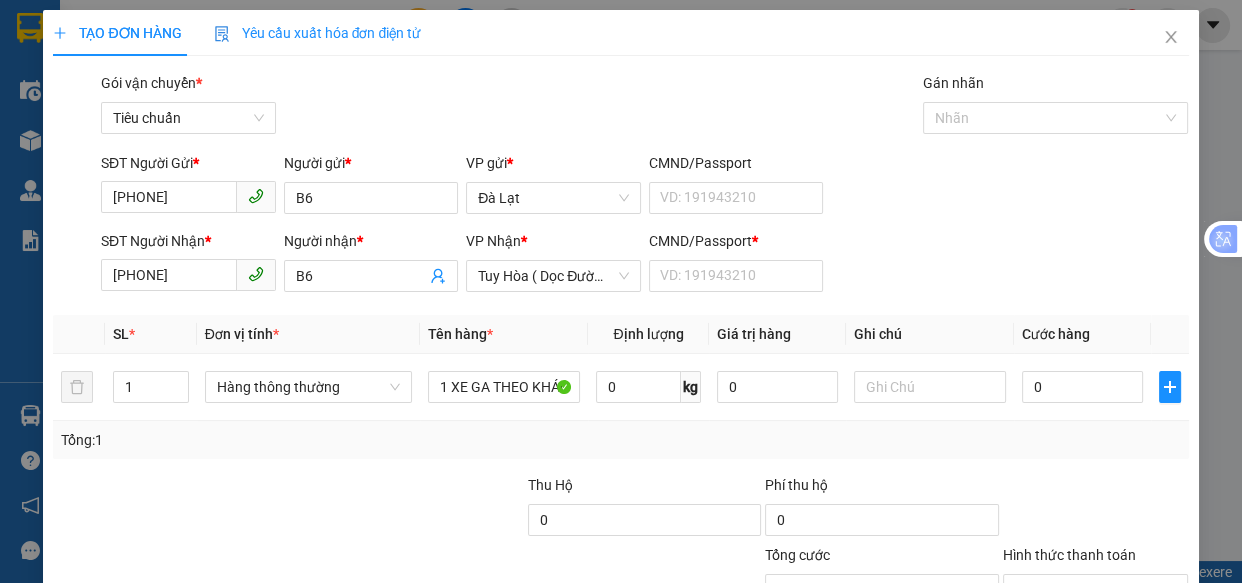 type on "1 XE GA THEO KHÁCH" 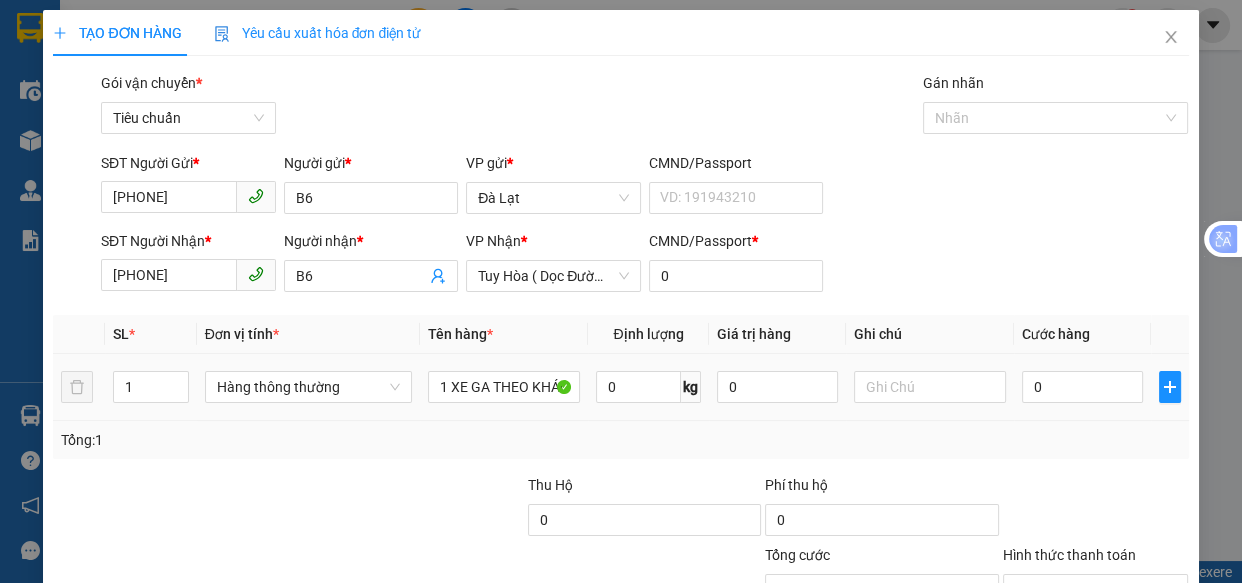 type on "0" 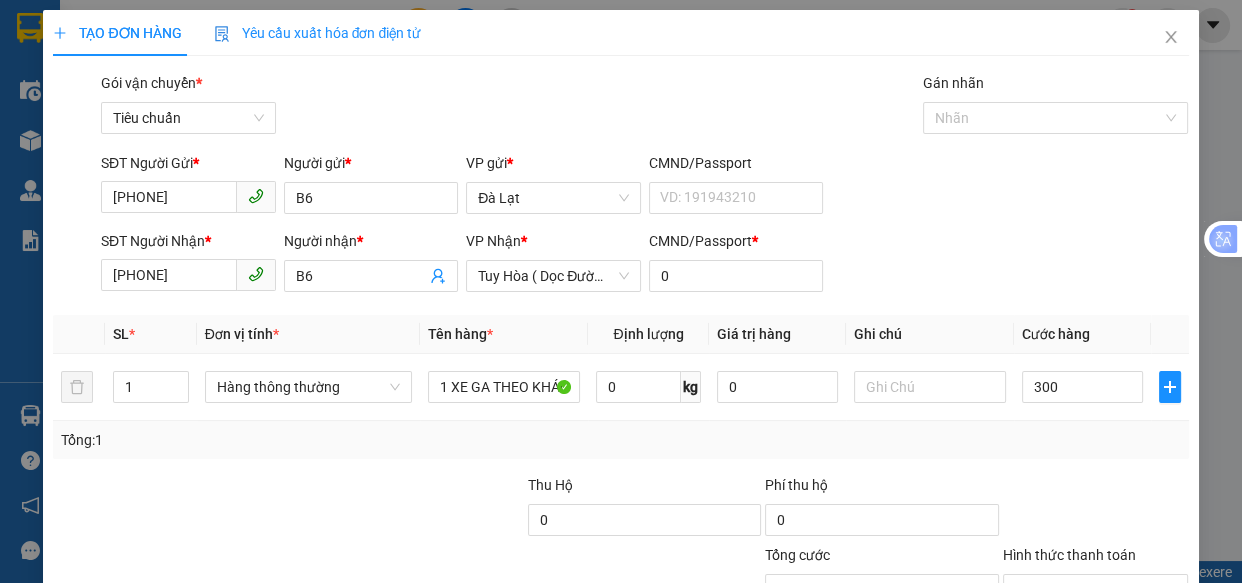 type on "300" 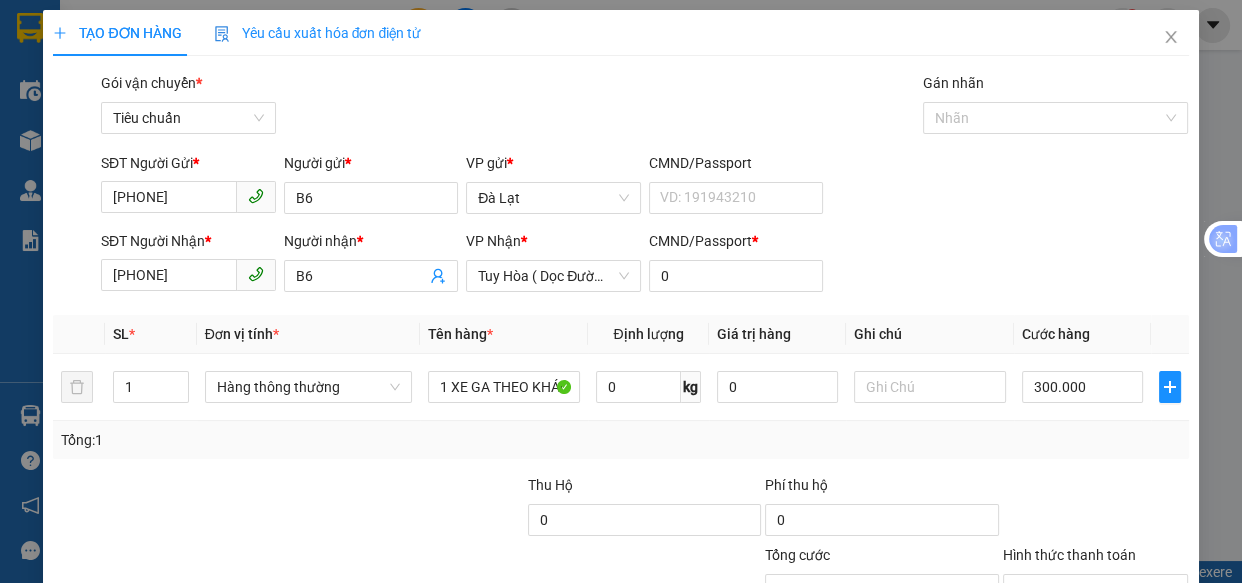 click on "Tổng:  1" at bounding box center [620, 440] 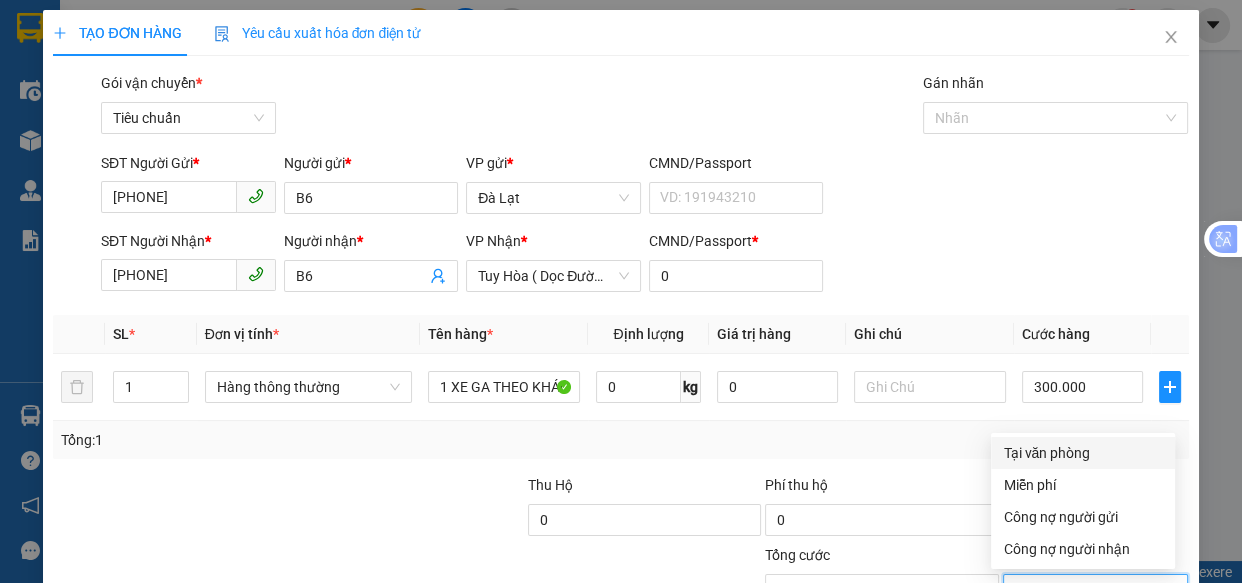 click on "Tại văn phòng" at bounding box center (1083, 453) 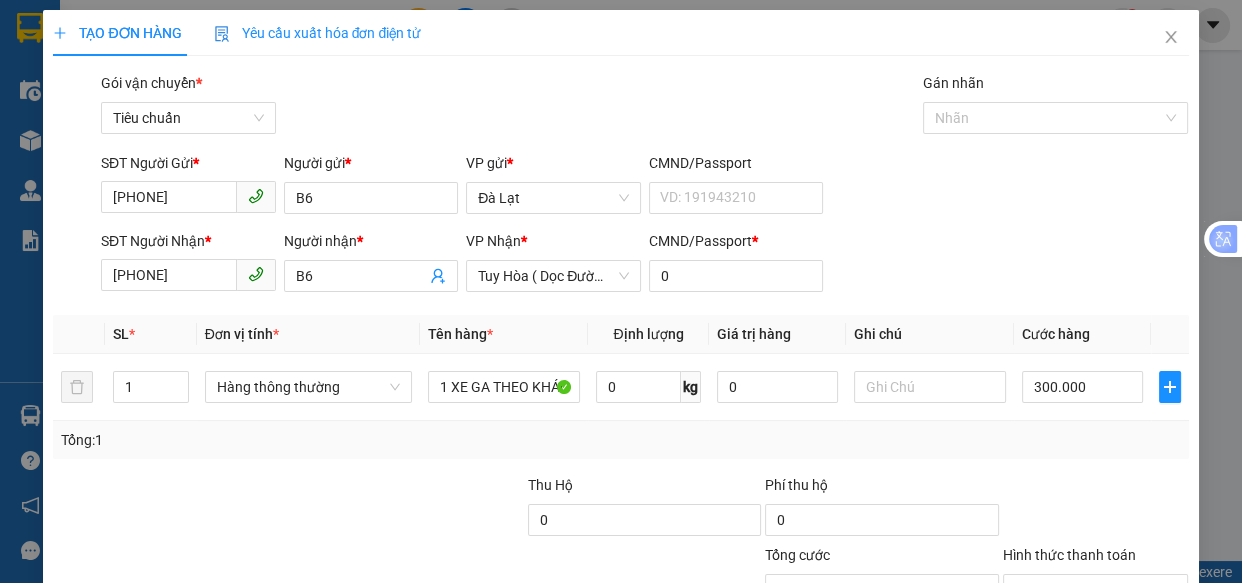 click on "Lưu và In" at bounding box center (1130, 685) 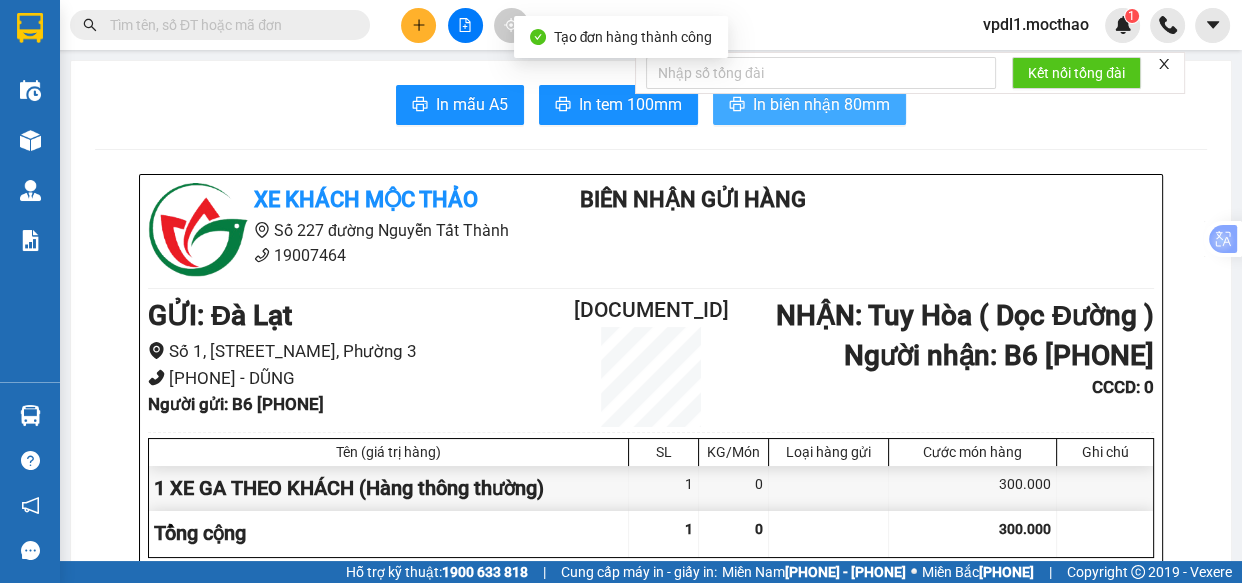 drag, startPoint x: 820, startPoint y: 112, endPoint x: 831, endPoint y: 110, distance: 11.18034 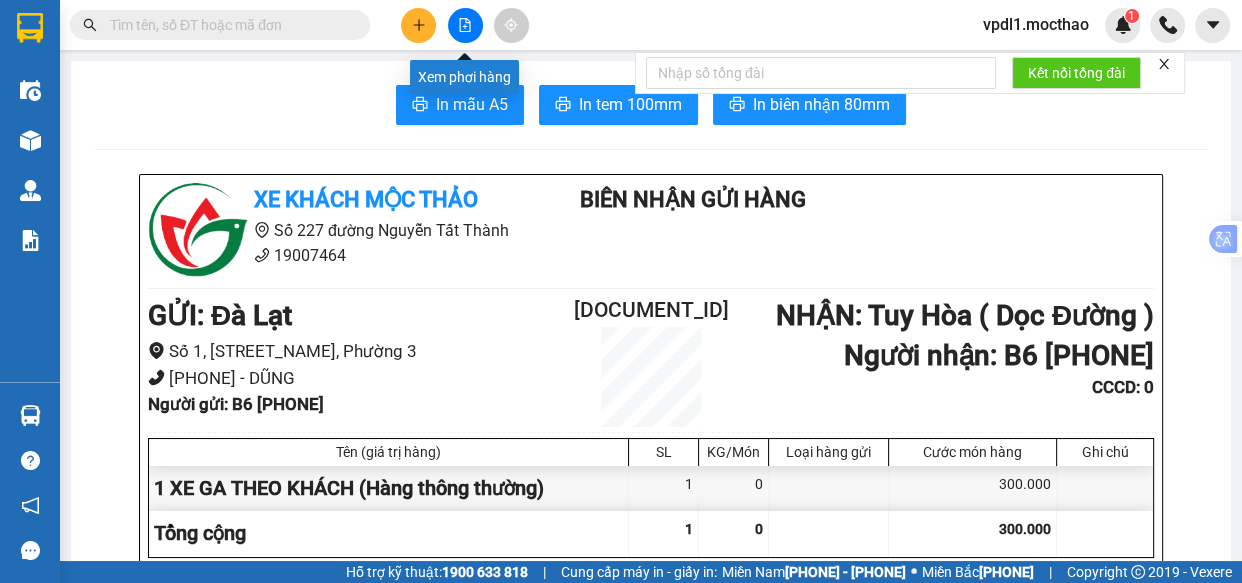 click at bounding box center (465, 25) 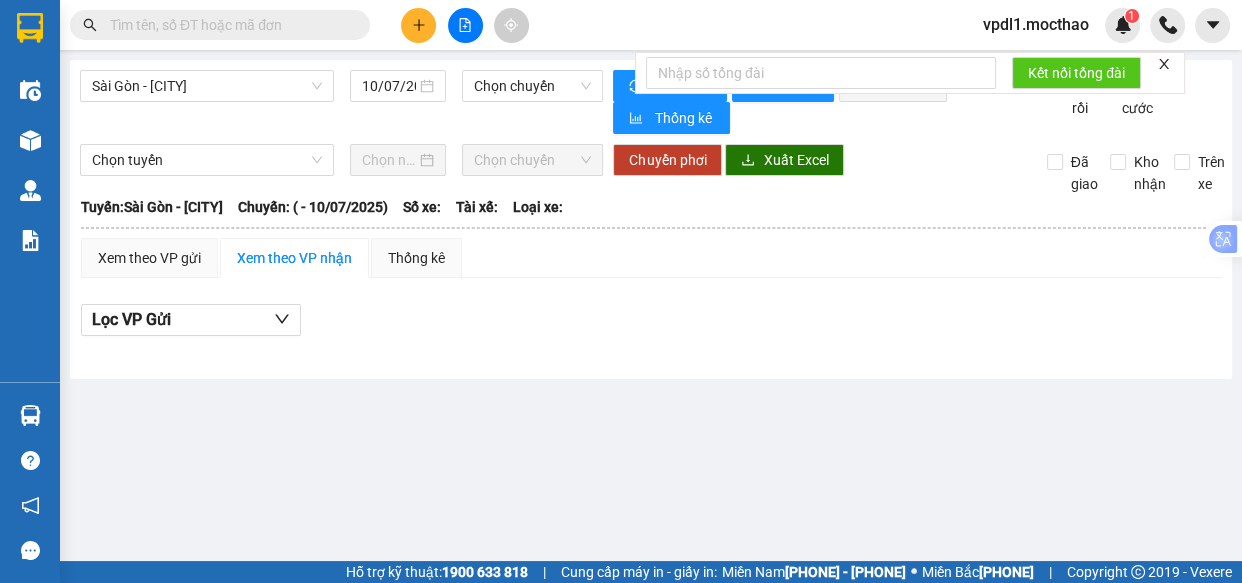 click on "Sài Gòn - [CITY]" at bounding box center [207, 86] 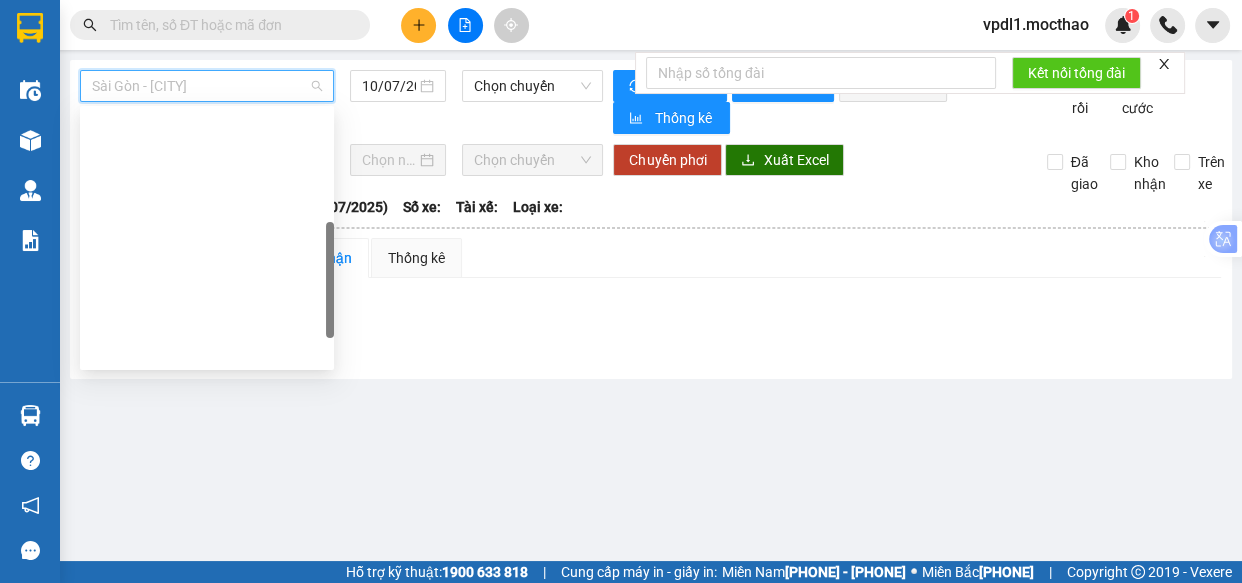 click on "Quy Nhơn - Đà Lạt" at bounding box center [207, 606] 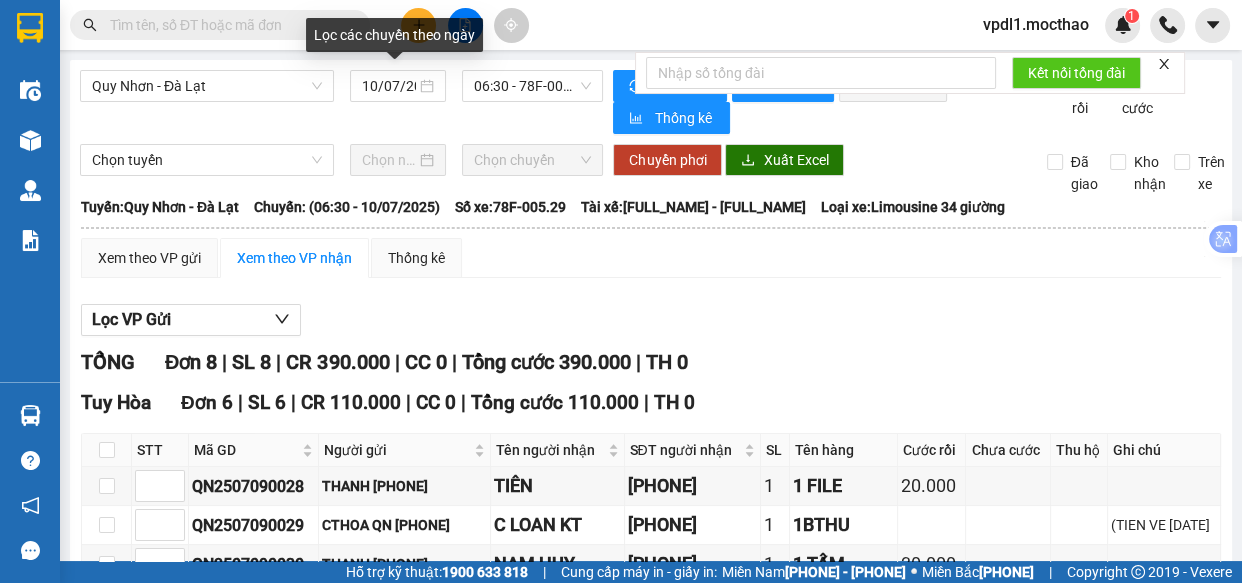 click on "10/07/2025" at bounding box center (398, 86) 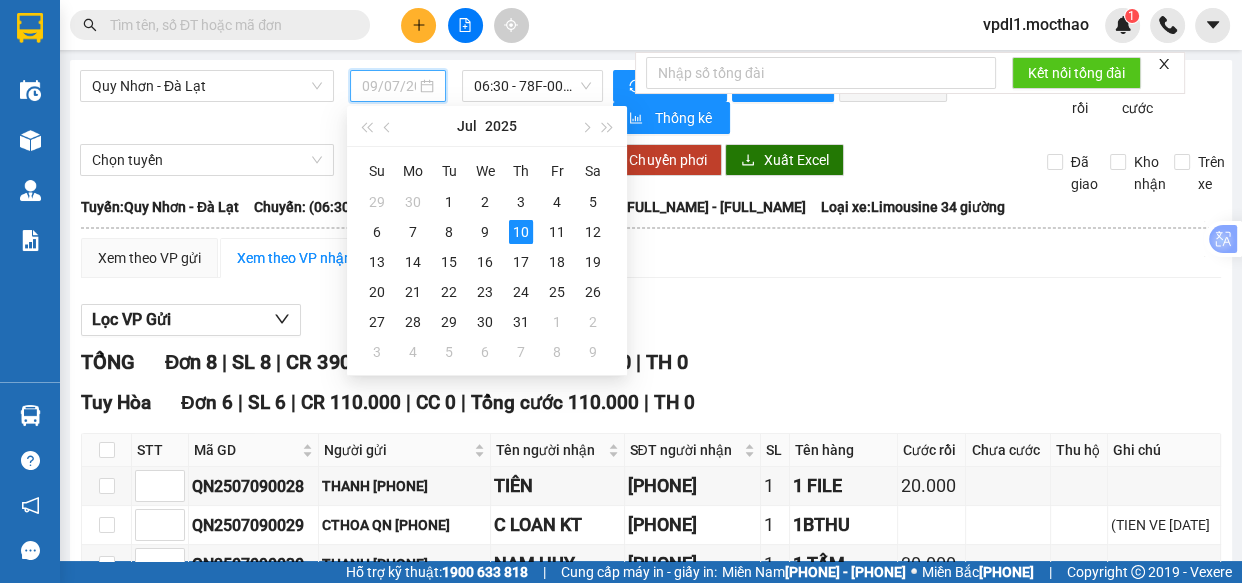 click on "9" at bounding box center (449, 202) 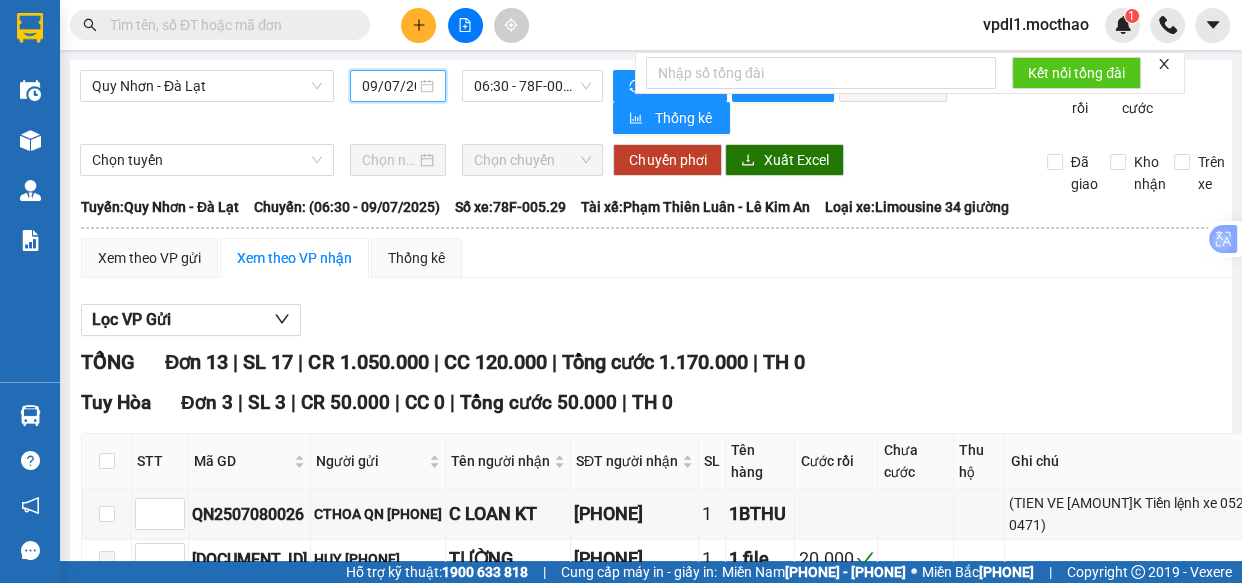 click on "06:30     - [PLATE_NUMBER]" at bounding box center [532, 86] 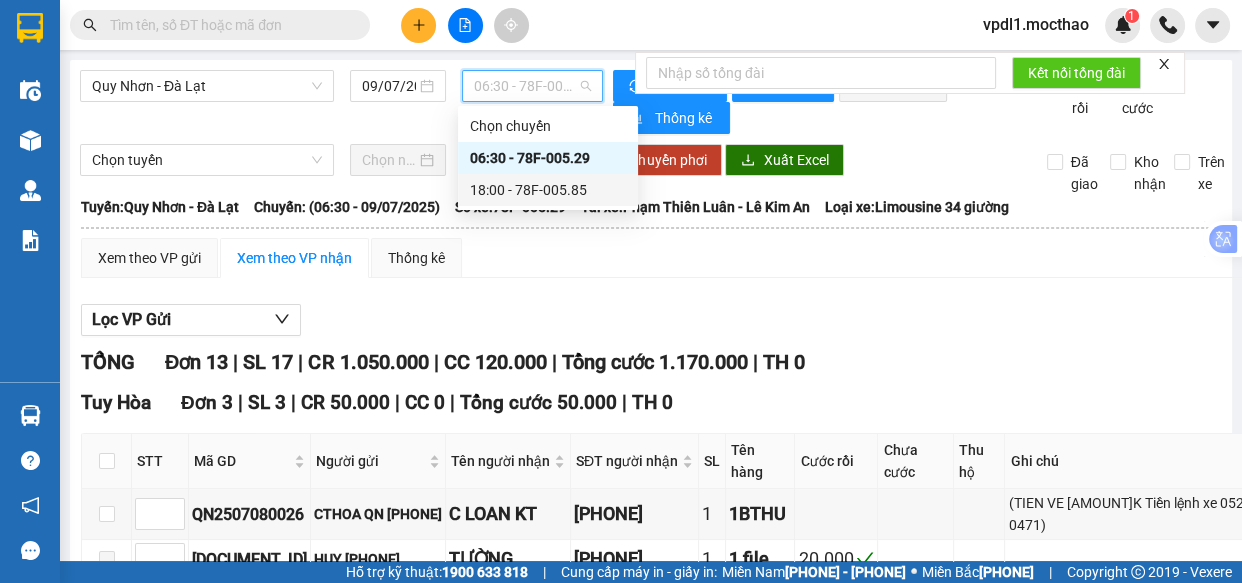 click on "18:00     - [PLATE_NUMBER]" at bounding box center [0, 0] 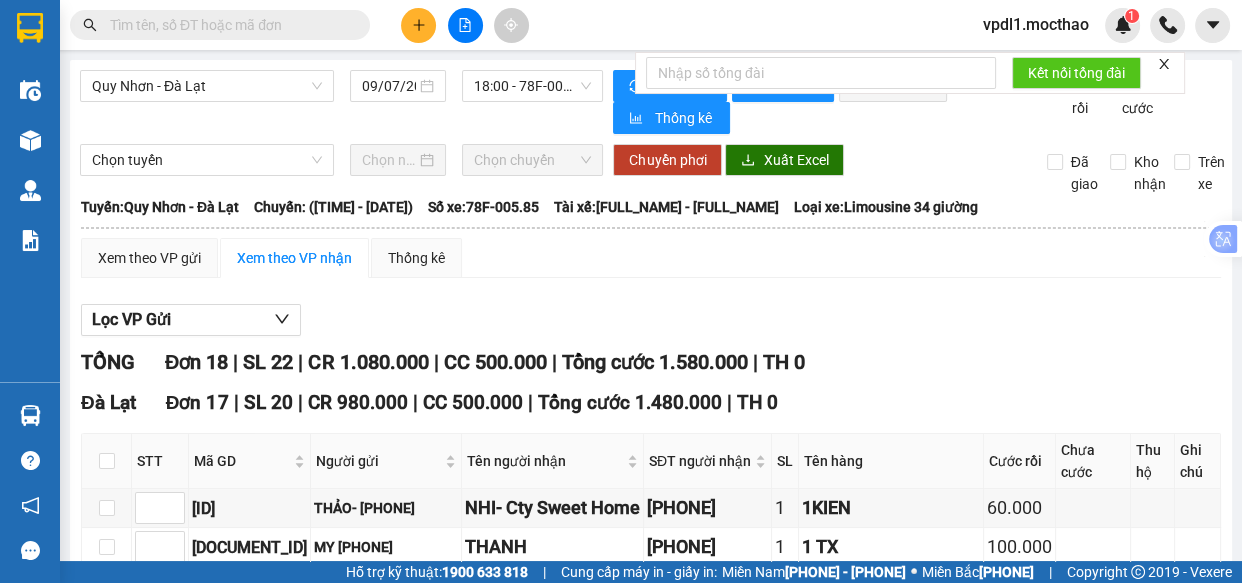 click on "In DS" at bounding box center (157, 1208) 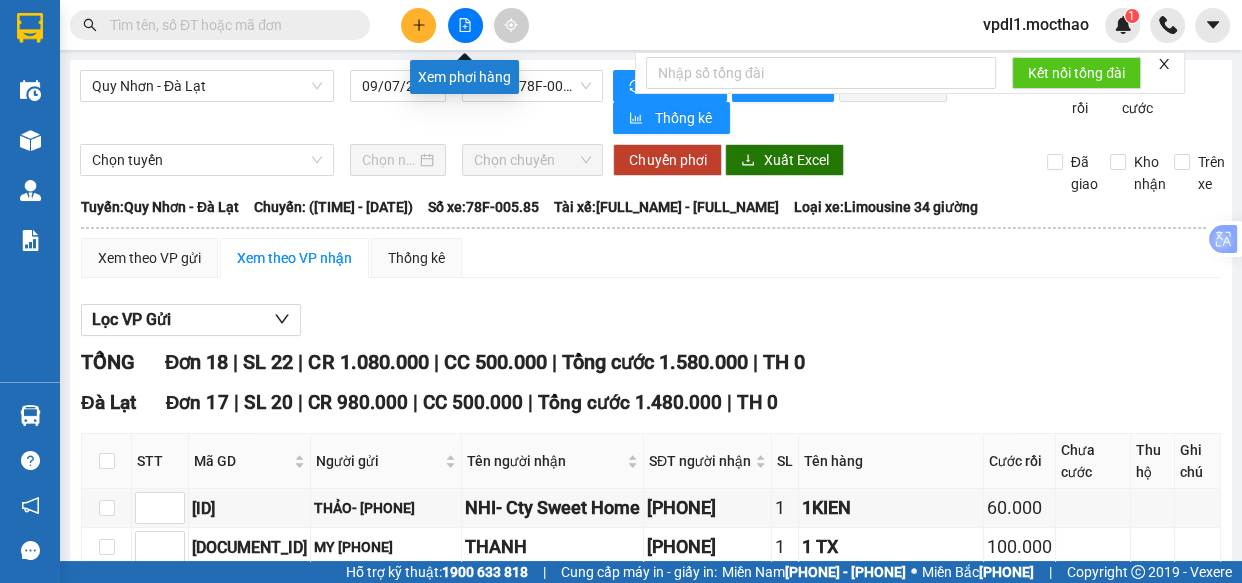 click at bounding box center [465, 25] 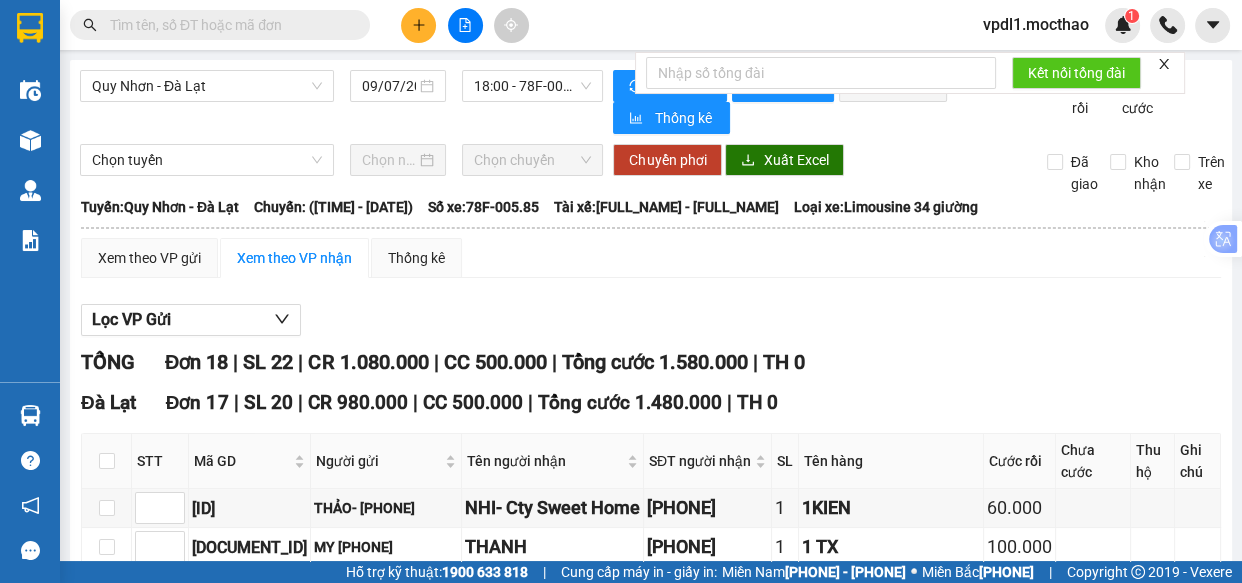 click at bounding box center [107, 461] 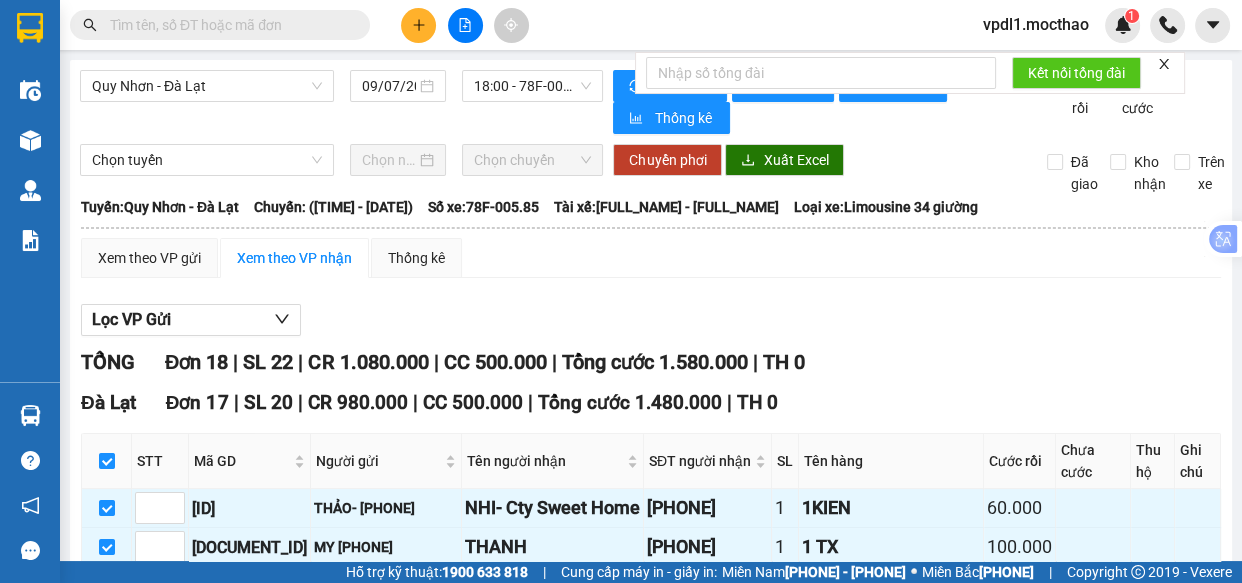 click on "Nhập kho nhận" at bounding box center (157, 1208) 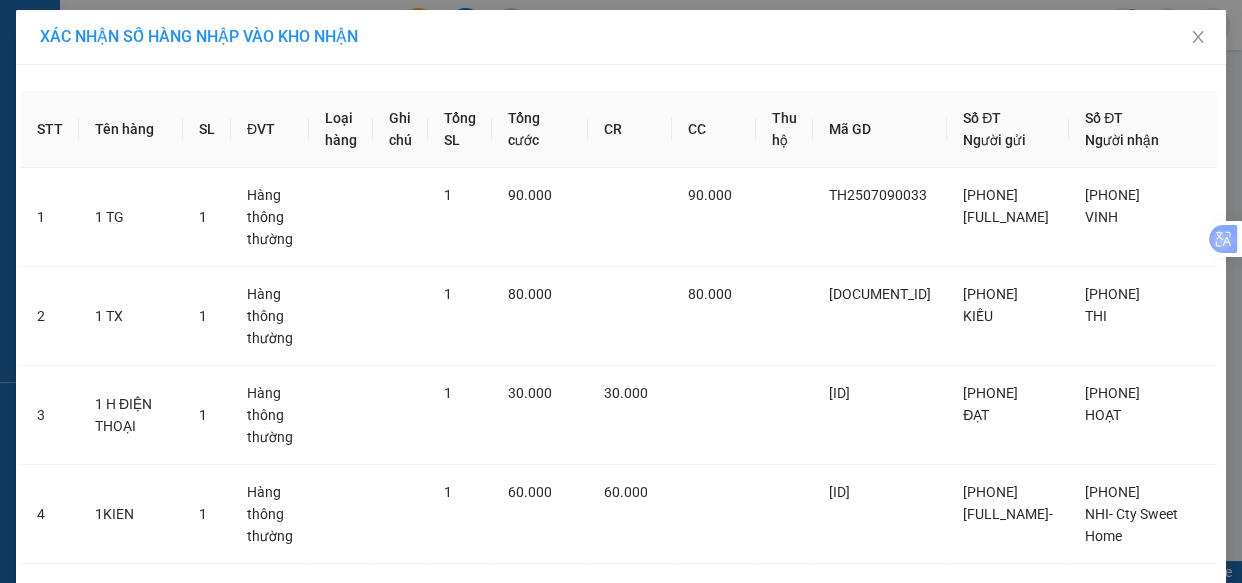 click on "Nhập hàng kho nhận" at bounding box center (683, 1964) 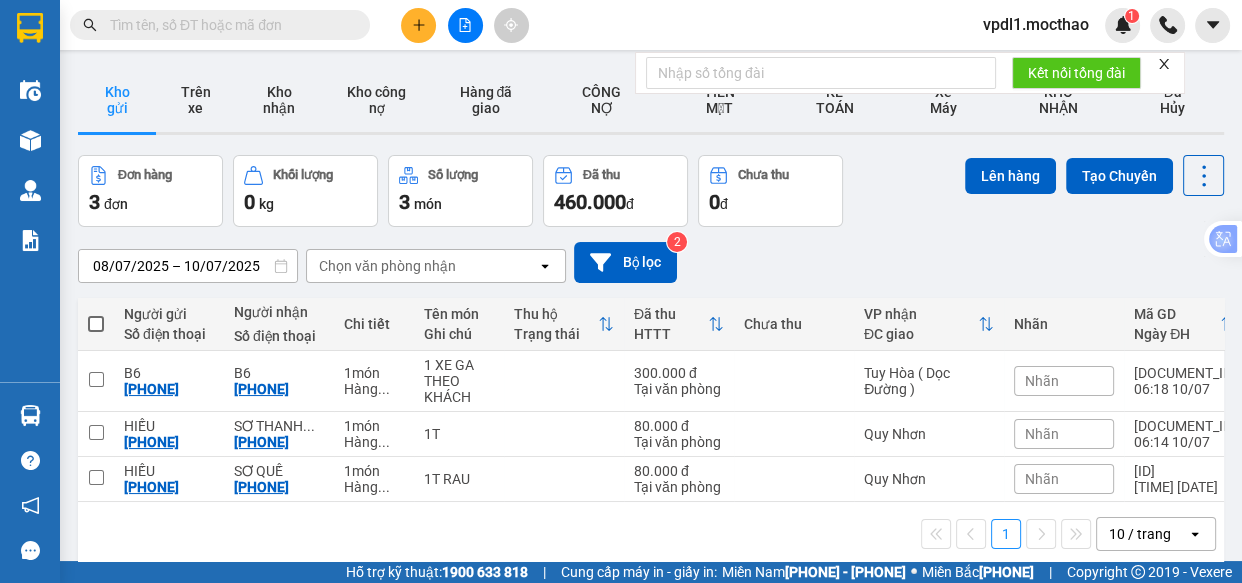 click at bounding box center (419, 25) 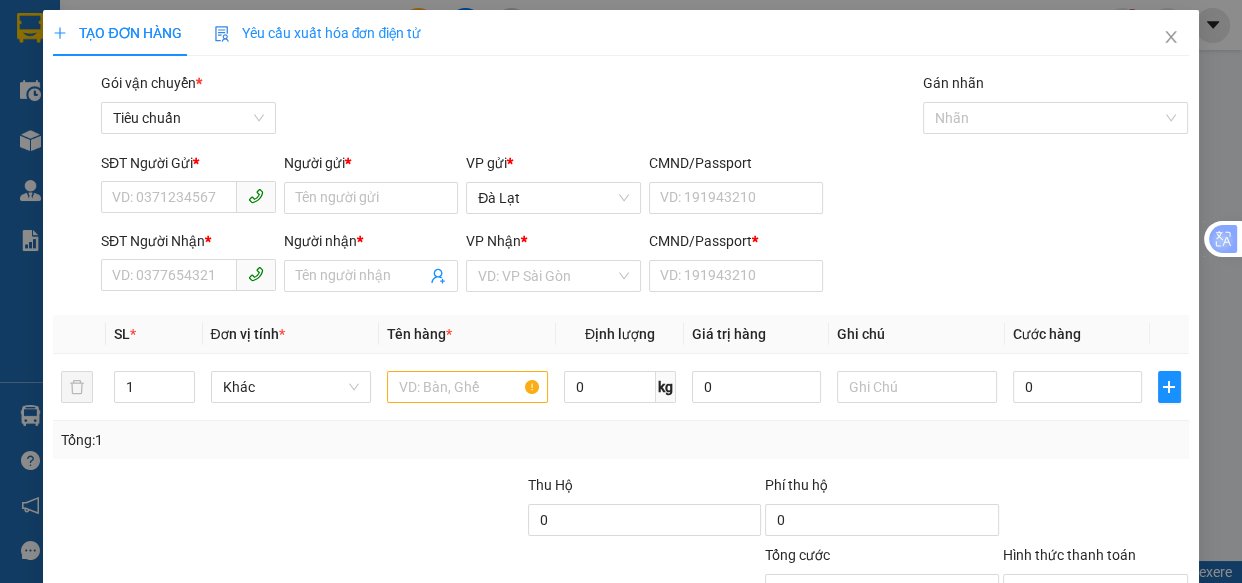 click on "Người gửi  *" at bounding box center (371, 198) 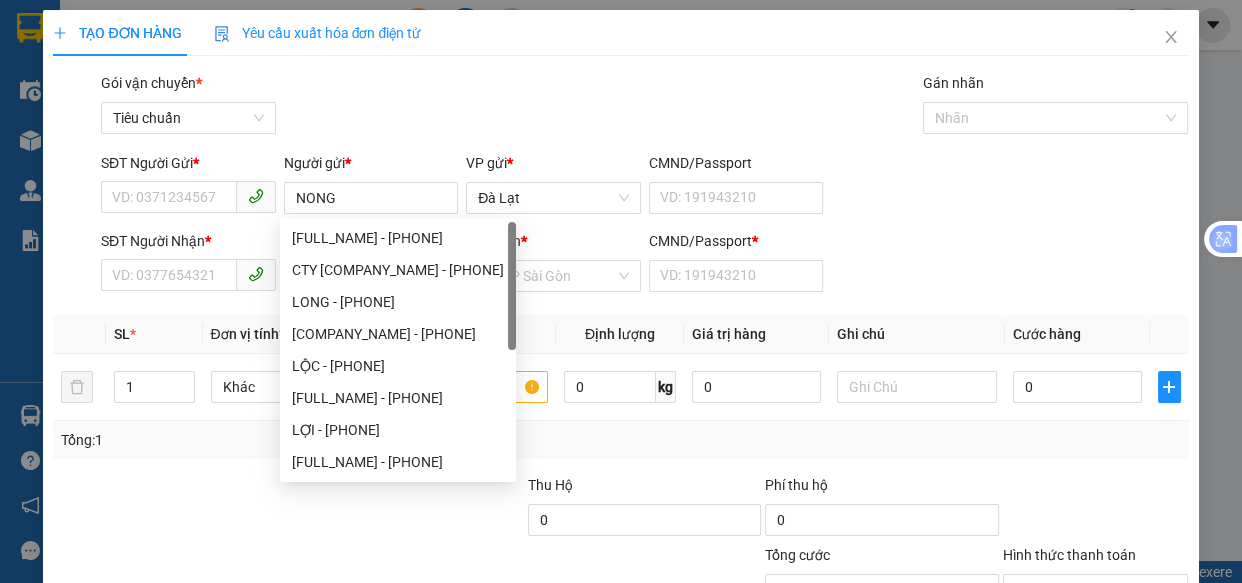 type on "NONG" 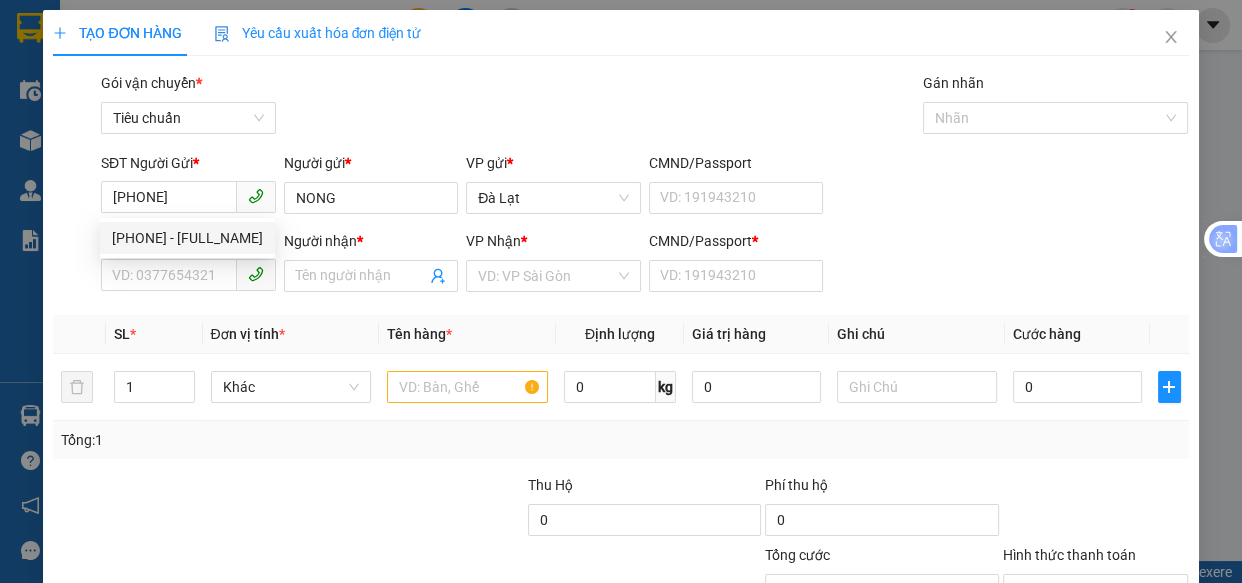 click on "[PHONE] - [FULL_NAME]" at bounding box center [187, 238] 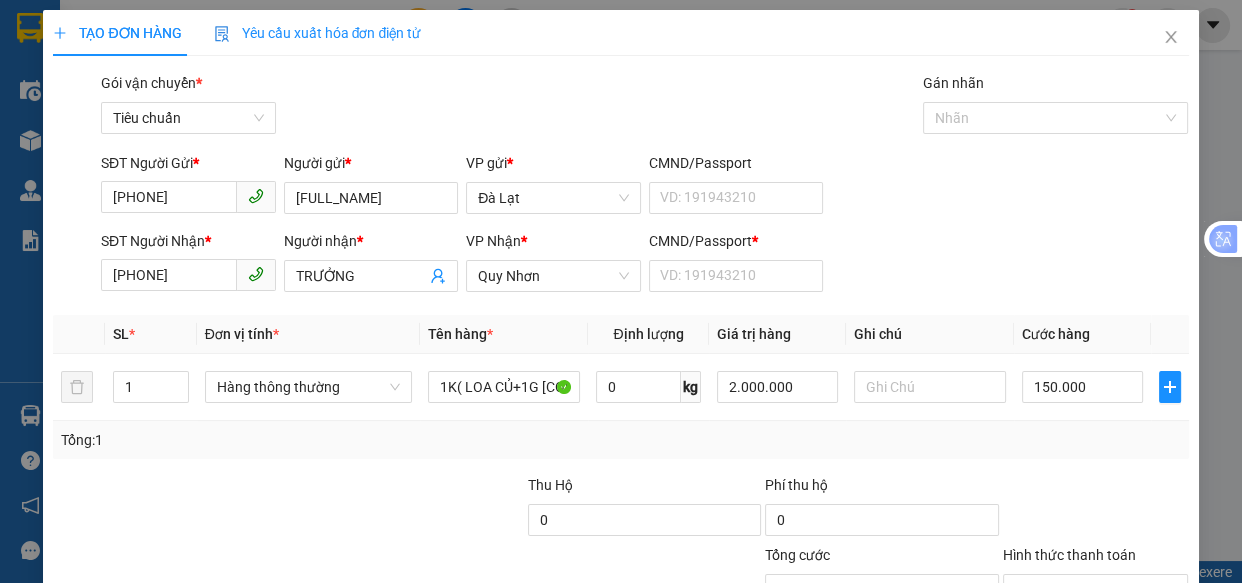 type on "[PHONE]" 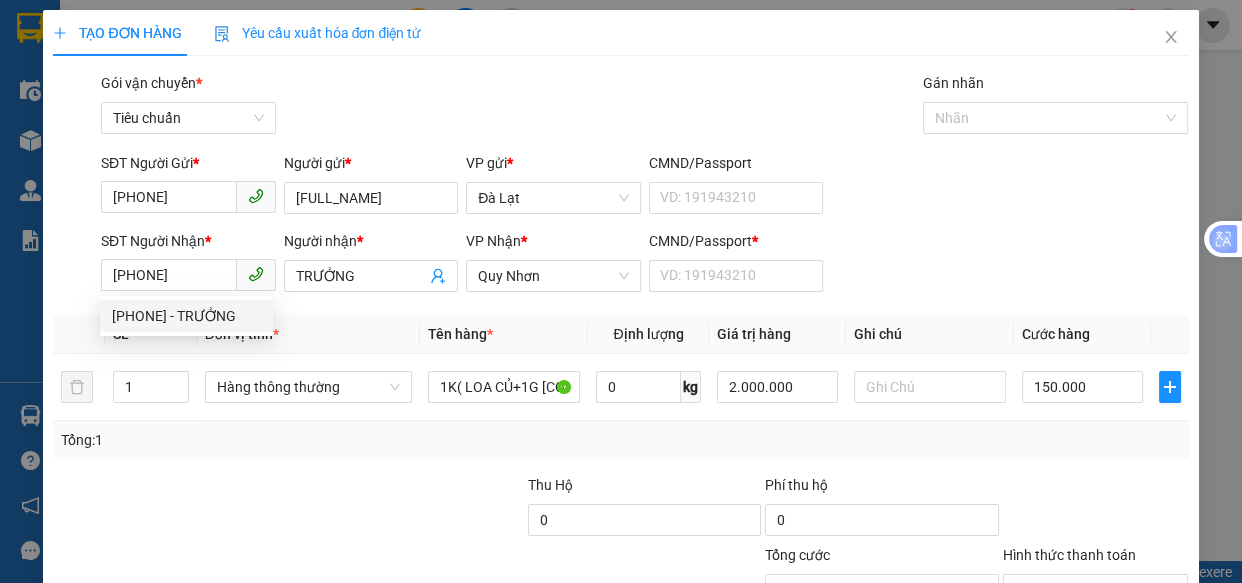 drag, startPoint x: 211, startPoint y: 281, endPoint x: 141, endPoint y: 210, distance: 99.70457 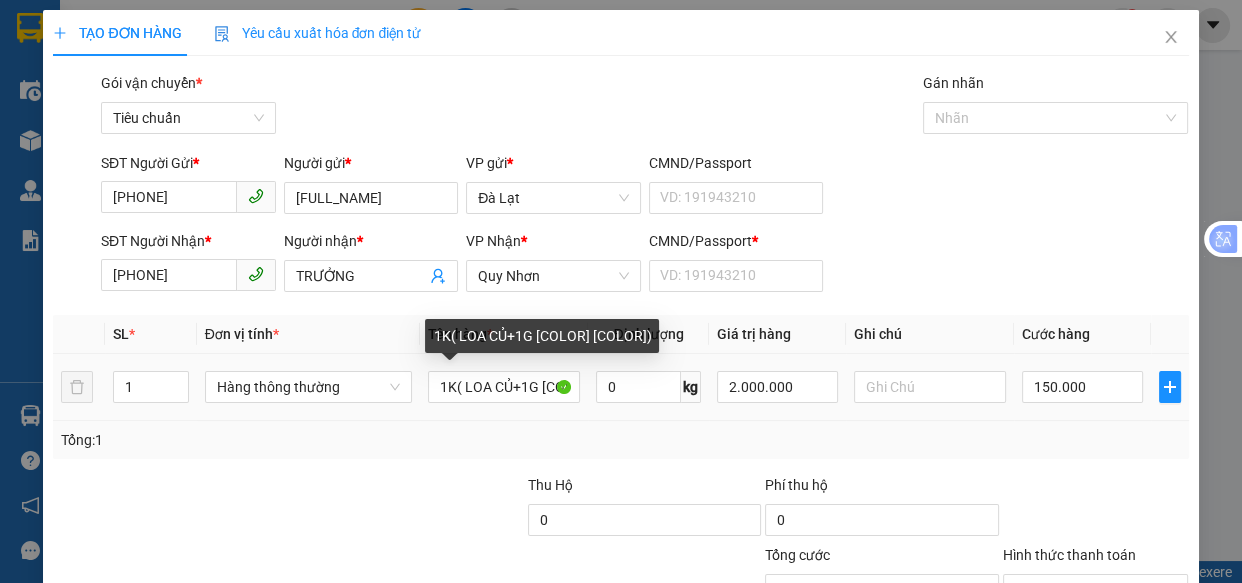 type on "[PHONE]" 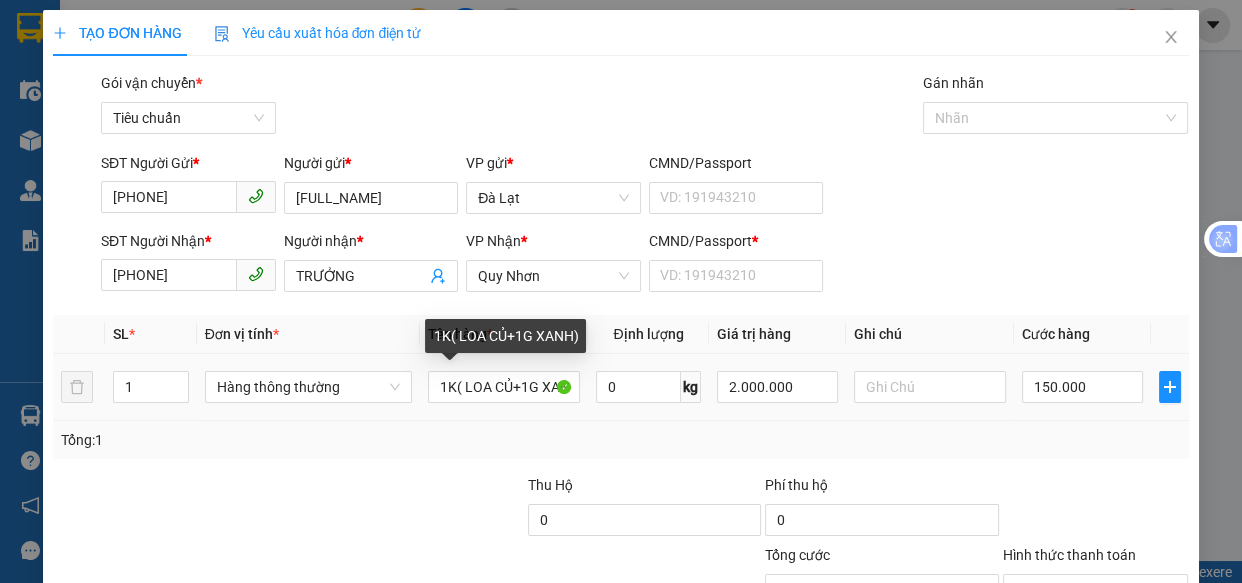 click on "1K( LOA CỦ+1G XANH)" at bounding box center [503, 387] 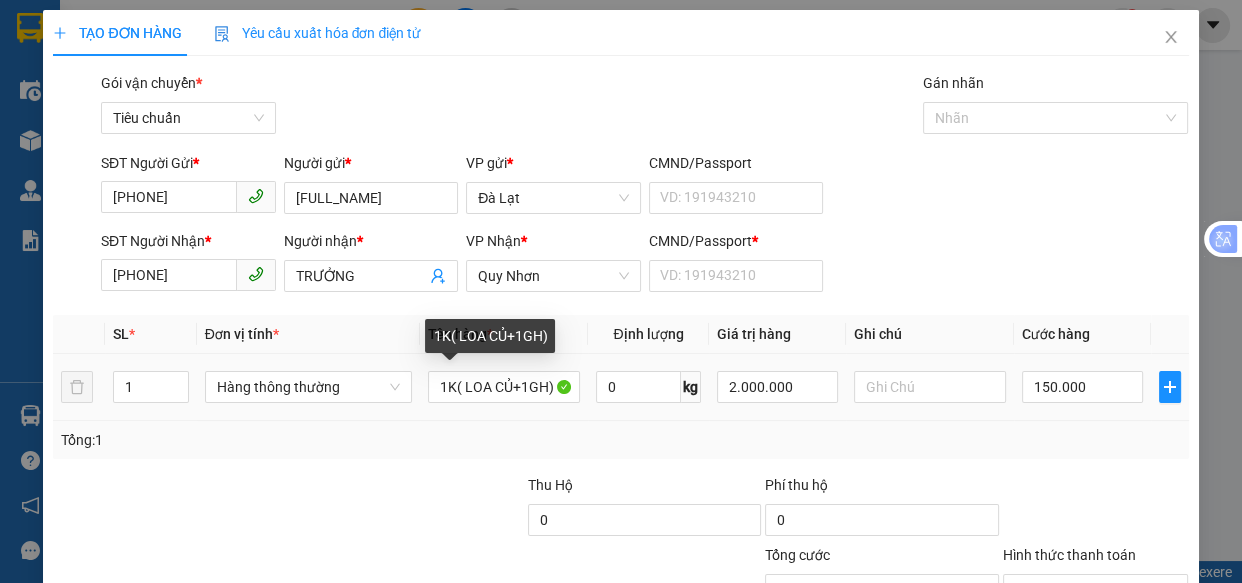 drag, startPoint x: 547, startPoint y: 386, endPoint x: 528, endPoint y: 347, distance: 43.382023 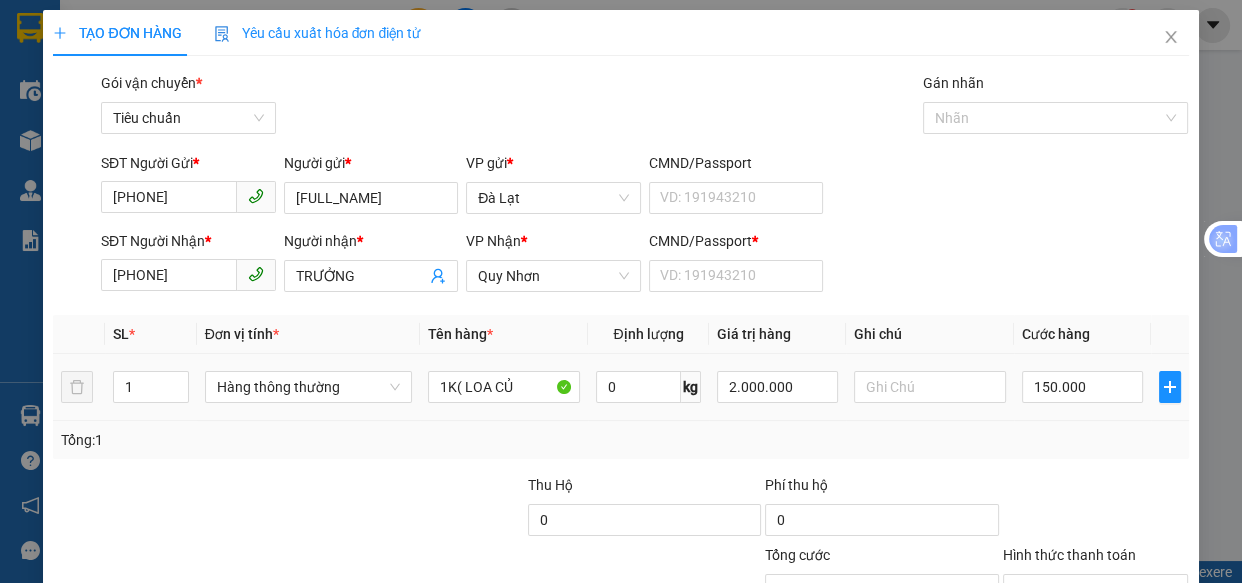 type on "1K( LOA CỦ" 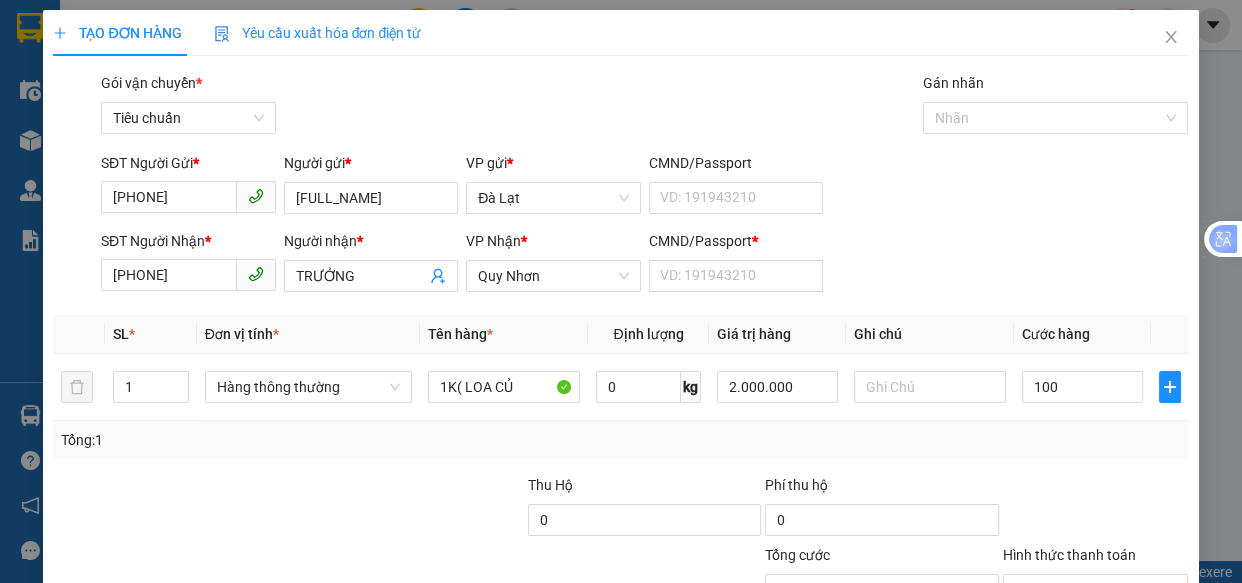type on "100" 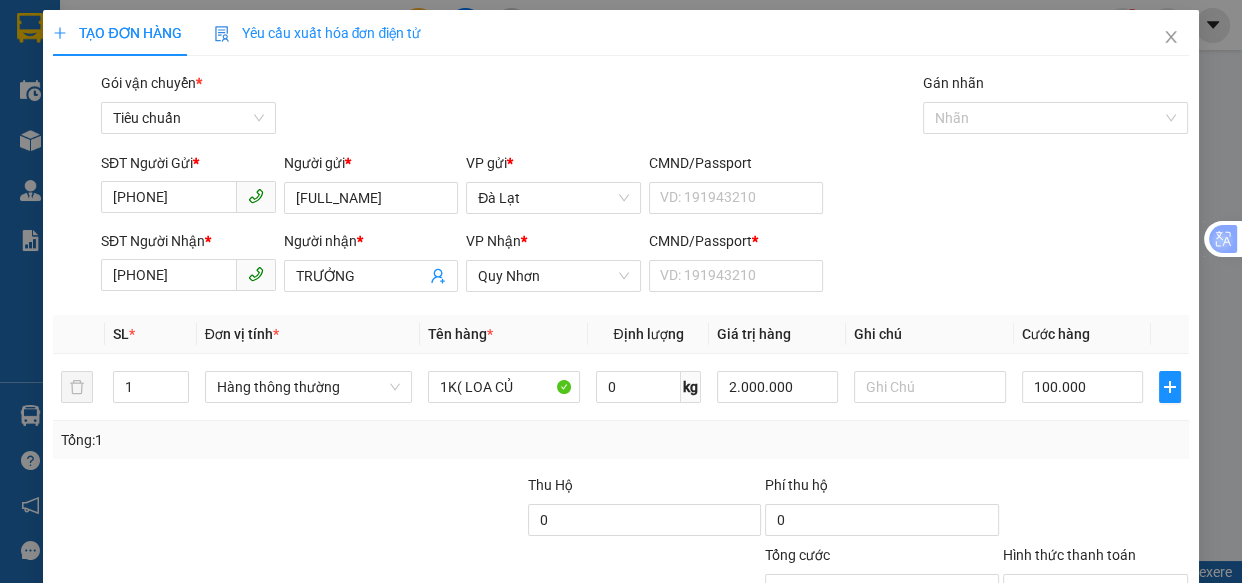 click on "Hình thức thanh toán" at bounding box center (1089, 590) 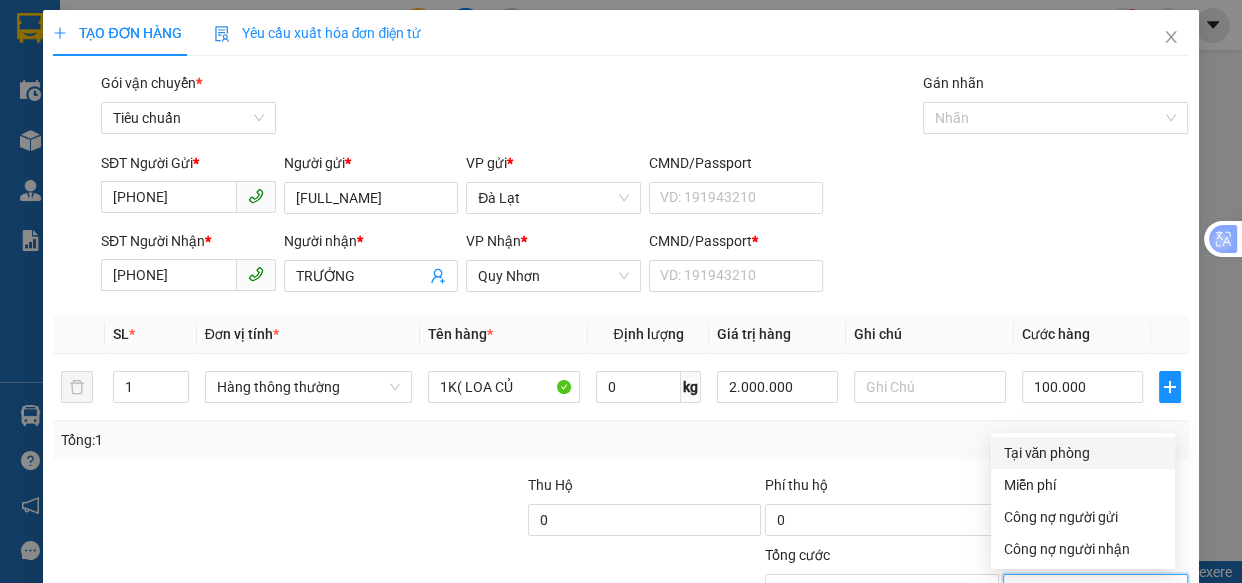 drag, startPoint x: 678, startPoint y: 127, endPoint x: 686, endPoint y: 118, distance: 12.0415945 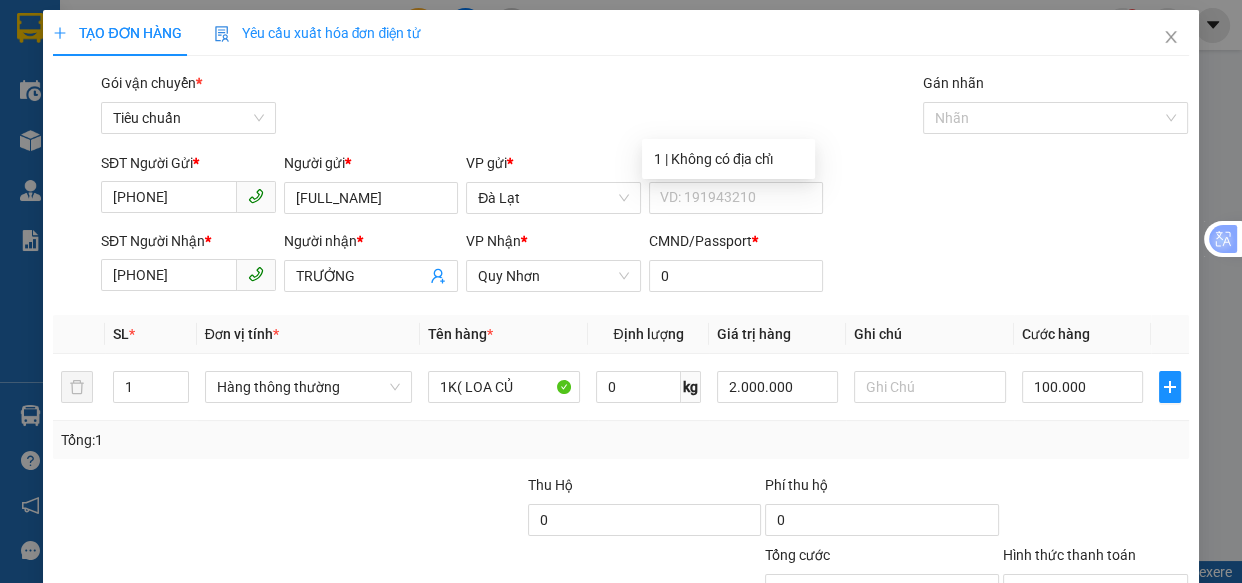 type on "0" 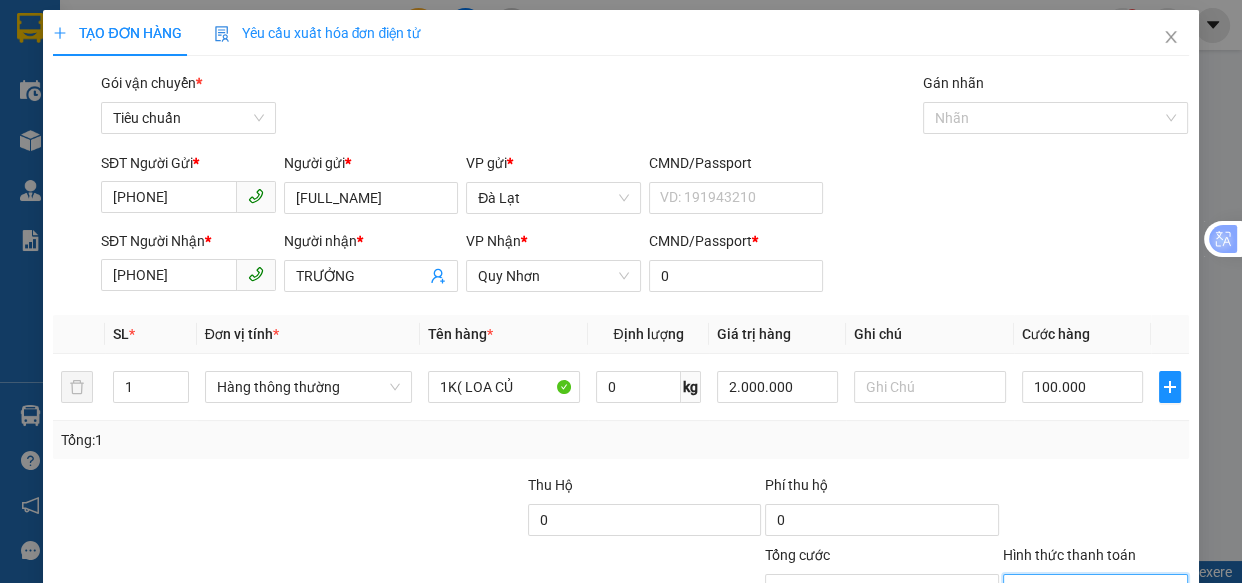 drag, startPoint x: 1030, startPoint y: 431, endPoint x: 1046, endPoint y: 318, distance: 114.12712 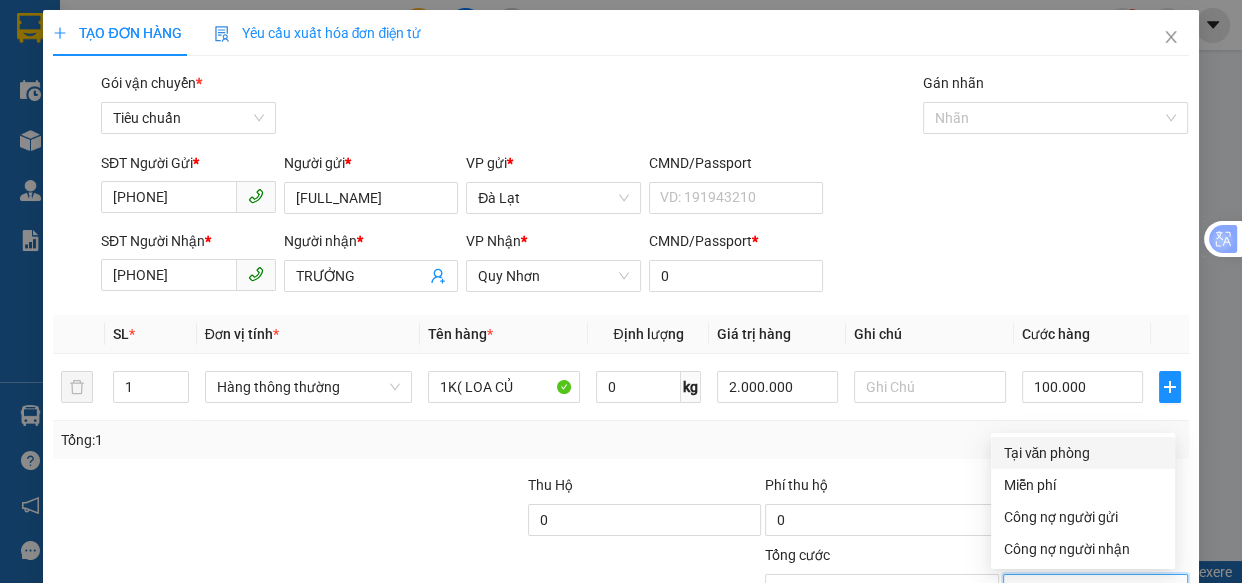 drag, startPoint x: 1048, startPoint y: 299, endPoint x: 1074, endPoint y: 337, distance: 46.043457 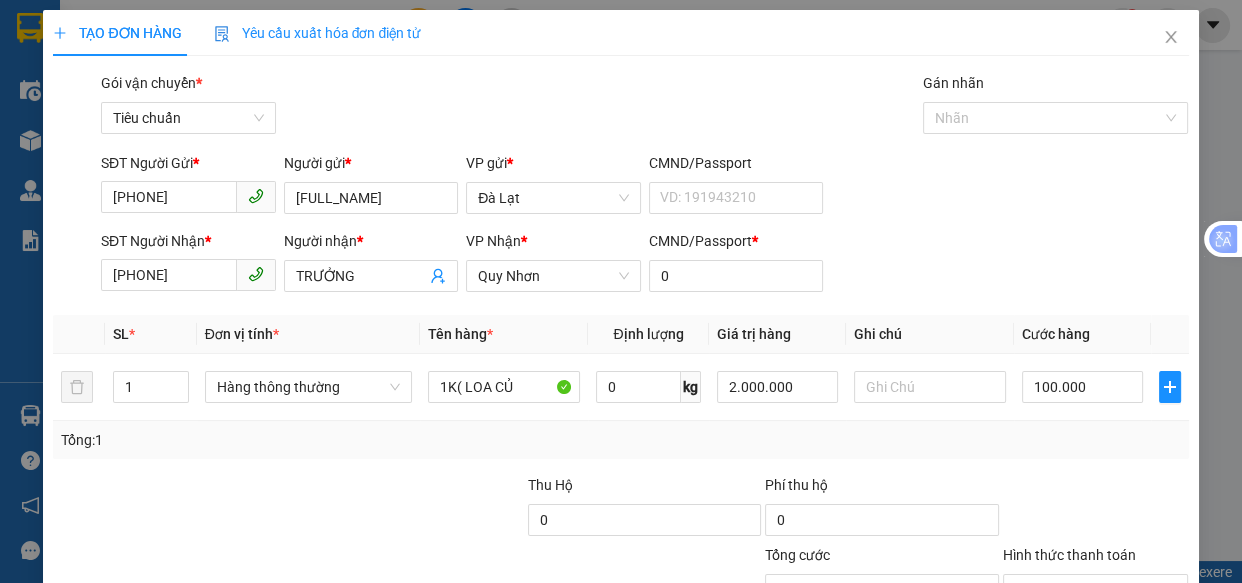drag, startPoint x: 1101, startPoint y: 517, endPoint x: 921, endPoint y: 293, distance: 287.3604 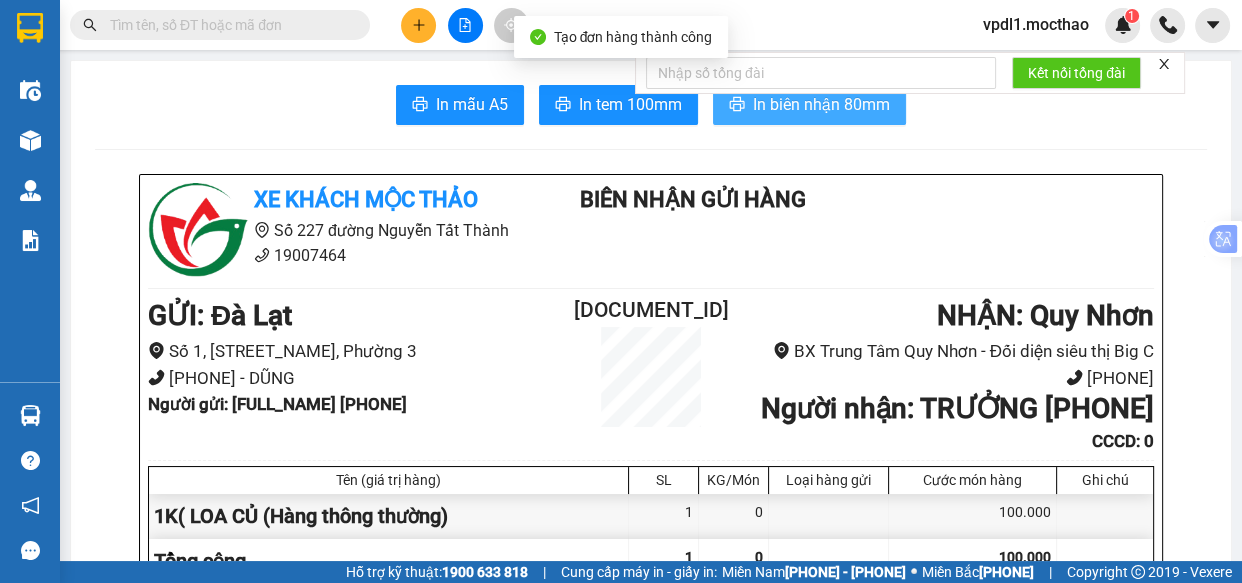 click on "In biên nhận 80mm" at bounding box center [809, 105] 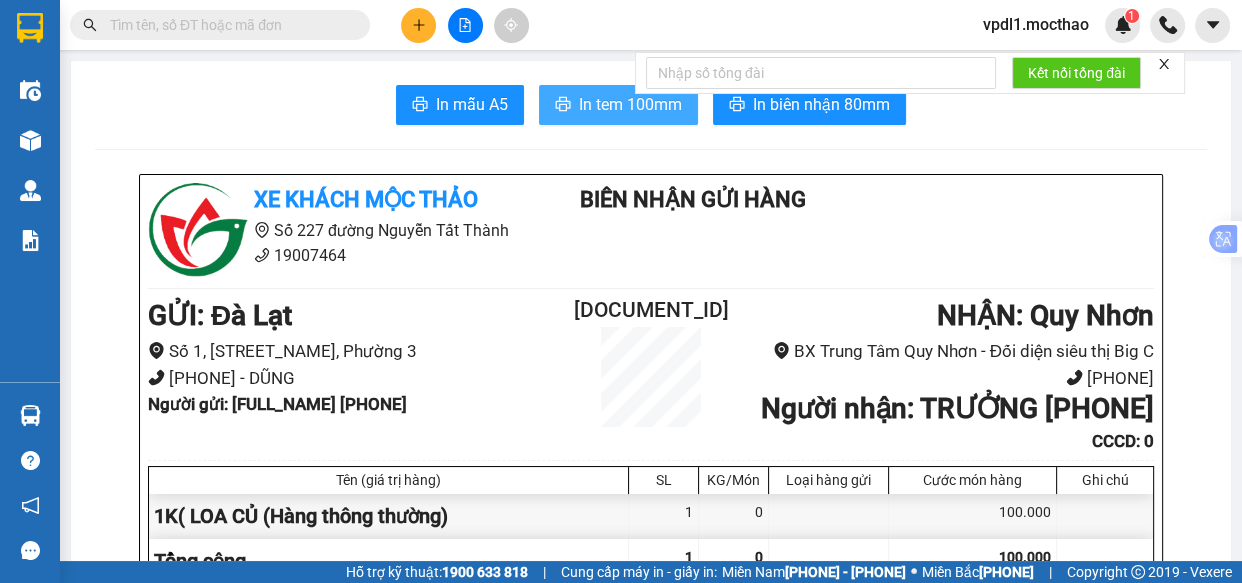 click on "In tem 100mm" at bounding box center [472, 104] 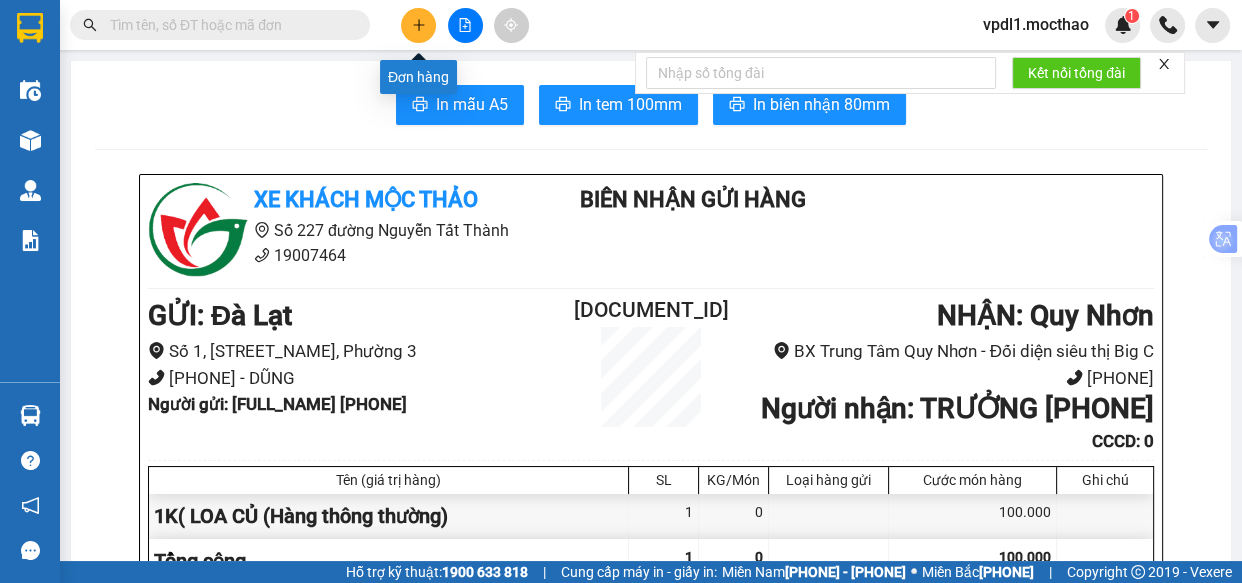 click at bounding box center [418, 24] 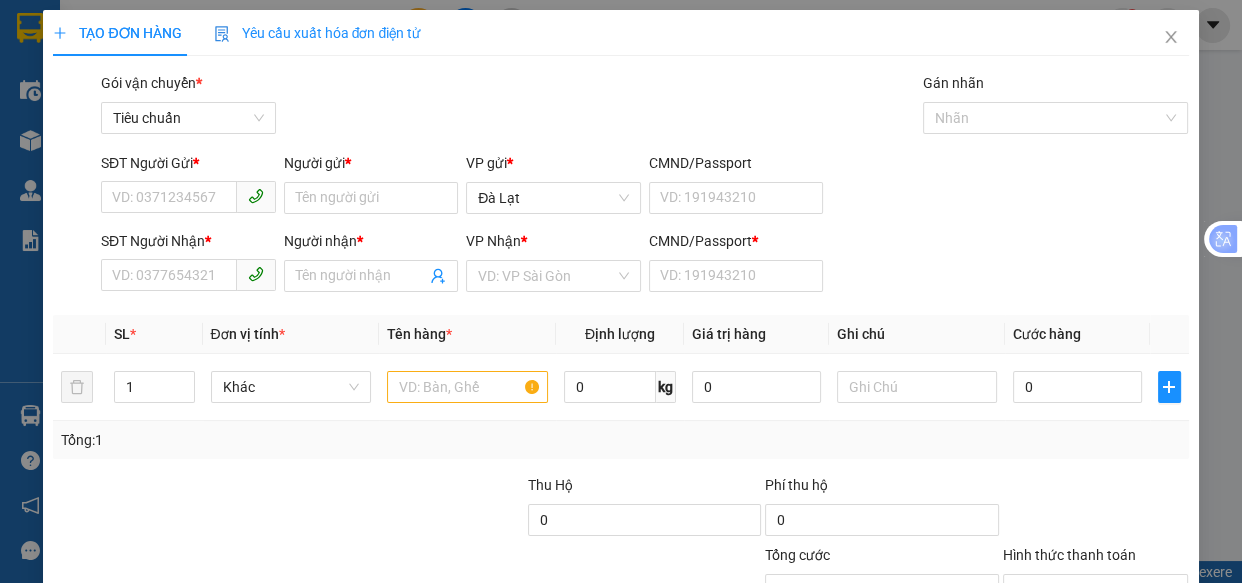 click on "Người gửi  *" at bounding box center (371, 198) 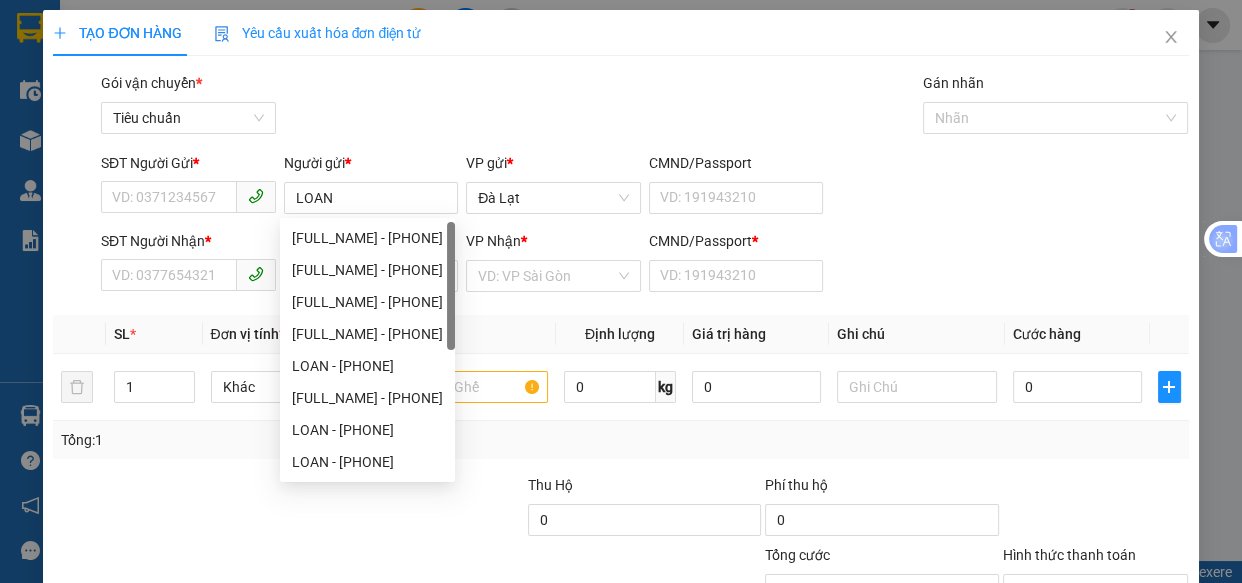 type on "LOAN" 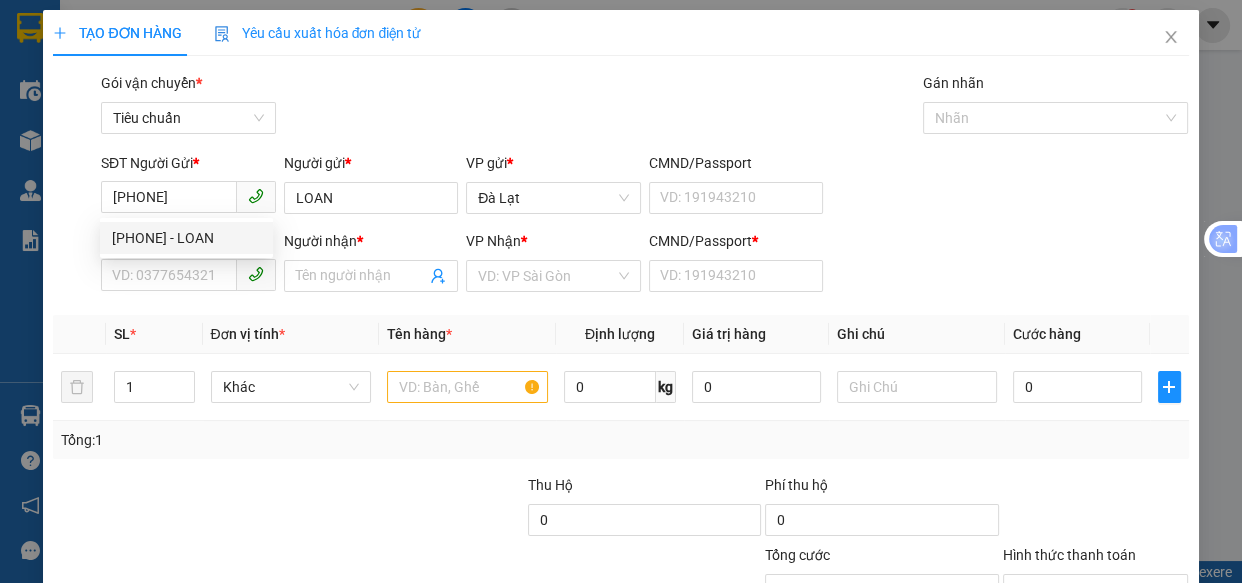 type on "[PHONE]" 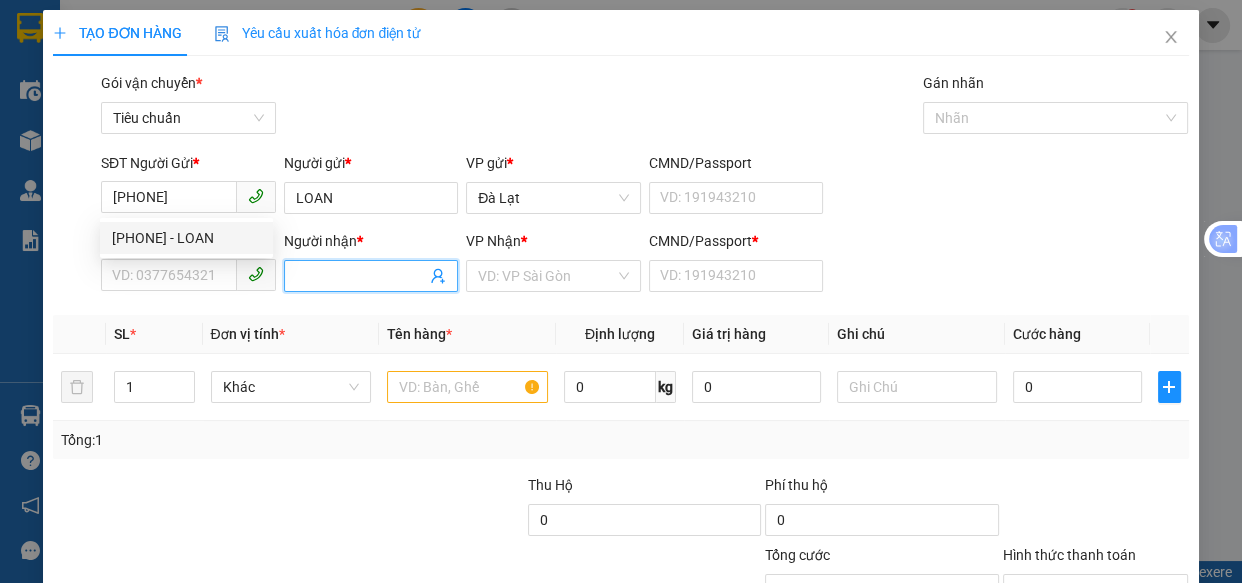 click on "Người nhận  *" at bounding box center [361, 276] 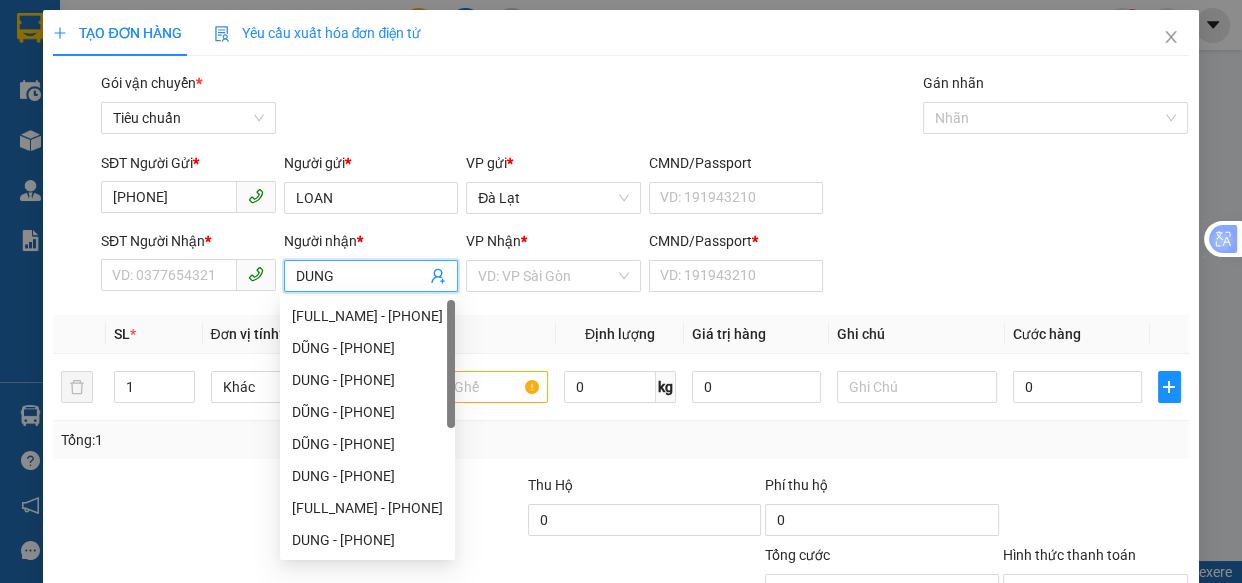 type on "DUNG" 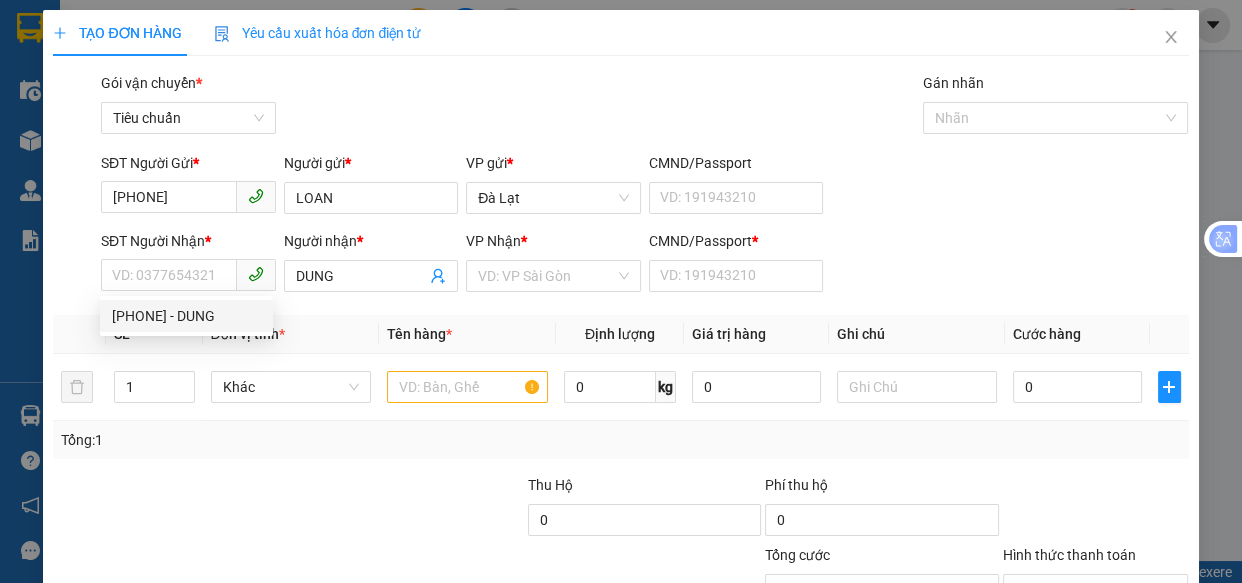 click on "[PHONE] - DUNG" at bounding box center [0, 0] 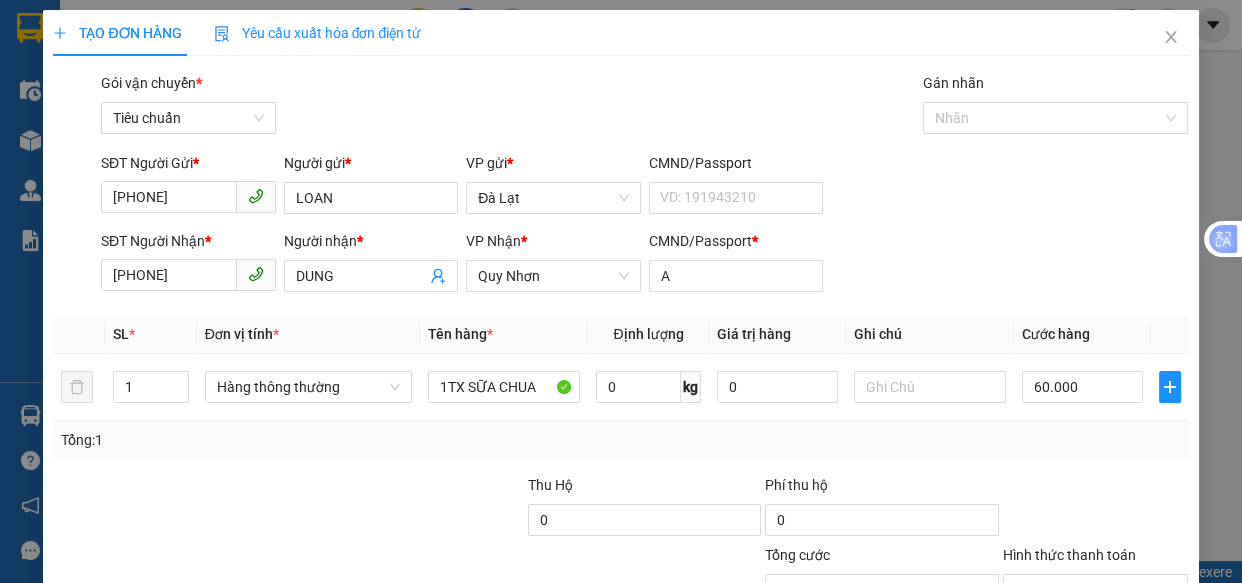 click on "Lưu và In" at bounding box center [1130, 685] 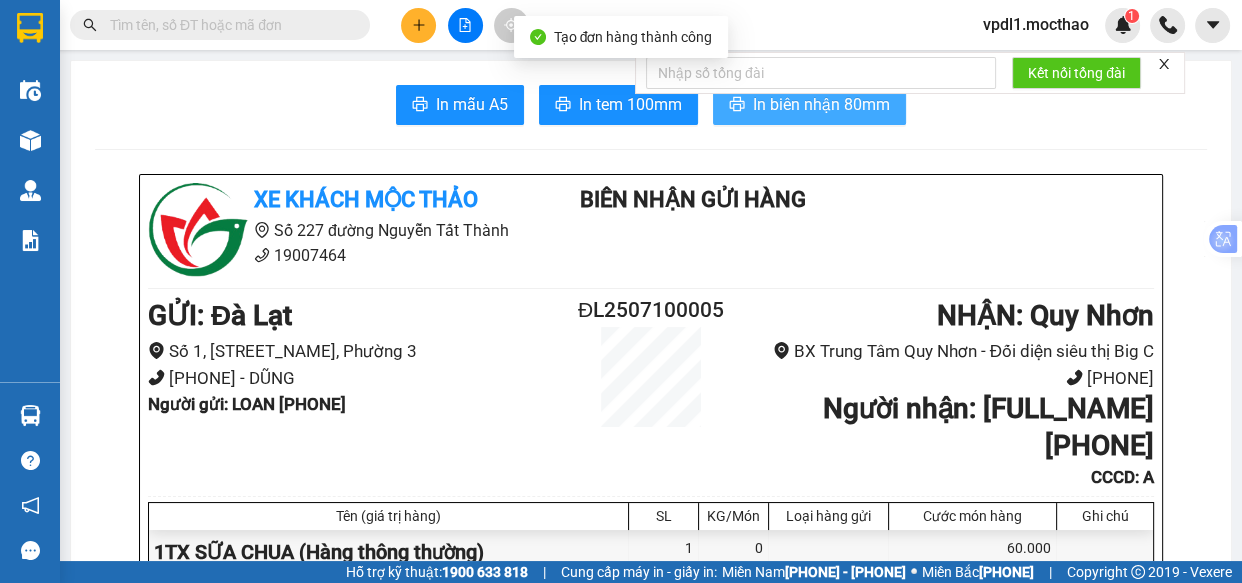 click on "In biên nhận 80mm" at bounding box center [809, 105] 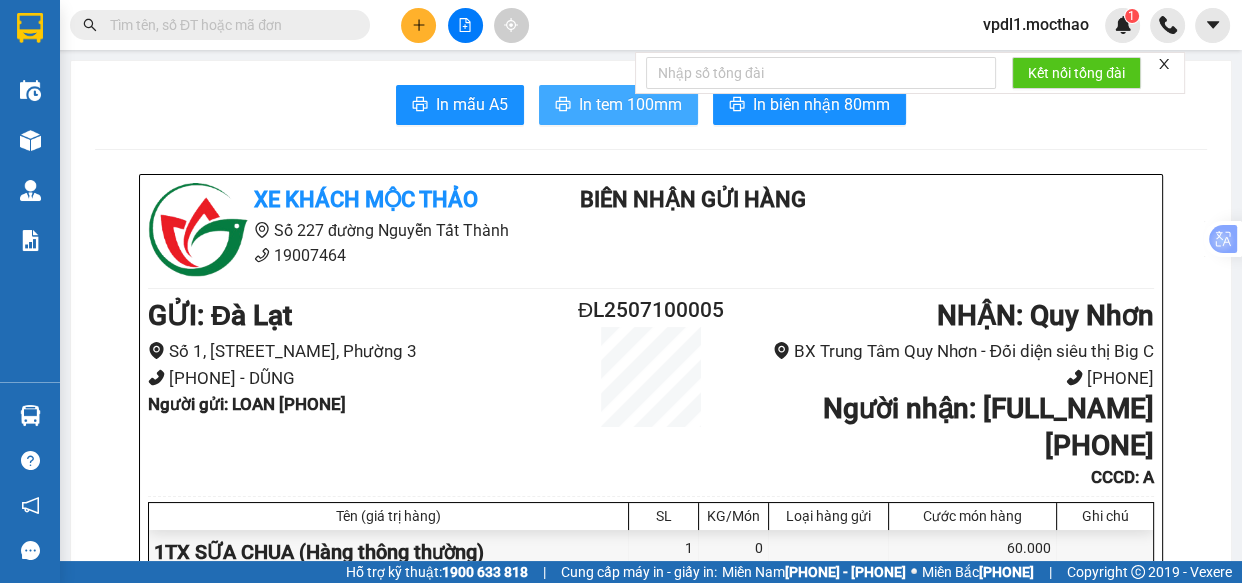 click on "In tem 100mm" at bounding box center [618, 105] 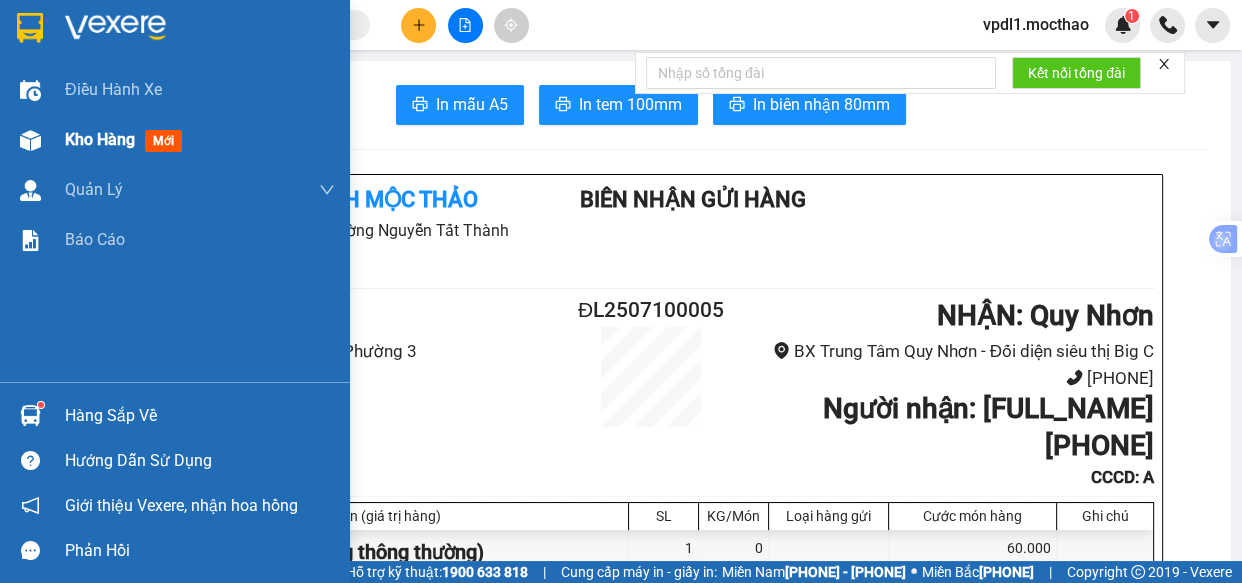click on "Kho hàng" at bounding box center (100, 139) 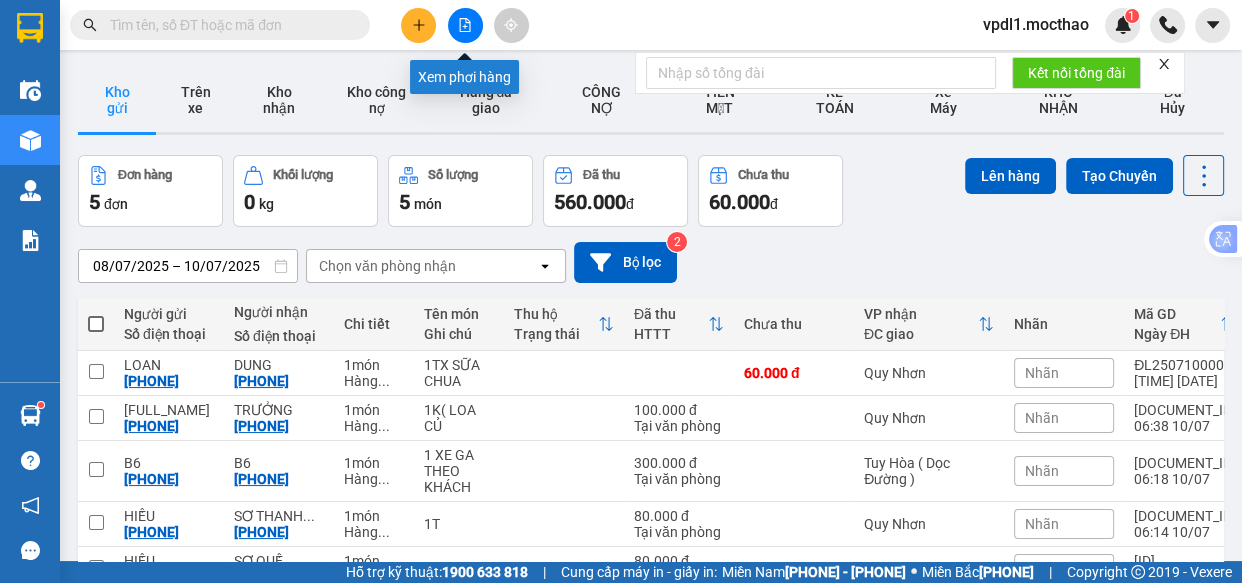click at bounding box center (465, 25) 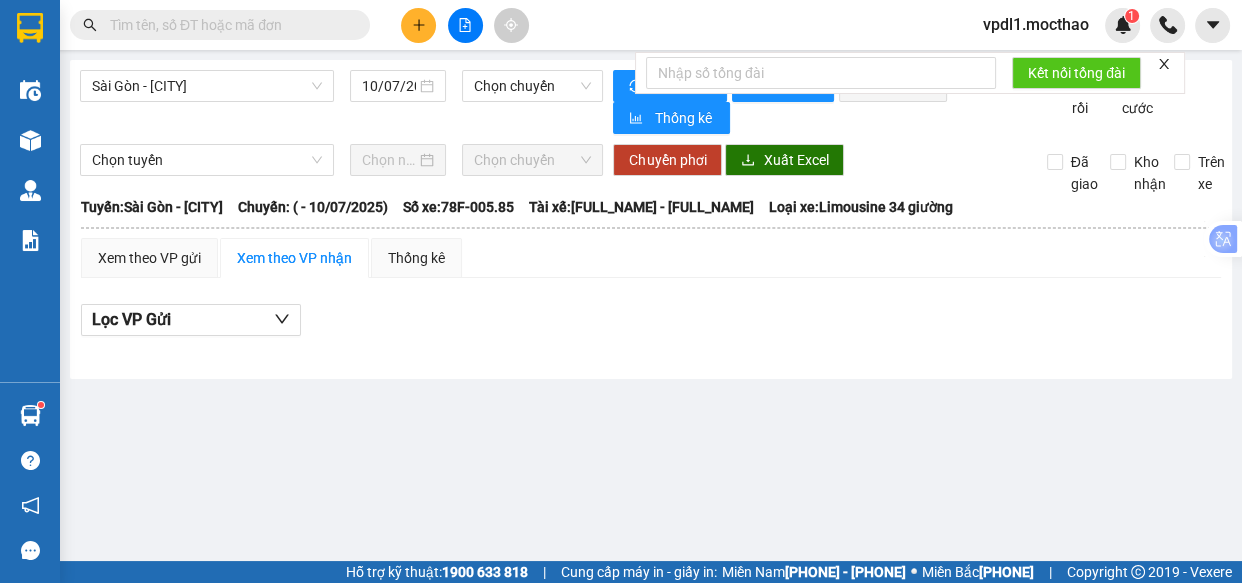 drag, startPoint x: 236, startPoint y: 94, endPoint x: 259, endPoint y: 93, distance: 23.021729 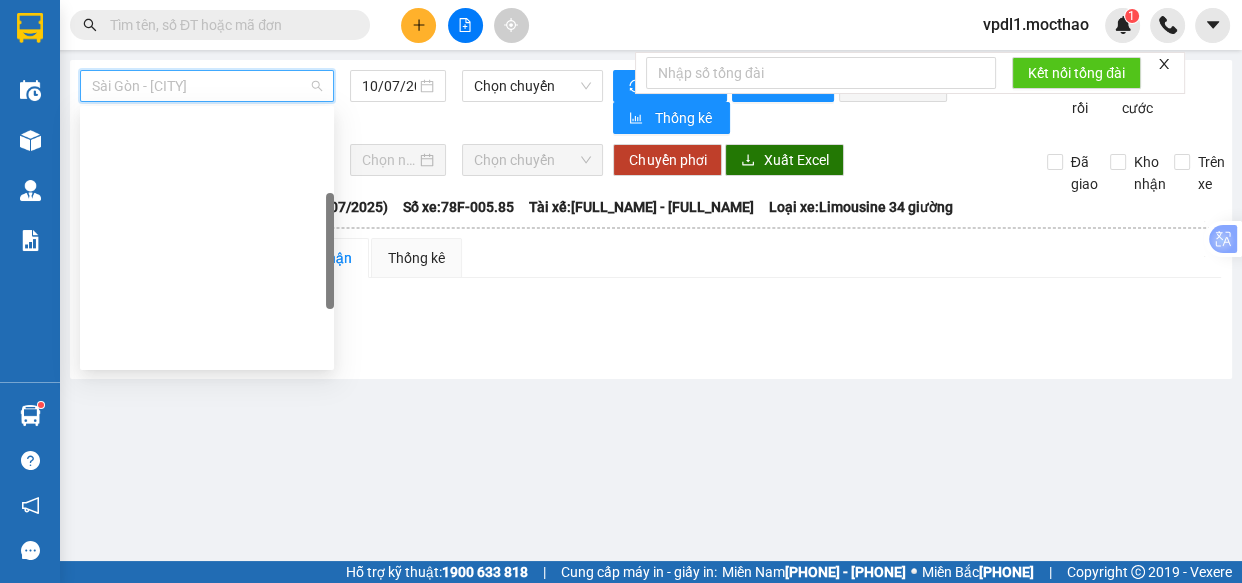 click on "Đà Lạt - Quy Nhơn" at bounding box center [207, 446] 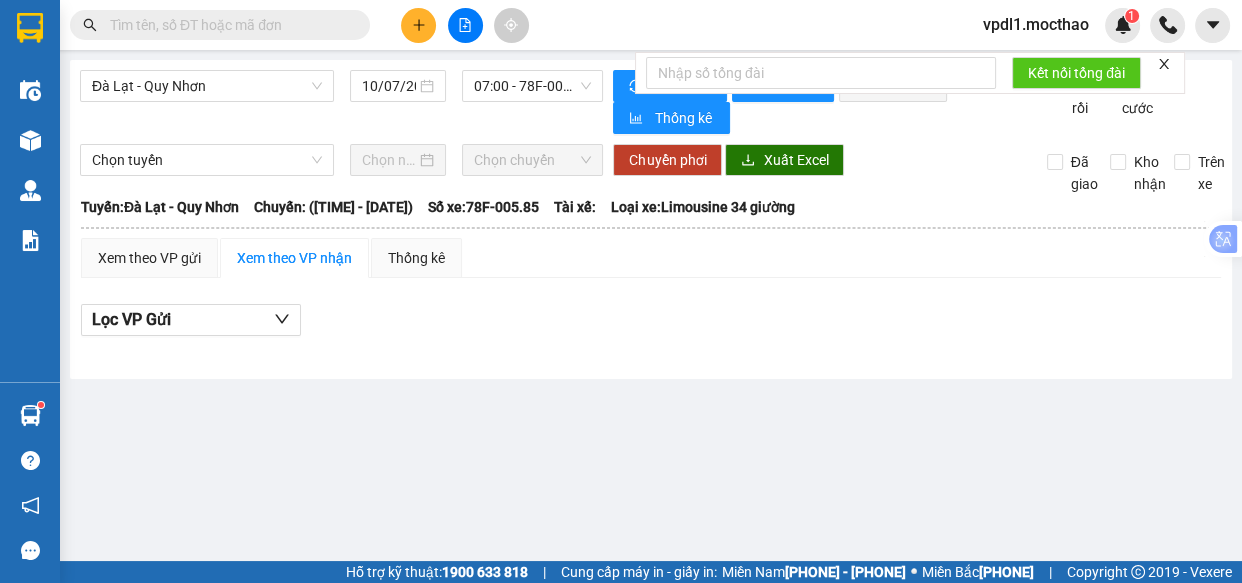 click on "10/07/2025" at bounding box center (398, 86) 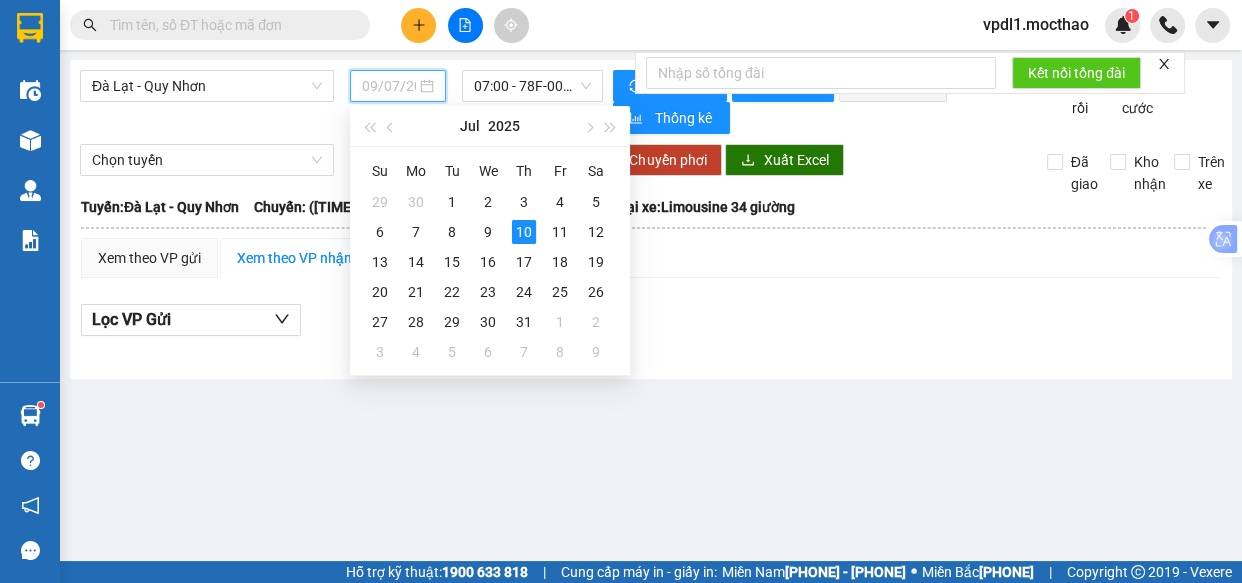 click on "9" at bounding box center [452, 202] 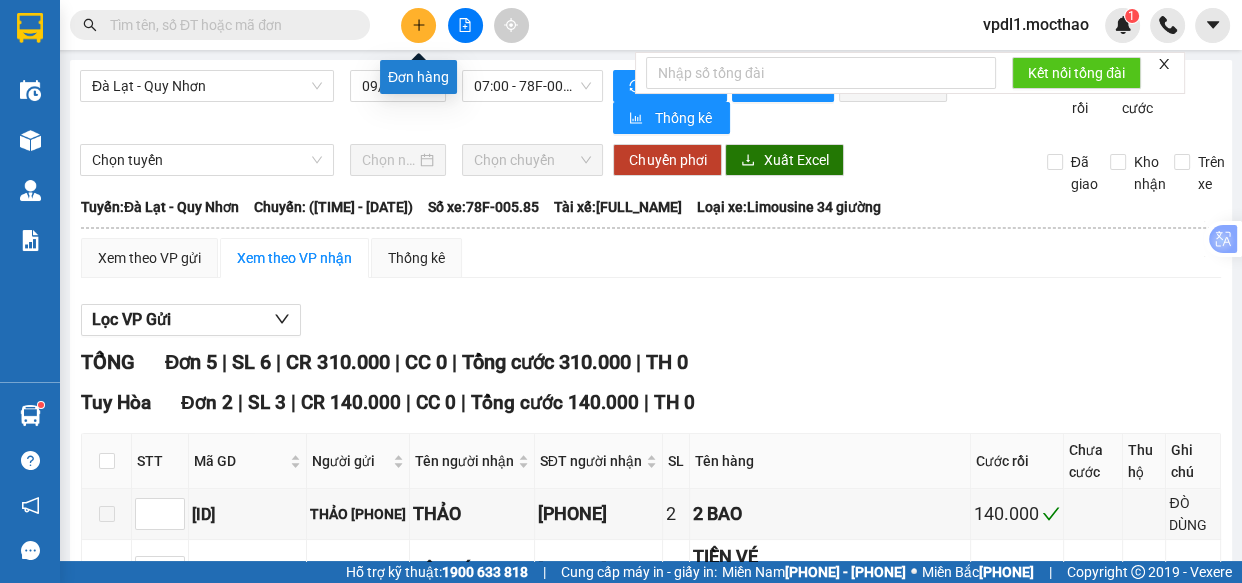 click at bounding box center (419, 25) 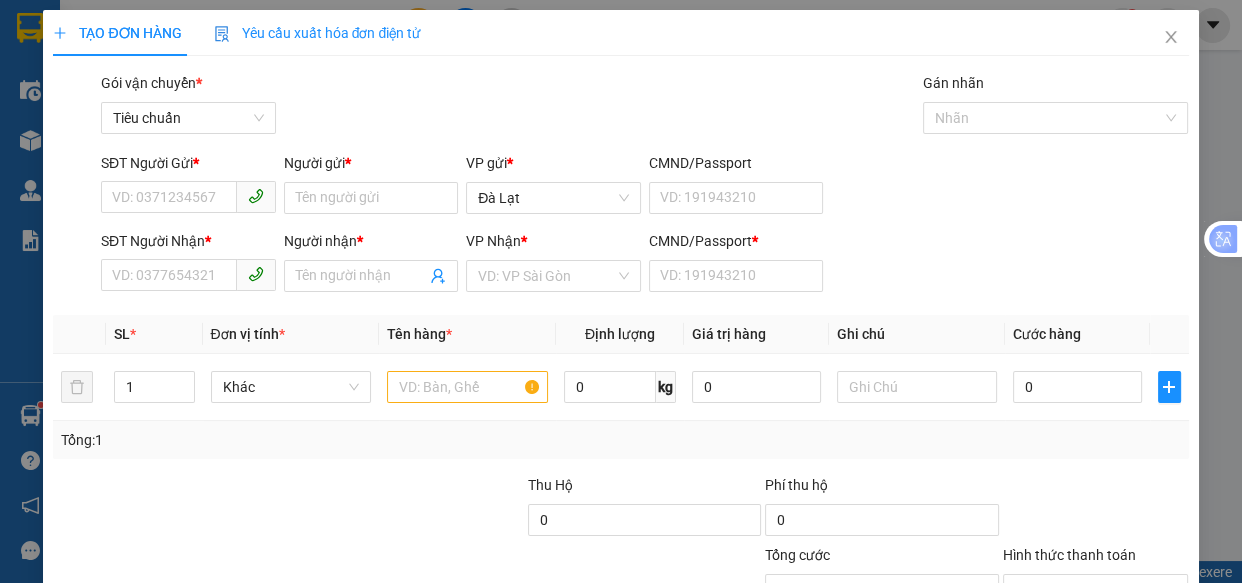 click on "Người gửi  *" at bounding box center [371, 198] 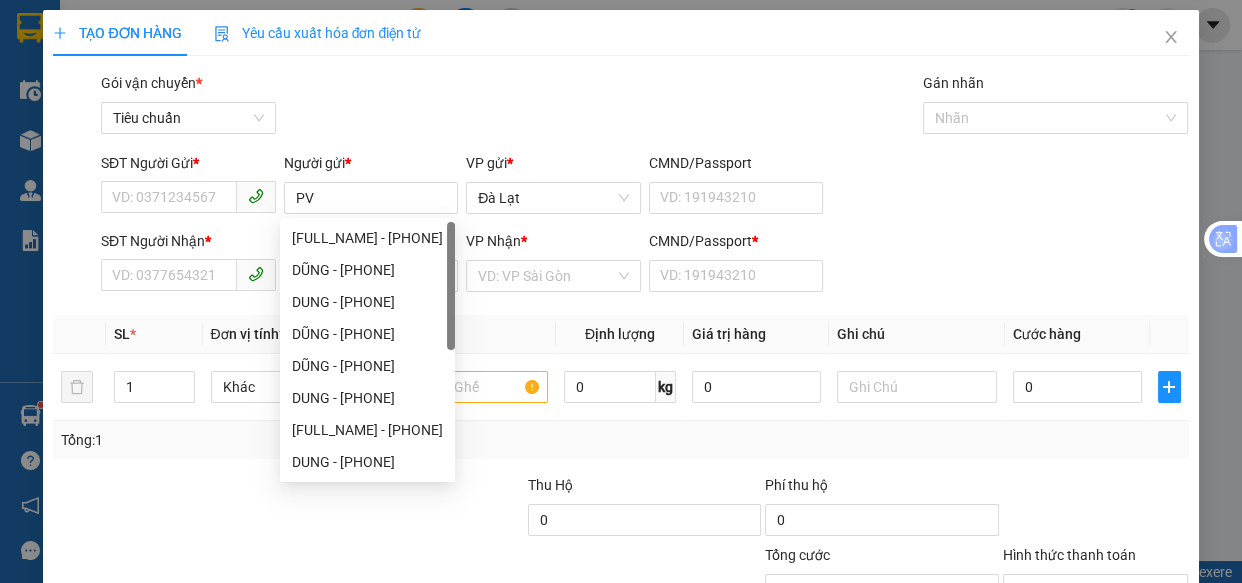 type on "PV" 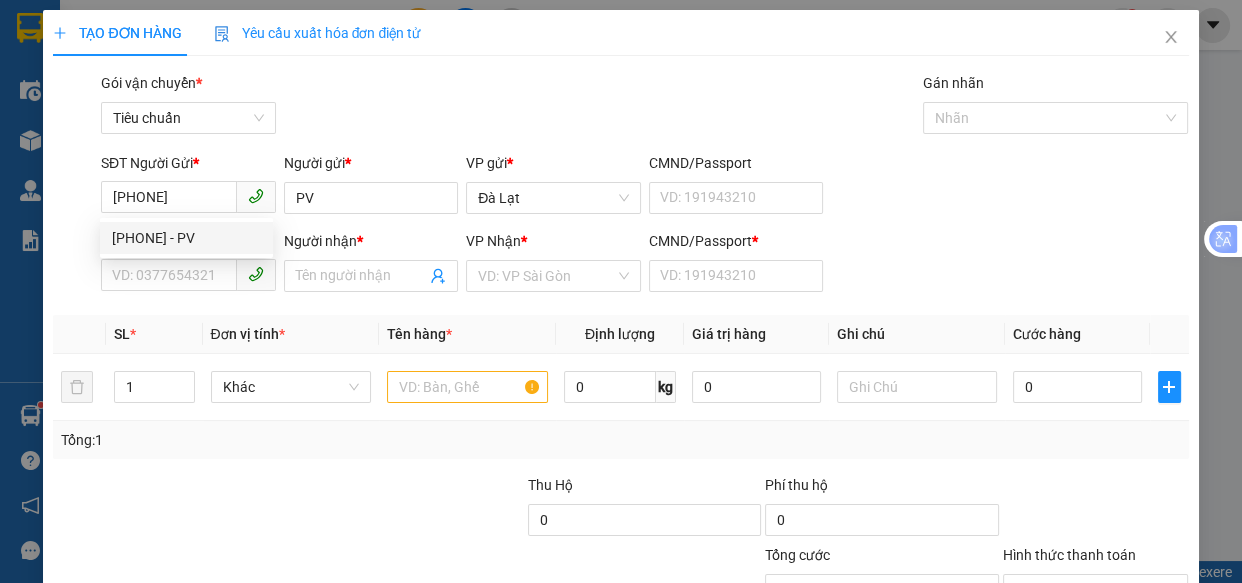 type on "[PHONE]" 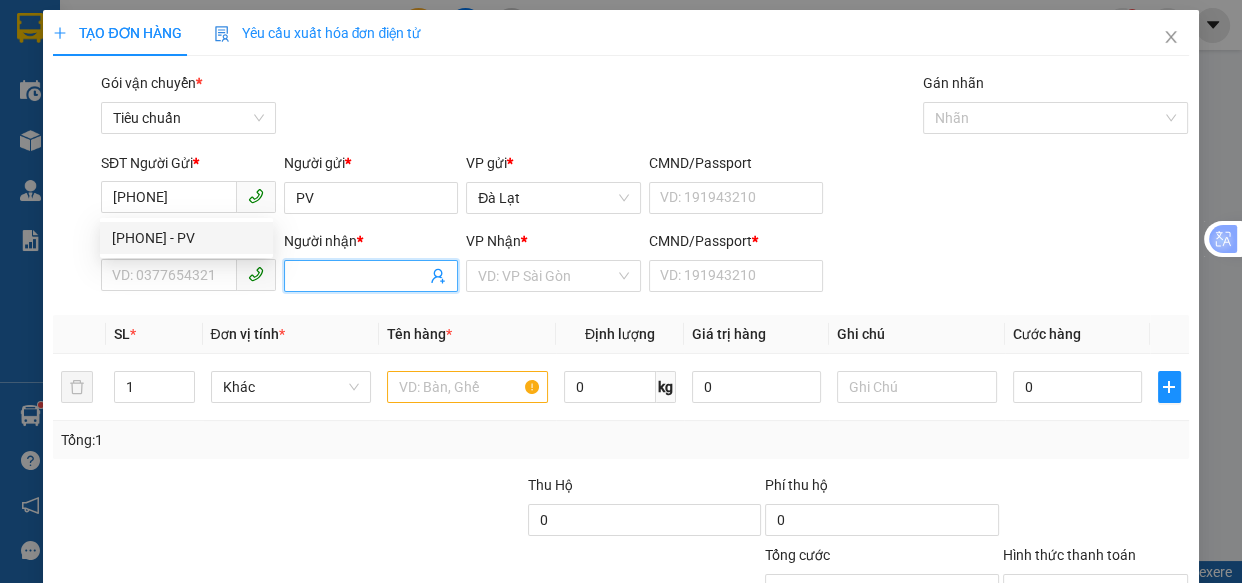 click on "Người nhận  *" at bounding box center [361, 276] 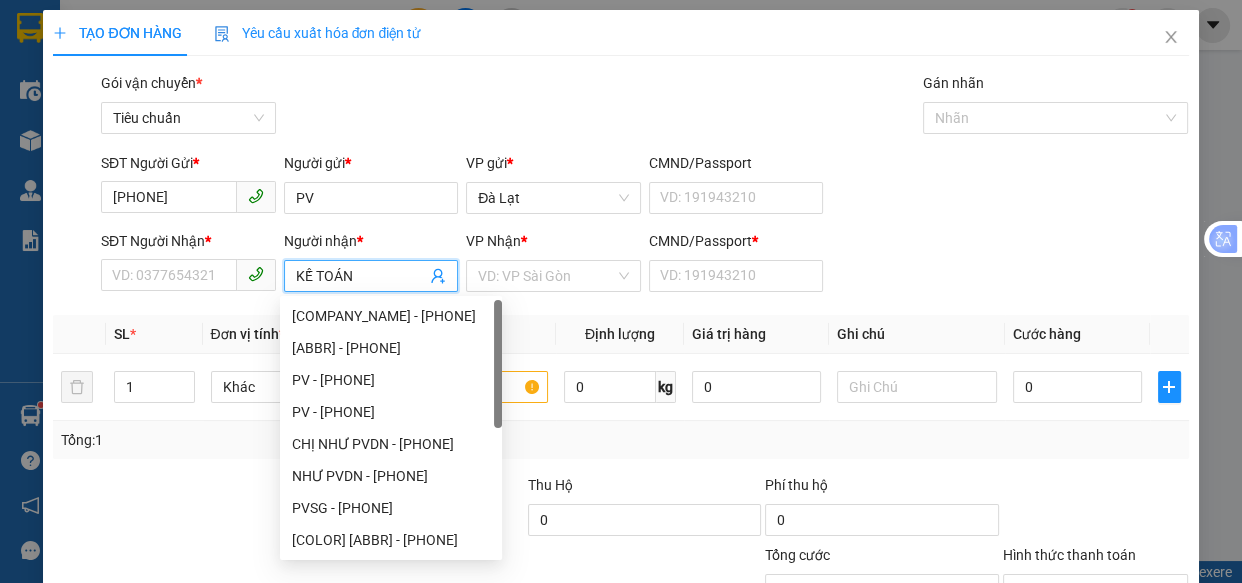 type on "KẾ TOÁN" 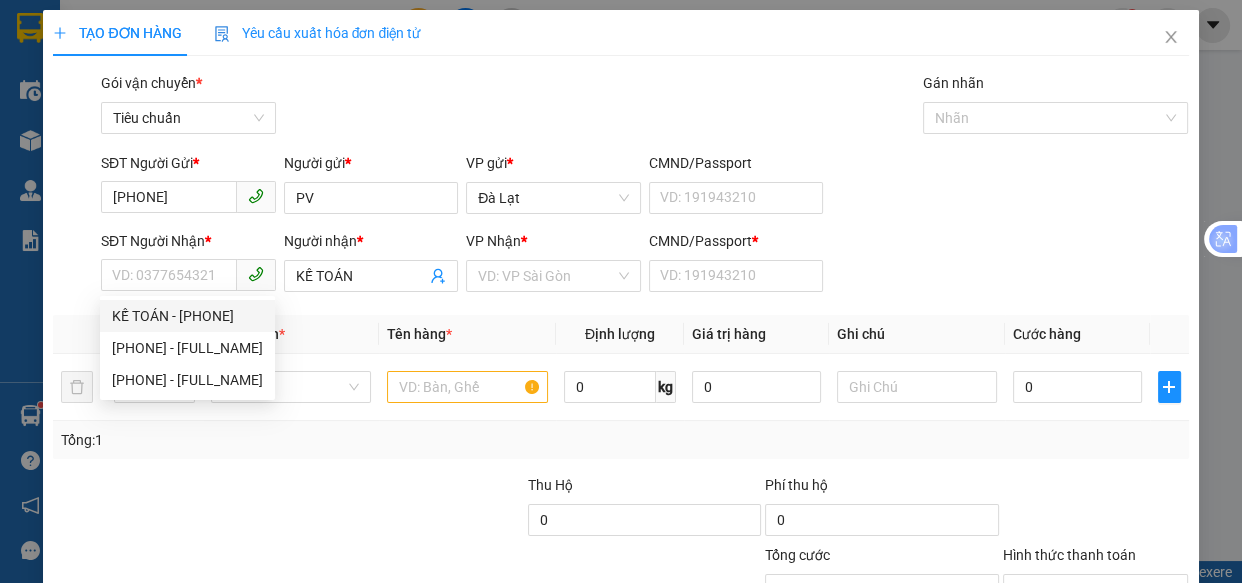 click on "KẾ TOÁN - [PHONE]" at bounding box center [0, 0] 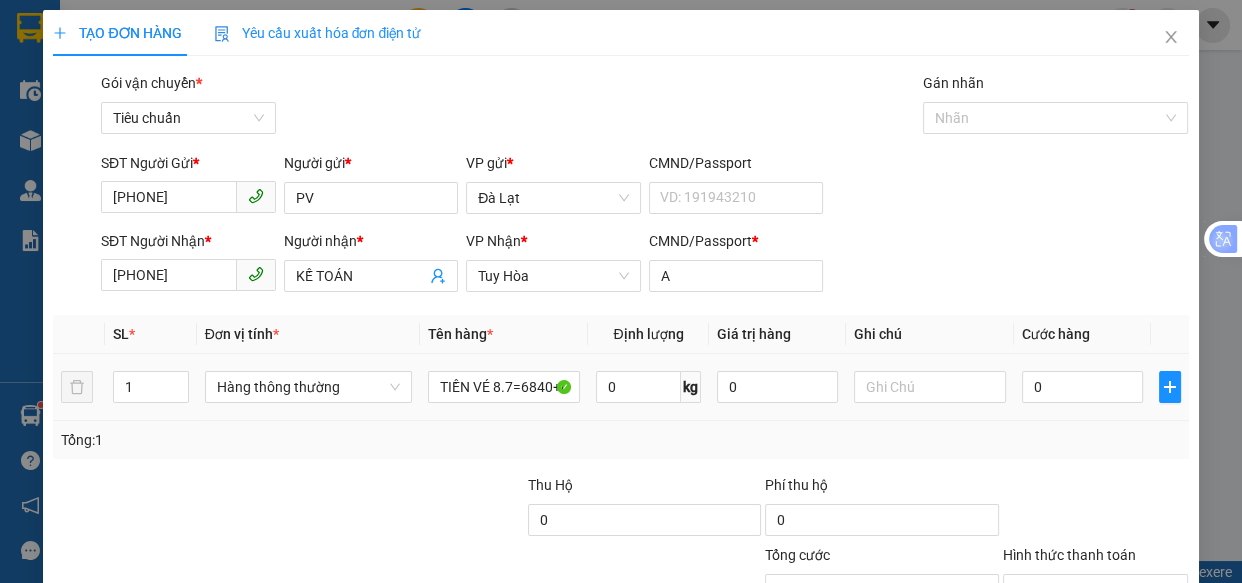drag, startPoint x: 555, startPoint y: 391, endPoint x: 485, endPoint y: 388, distance: 70.064255 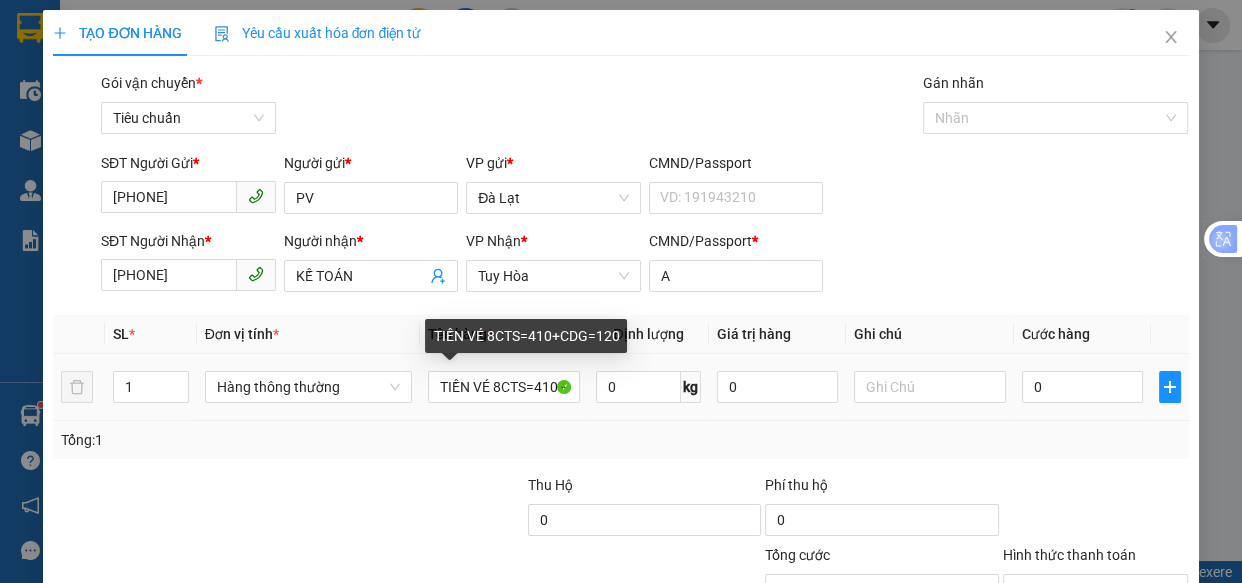 drag, startPoint x: 563, startPoint y: 390, endPoint x: 492, endPoint y: 393, distance: 71.063354 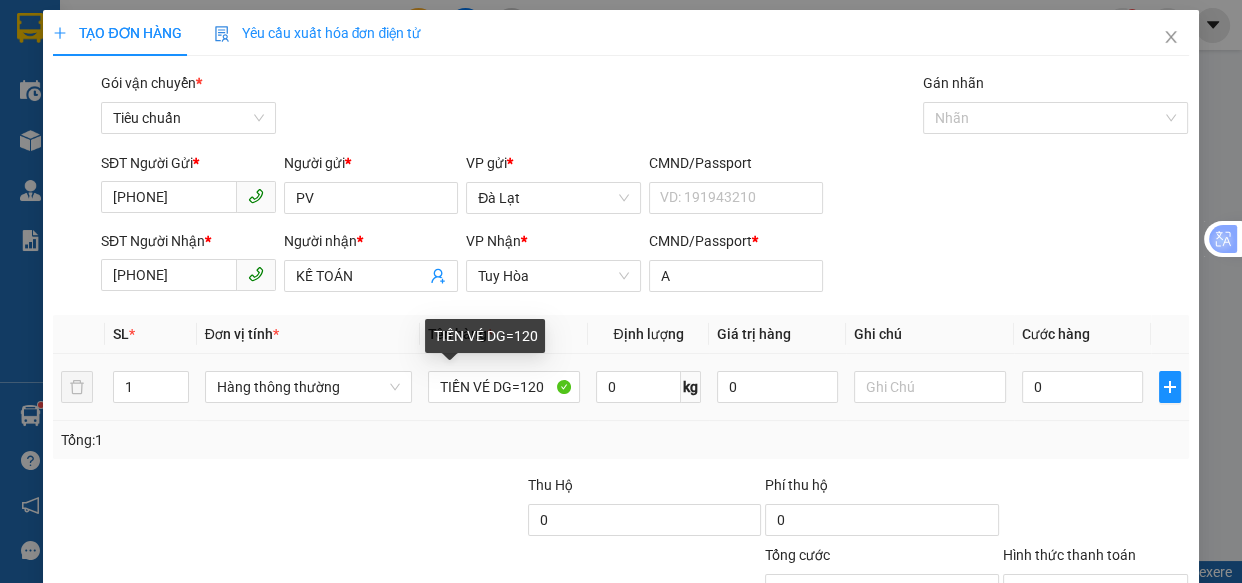 drag, startPoint x: 548, startPoint y: 382, endPoint x: 489, endPoint y: 389, distance: 59.413803 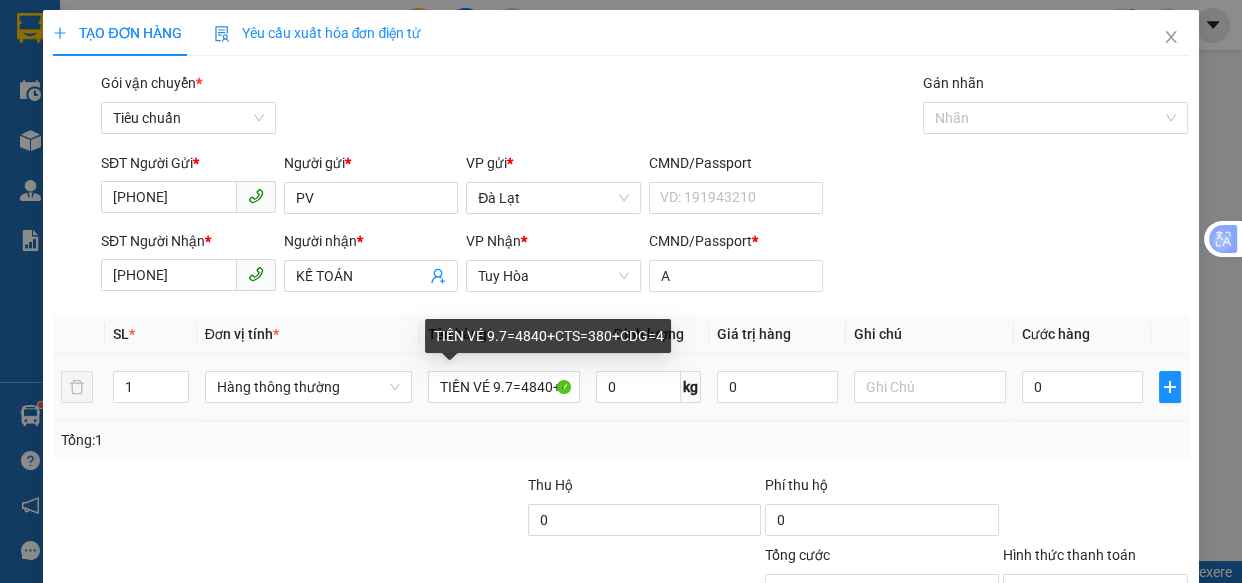type on "TIỀN VÉ 9.7=4840+CTS=380+CDG=47" 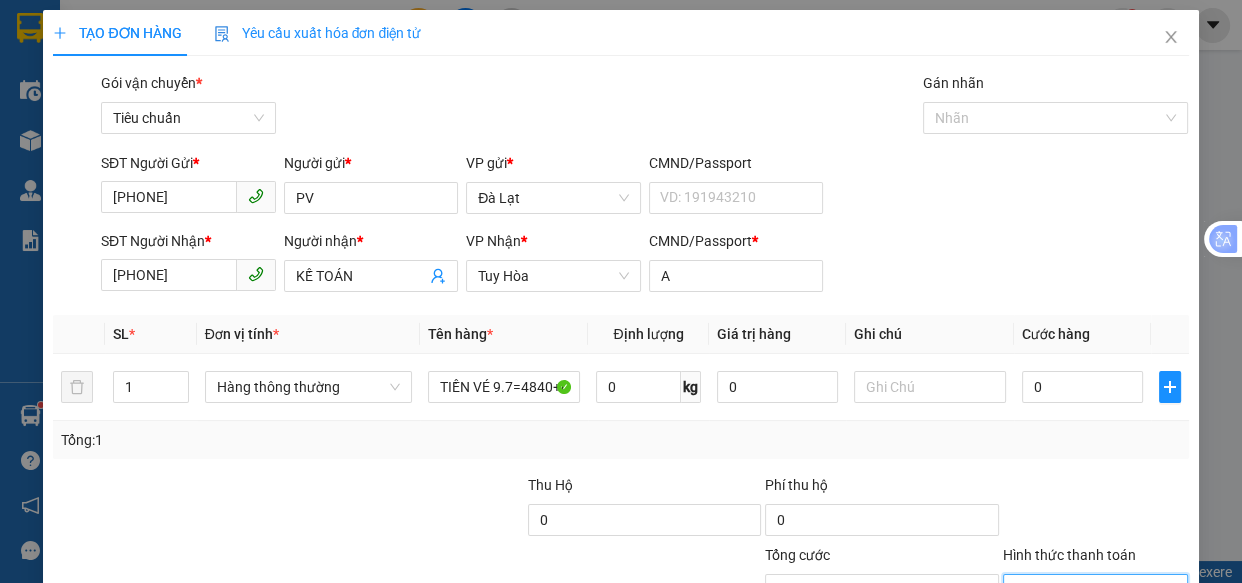 drag, startPoint x: 1049, startPoint y: 431, endPoint x: 1059, endPoint y: 383, distance: 49.0306 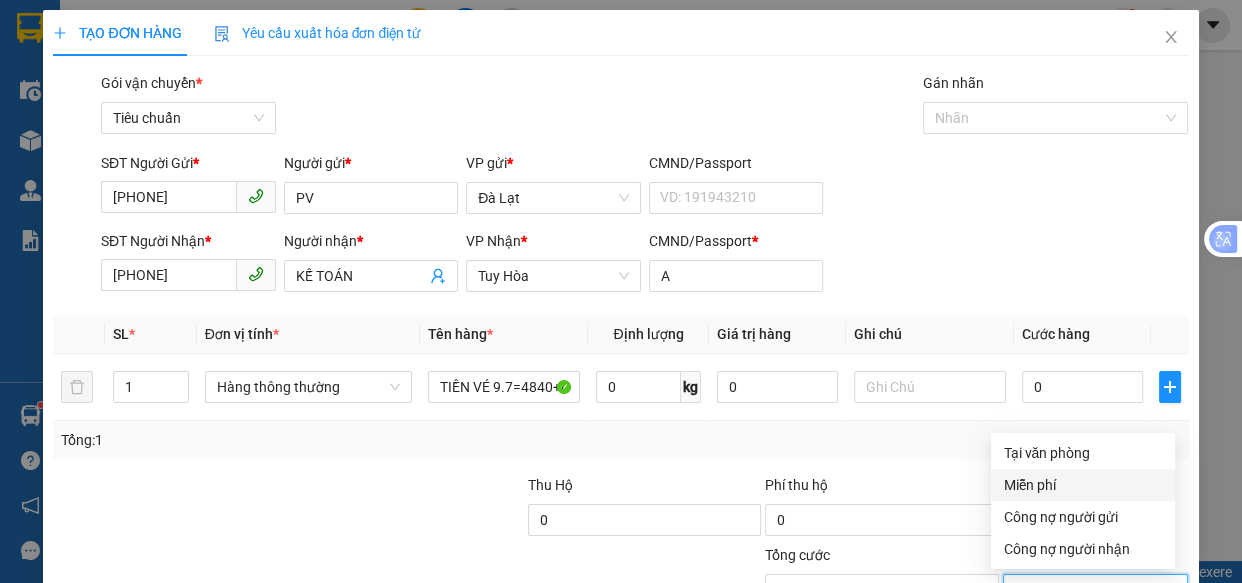 click on "Miễn phí" at bounding box center [1083, 485] 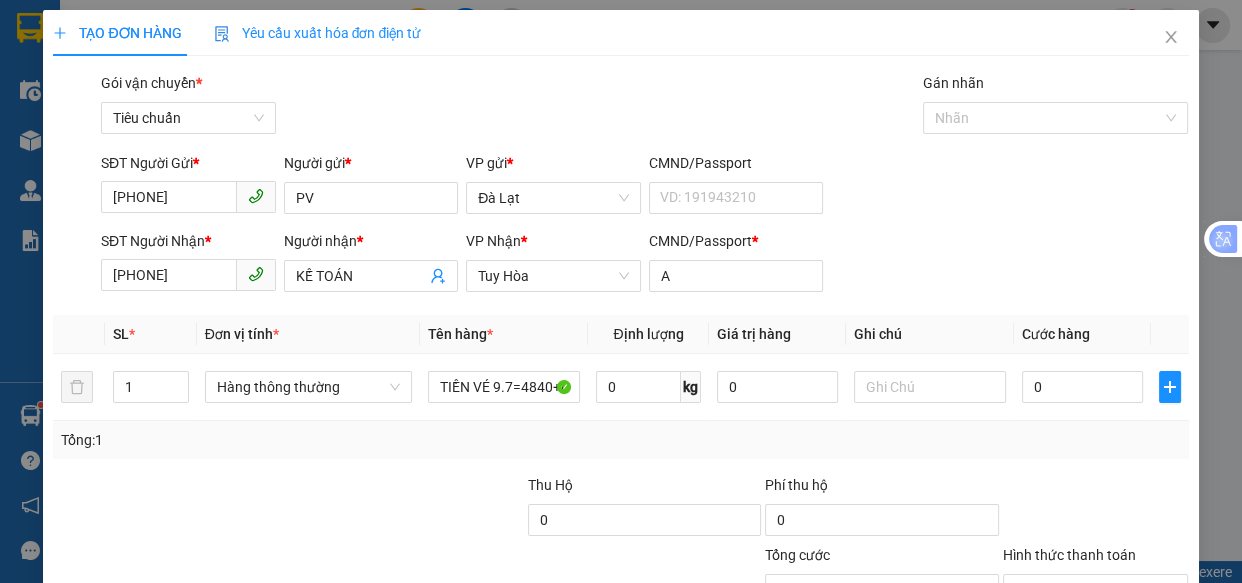 click on "Lưu và In" at bounding box center (1130, 685) 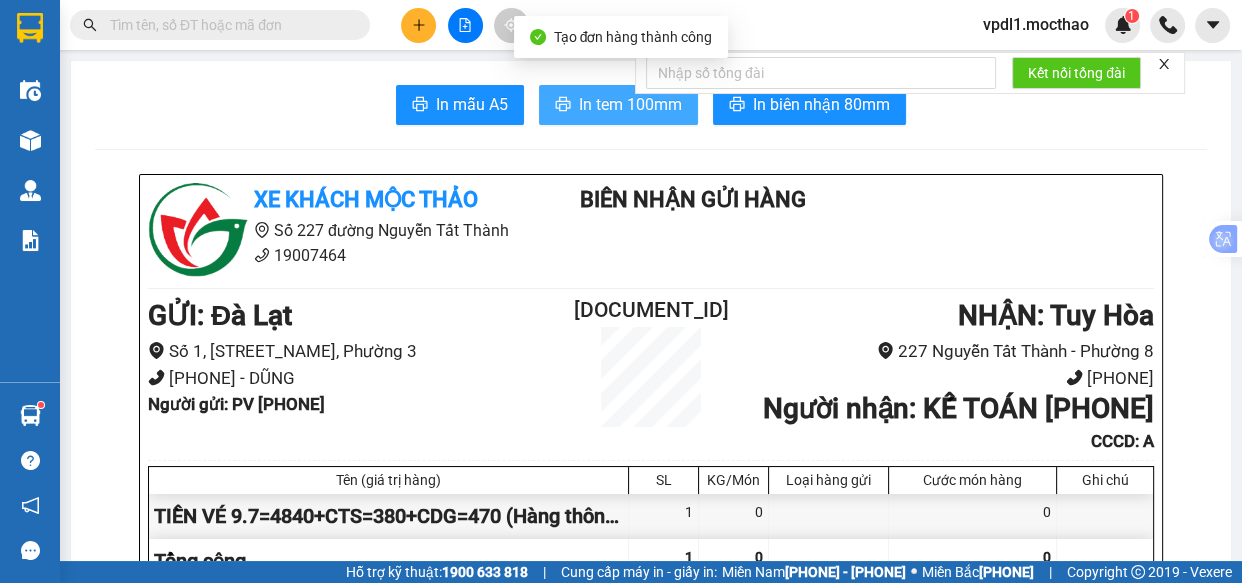 click on "In tem 100mm" at bounding box center [472, 104] 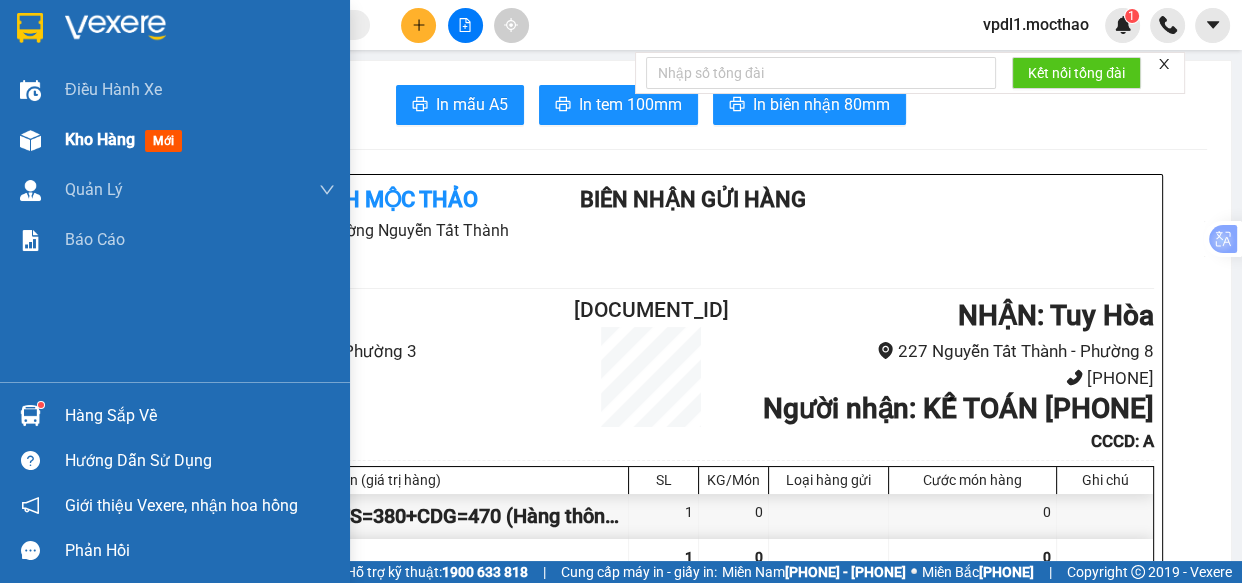 click on "Kho hàng" at bounding box center [100, 139] 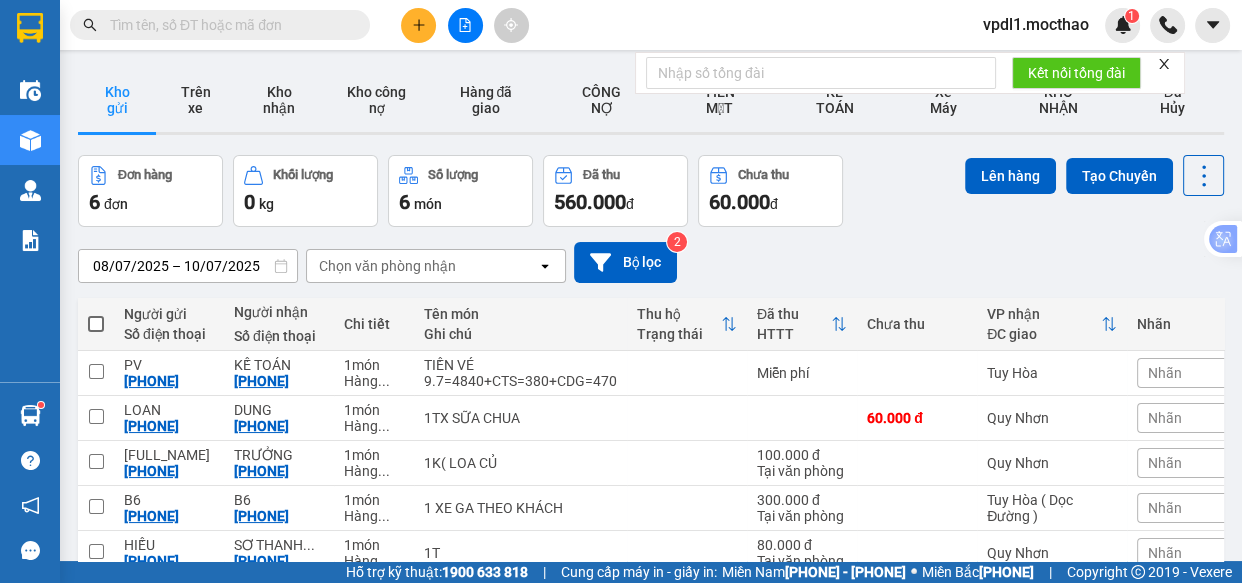 click at bounding box center (96, 324) 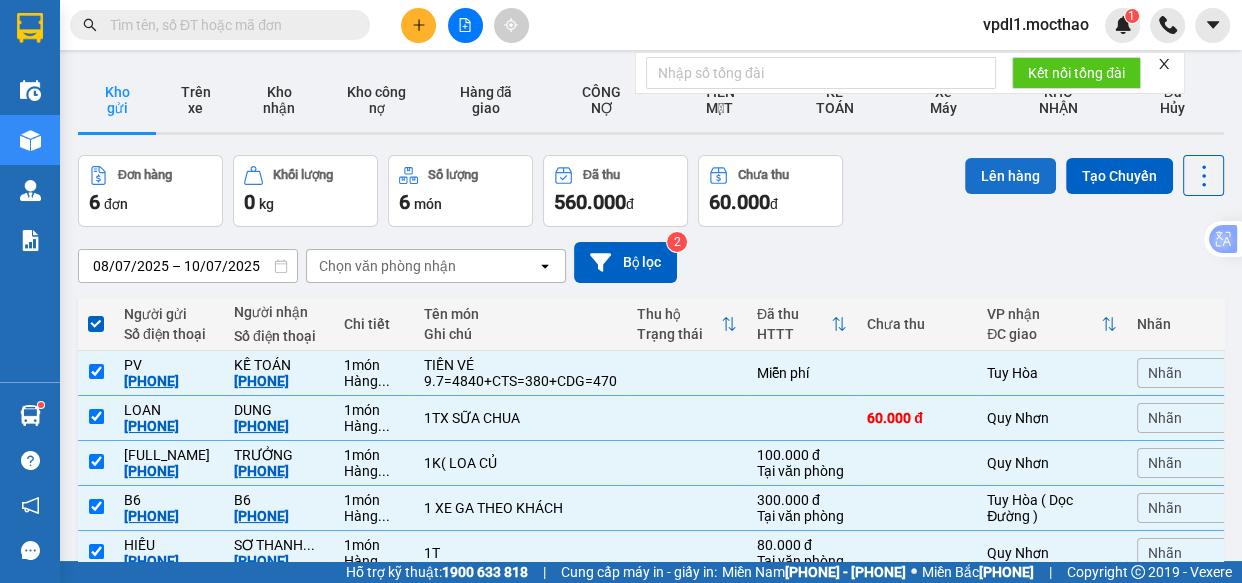 click on "Lên hàng" at bounding box center (1010, 176) 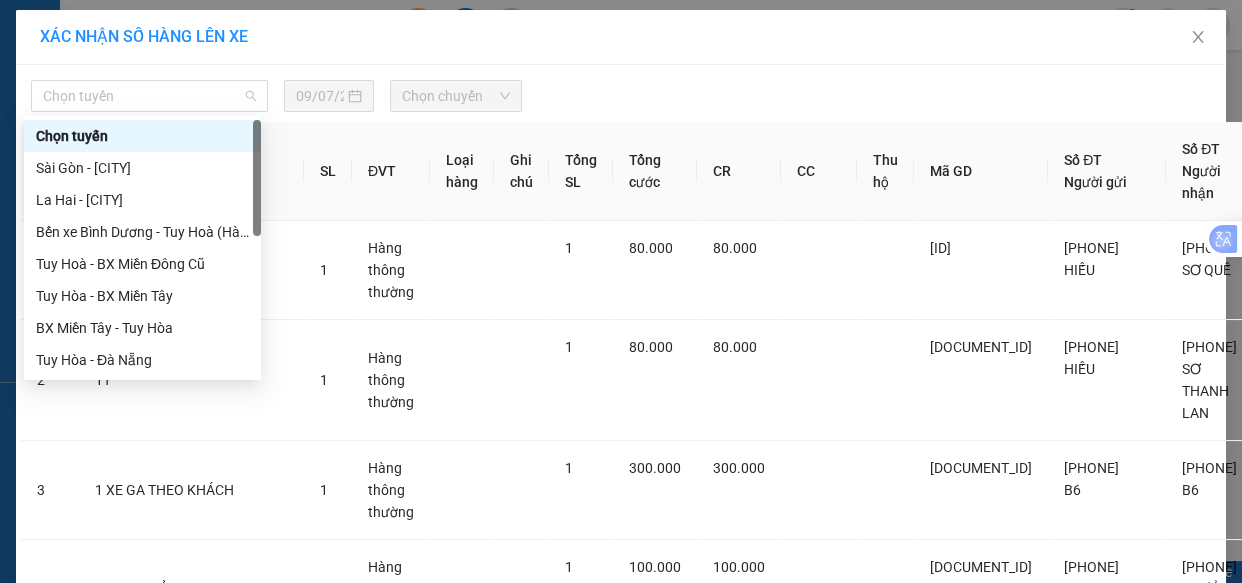 click on "Chọn tuyến" at bounding box center [149, 96] 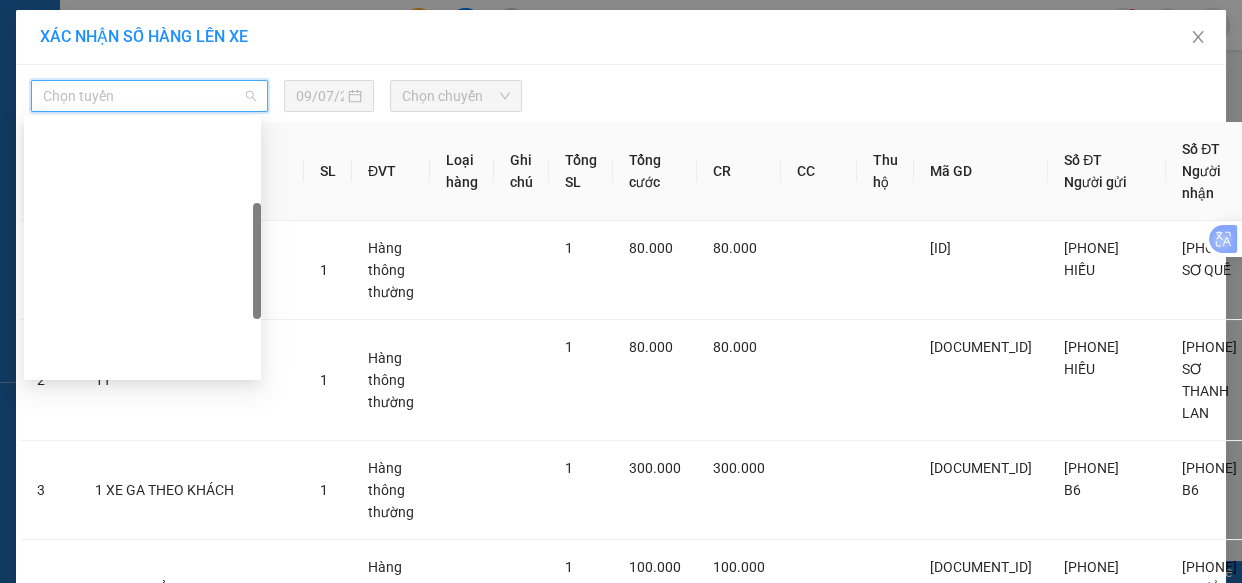 click on "Đà Lạt - Quy Nhơn" at bounding box center (142, 456) 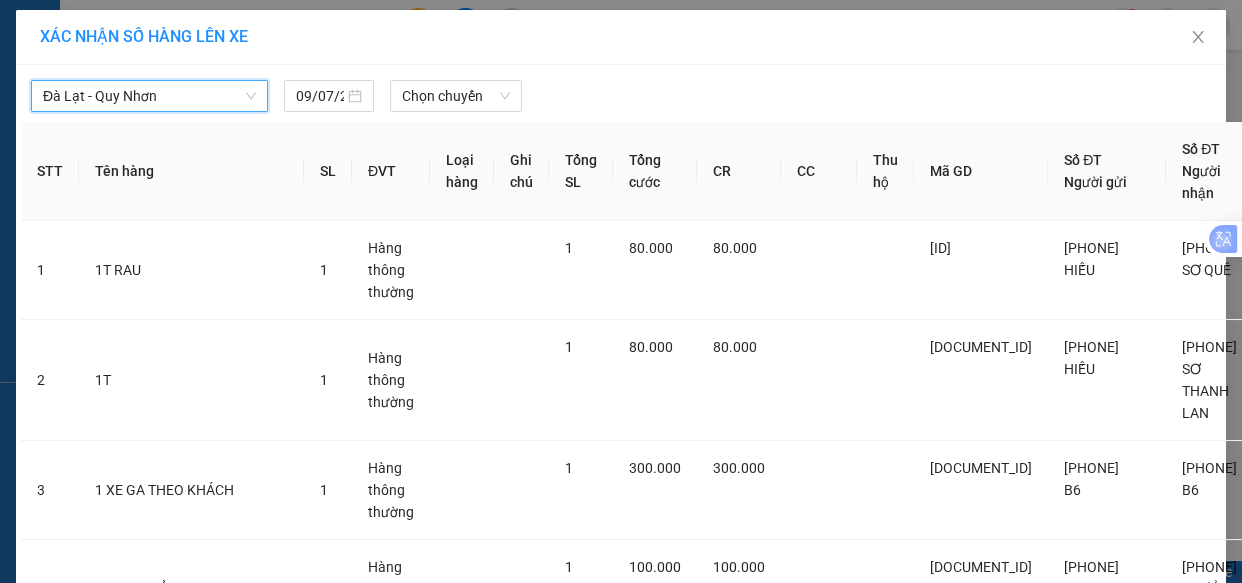 click on "Chọn chuyến" at bounding box center (456, 96) 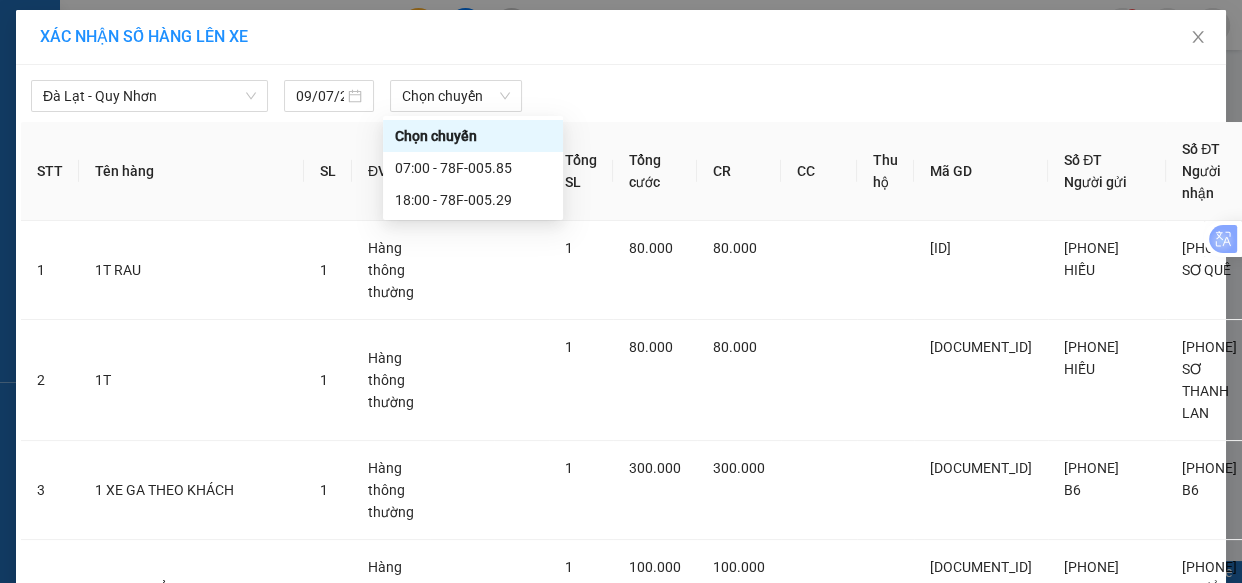 click on "09/07/2025" at bounding box center [329, 96] 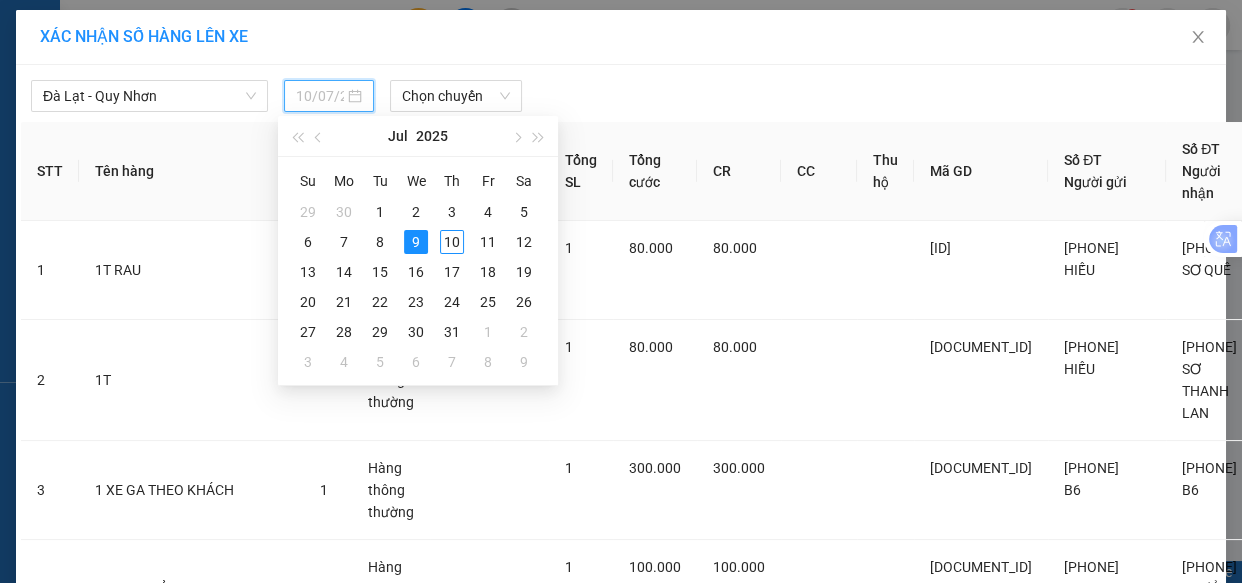 drag, startPoint x: 452, startPoint y: 244, endPoint x: 456, endPoint y: 185, distance: 59.135437 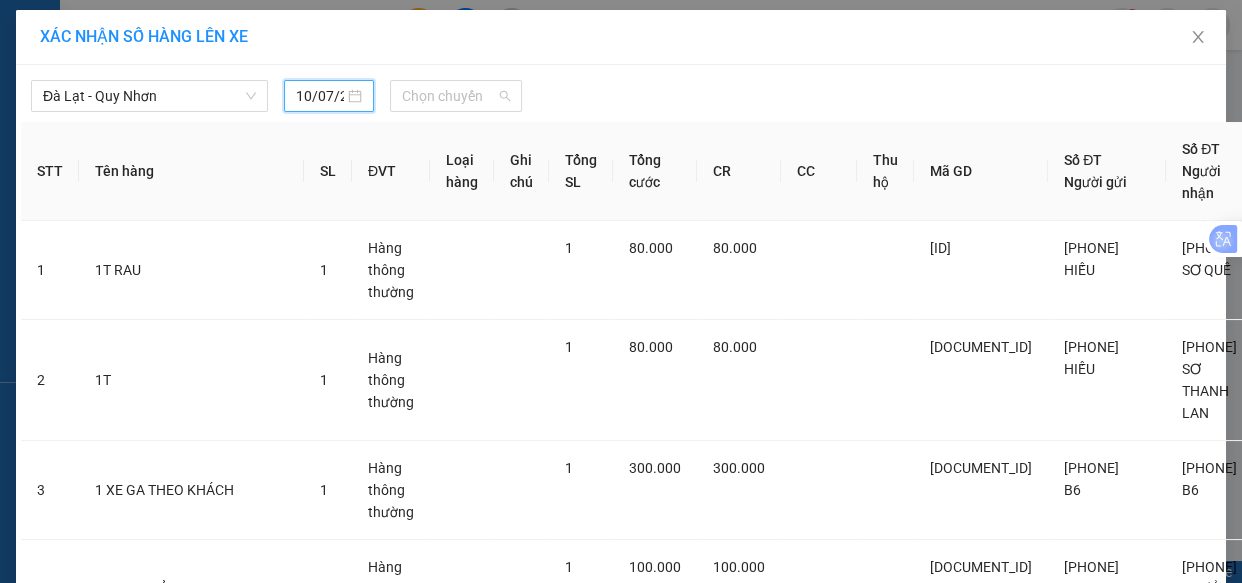 click on "Chọn chuyến" at bounding box center [456, 96] 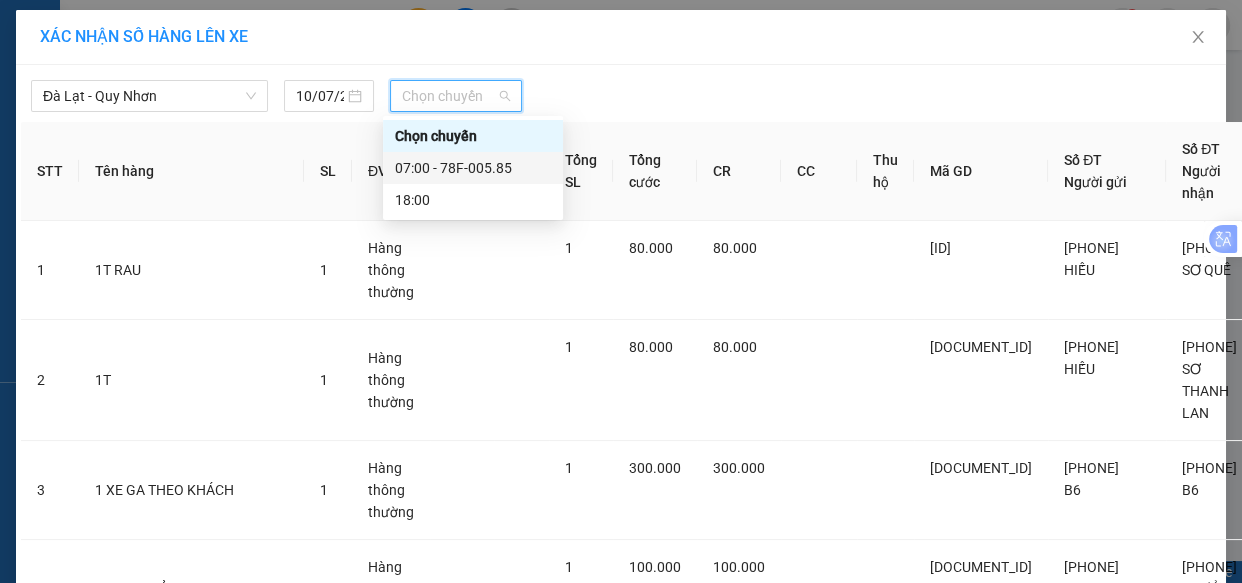 click on "[TIME] - 78F-005.85" at bounding box center (473, 168) 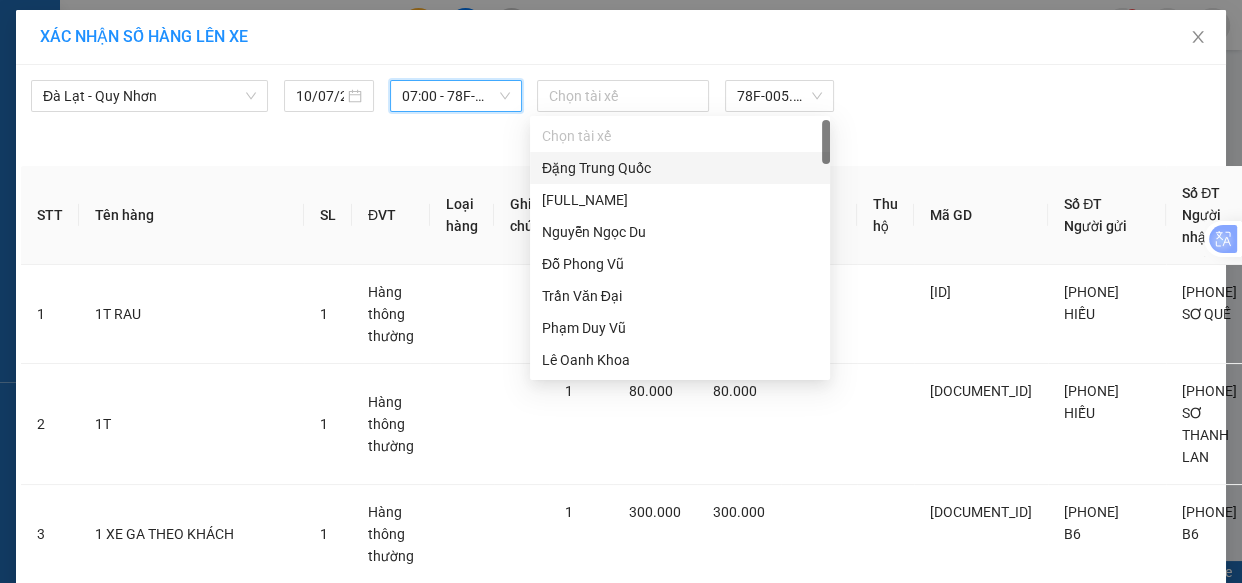 click at bounding box center (623, 96) 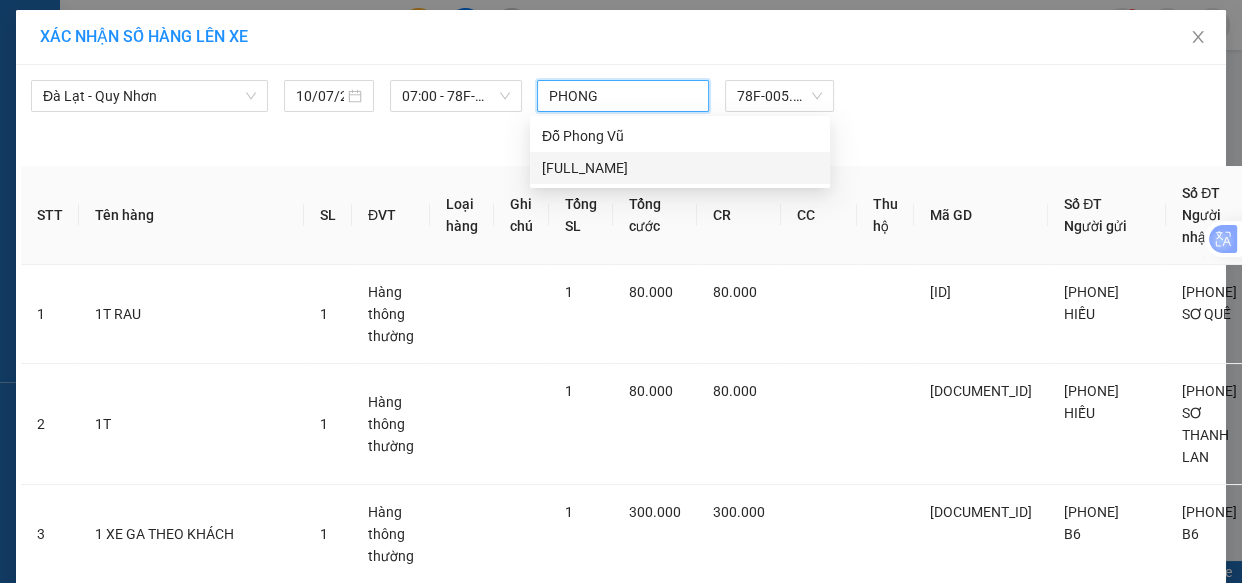 click on "[FULL_NAME]" at bounding box center (0, 0) 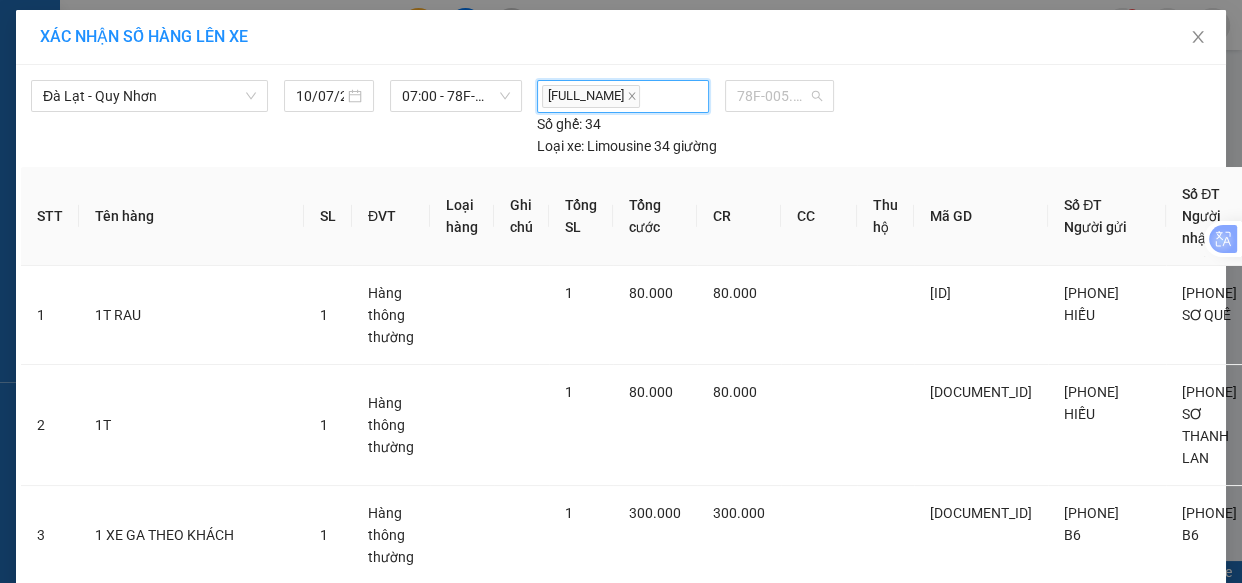 click on "78F-005.85" at bounding box center [779, 96] 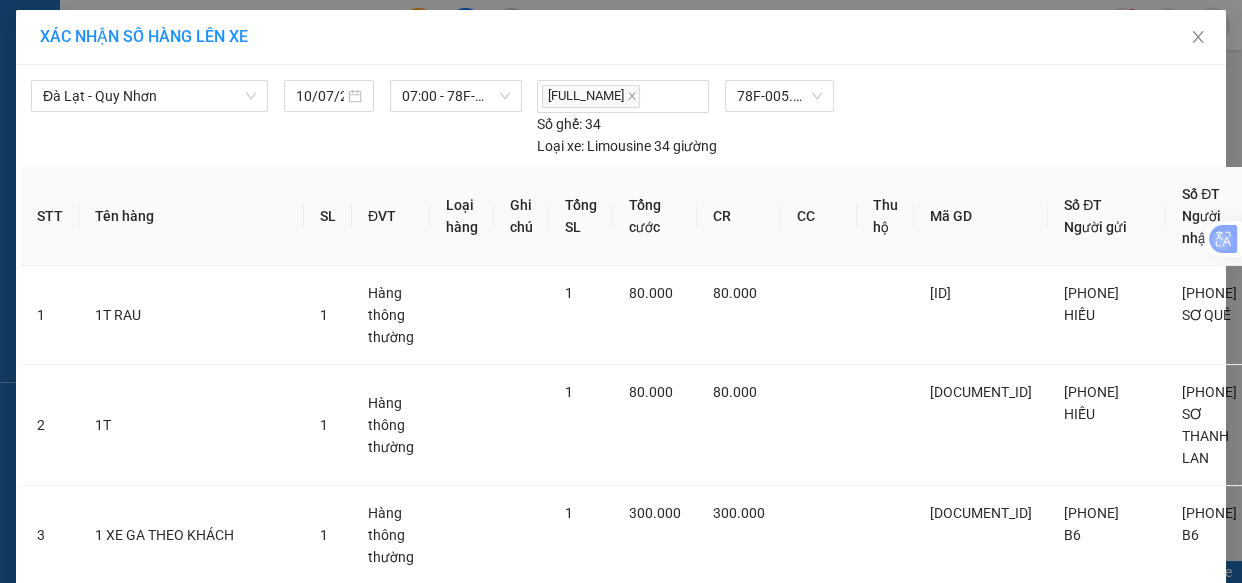 click on "[FULL_NAME]   [PLATE_NUMBER] Số ghế: 34 Loại xe: Limousine 34 giường" at bounding box center (276, 96) 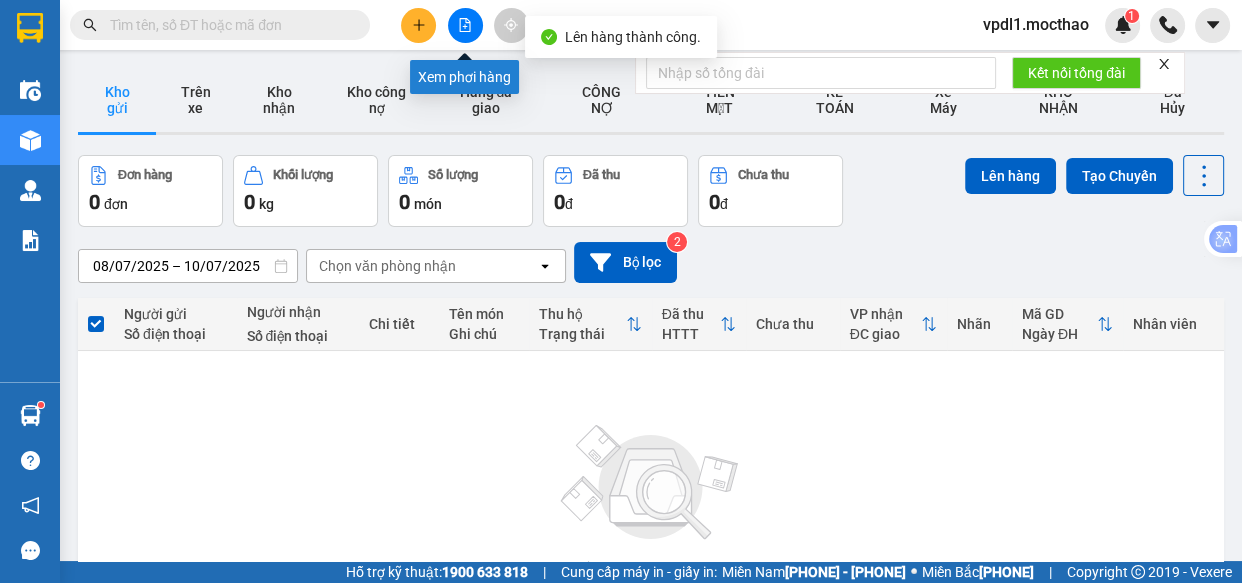 click at bounding box center [465, 25] 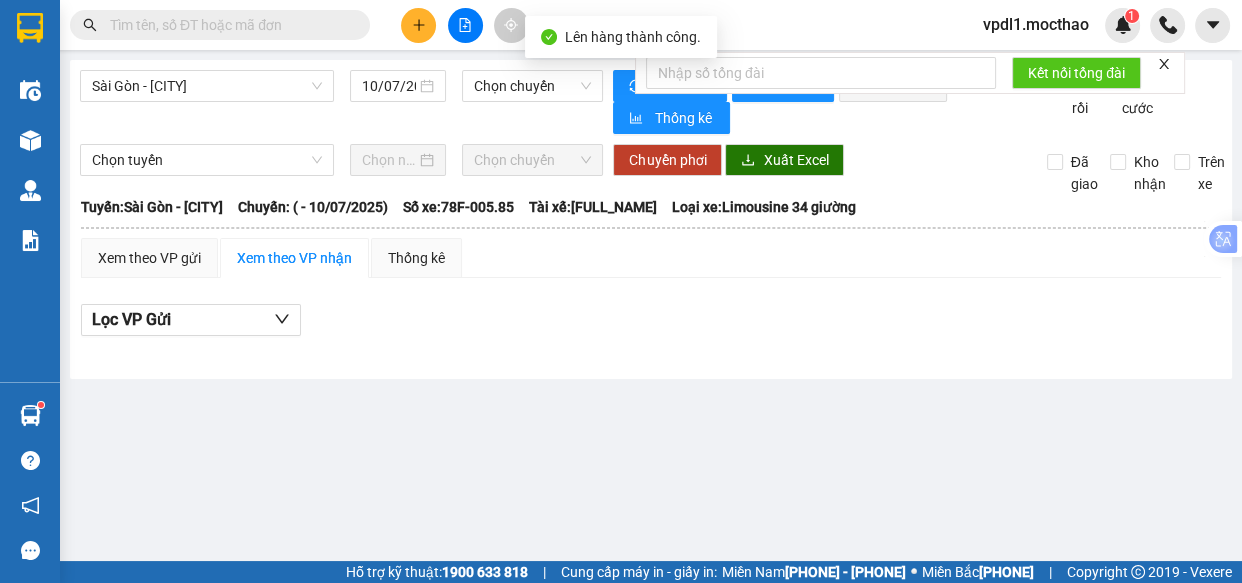 click on "Sài Gòn - [CITY]" at bounding box center (207, 86) 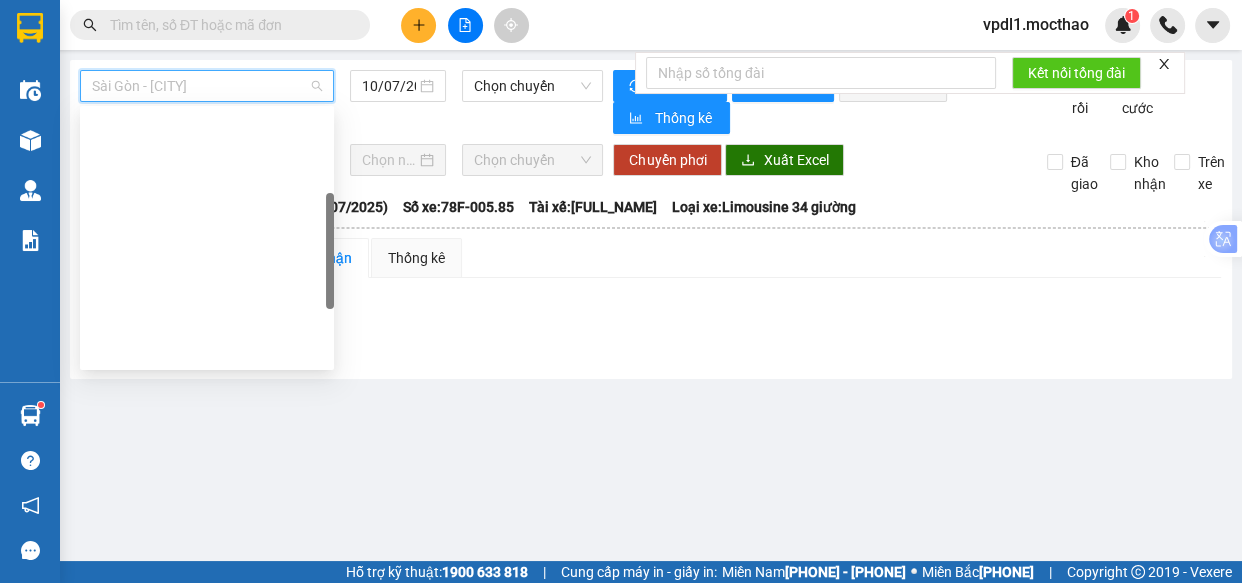 click on "Đà Lạt - Quy Nhơn" at bounding box center (207, 446) 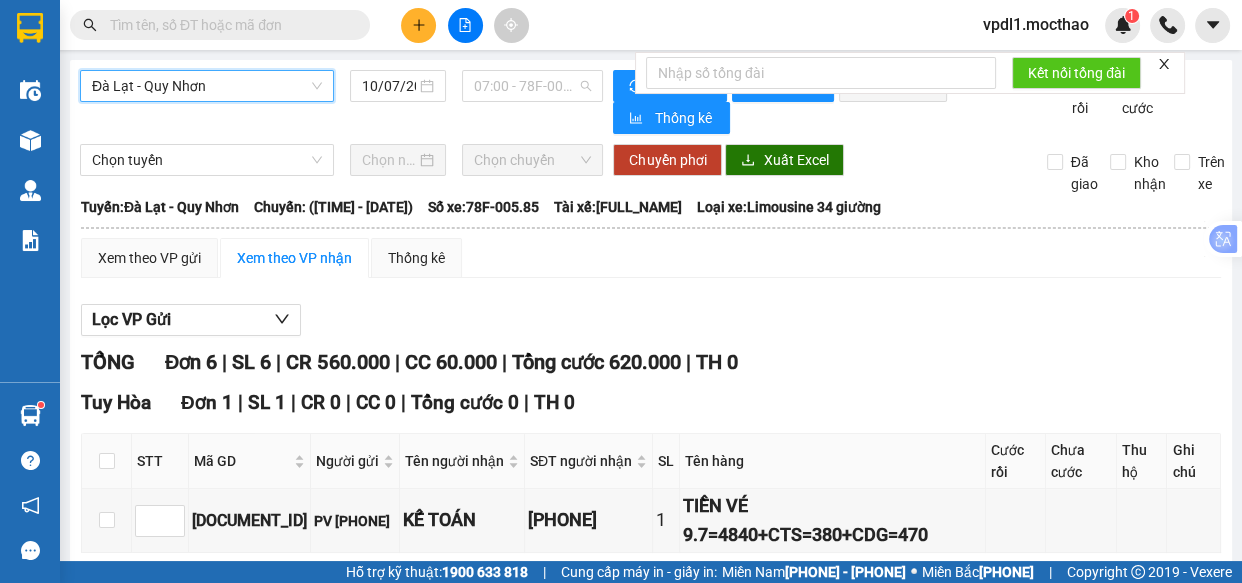 click on "[TIME] - 78F-005.85" at bounding box center [532, 86] 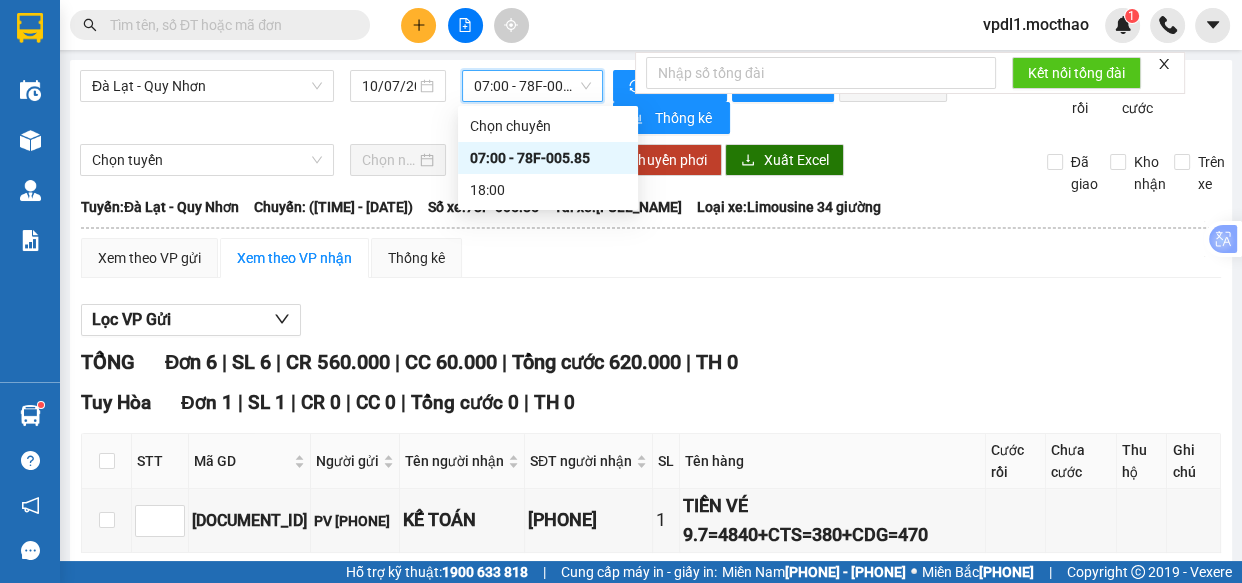 click on "Đơn   6 | SL   6 | CR   560.000 | CC   60.000 | Tổng cước   620.000 | TH   0 Tuy Hòa Đơn   1 | SL   1 | CR   0 | CC   0 | Tổng cước   0 | TH   0 STT Mã GD Người gửi Tên người nhận SĐT người nhận SL Tên hàng Cước rồi Chưa cước Thu hộ Ghi chú Ký nhận                          [ID] [PHONE] KẾ TOÁN [PHONE] 1 TIỀN VÉ 9.7=4840+CTS=380+CDG=470 Lưu sắp xếp In DS In biên lai Xe khách Mộc Thảo   [ID]   Số 227 đường Nguyễn Tất Thành PHƠI HÀNG [CITY]  -  06:51 - 10/07/2025 Tuyến:  [CITY] - Quy Nhơn Chuyến:   (07:00 - 10/07/2025) Tài xế:  [FULL_NAME]   Số xe:  [PLATE_NUMBER]   Loại xe:  Limousine 34 giường STT Mã GD Người gửi Tên người nhận SĐT người nhận SL Tên hàng Cước rồi Chưa cước Thu hộ Ghi chú Ký nhận Tuy Hòa Đơn   1 | SL   1 | CR   0 | CC   0 | Tổng cước   0 |" at bounding box center [651, 680] 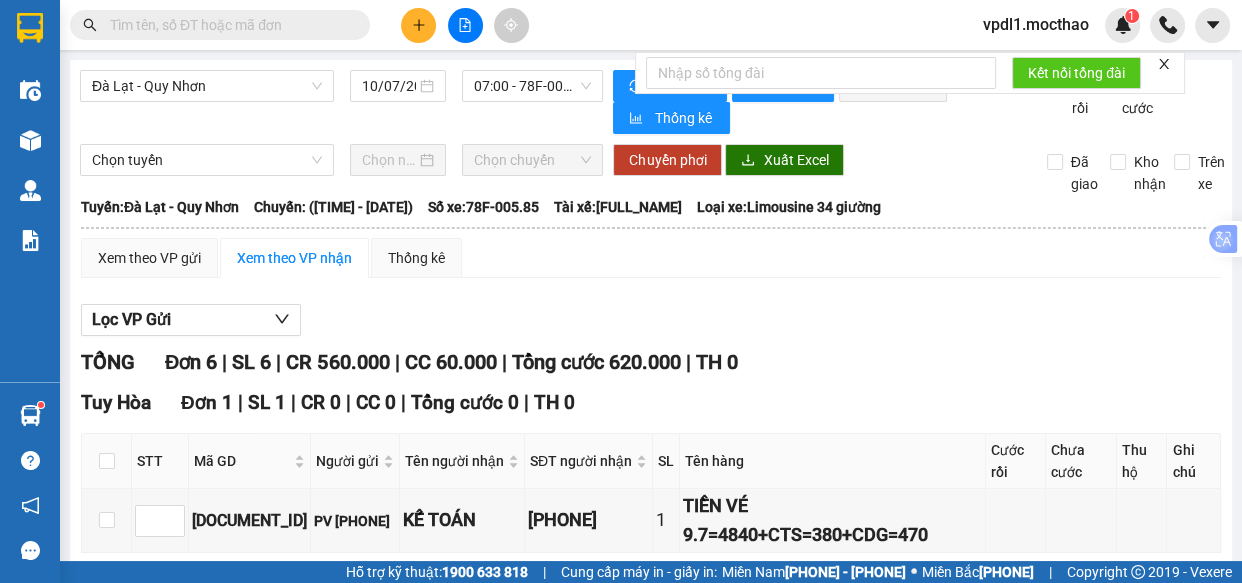 click at bounding box center [1164, 64] 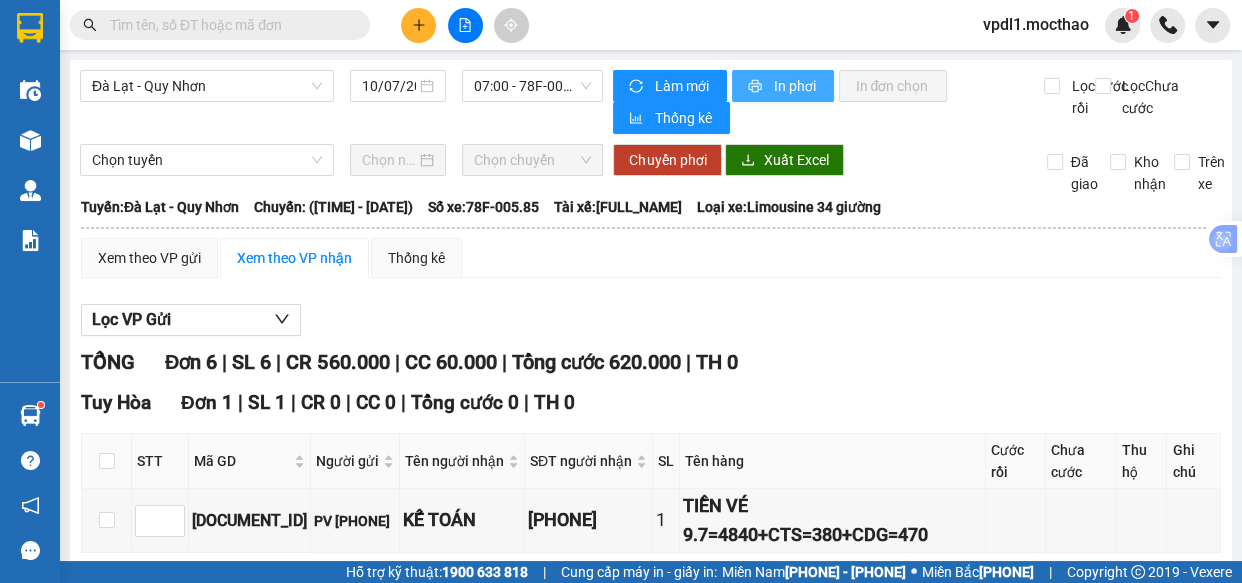 click on "In phơi" at bounding box center (682, 86) 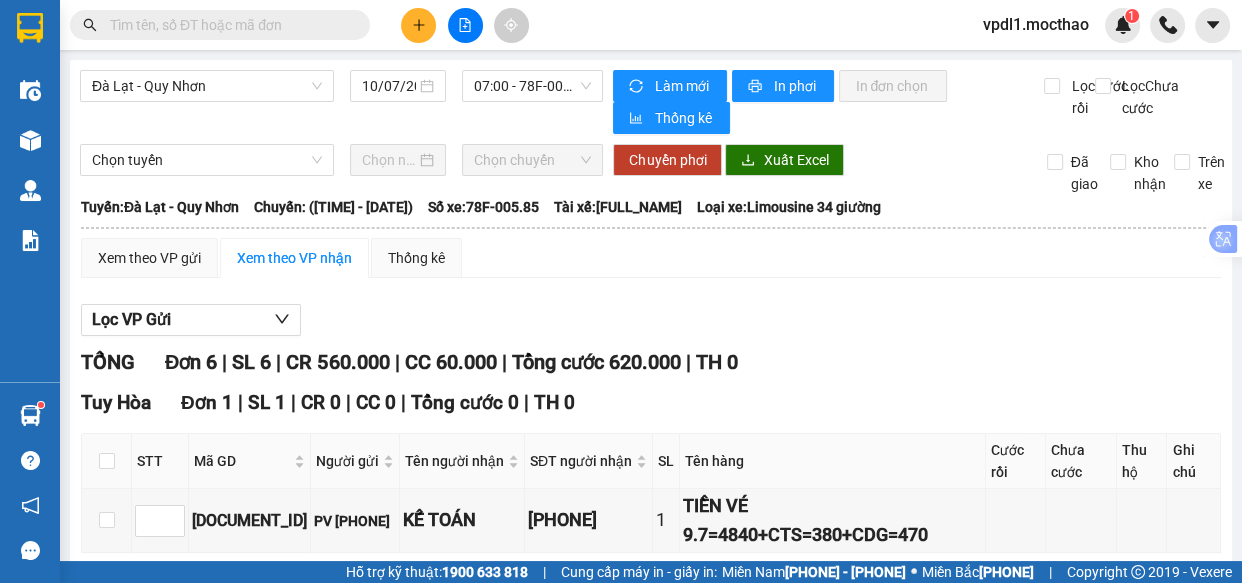 click on "Xem theo VP gửi" at bounding box center [149, 258] 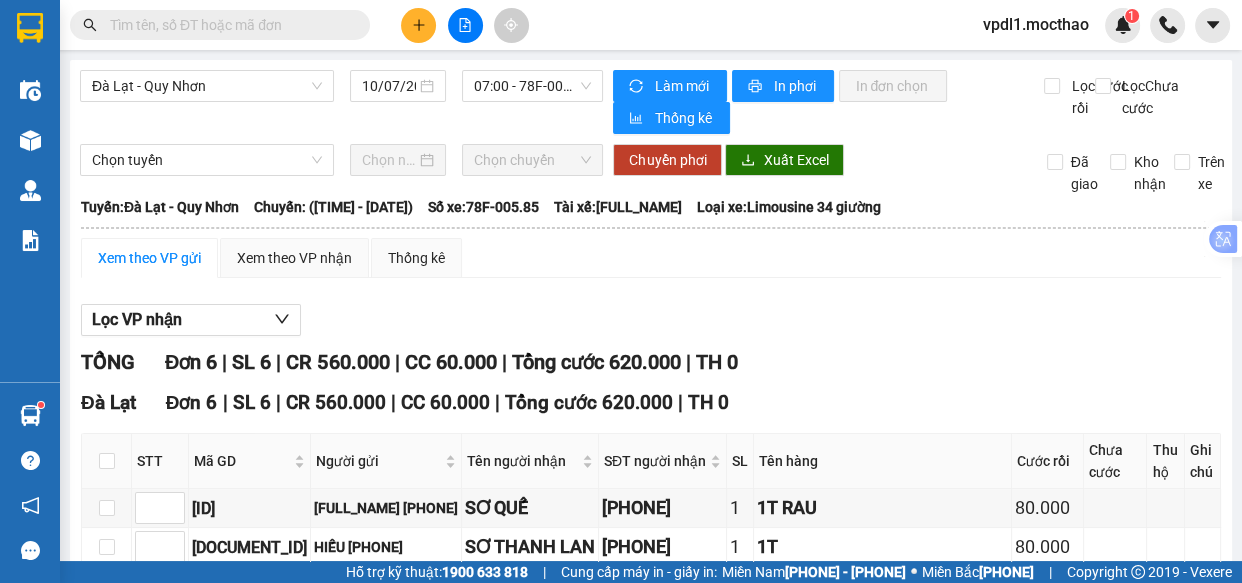 click on "Xem theo VP gửi" at bounding box center [149, 258] 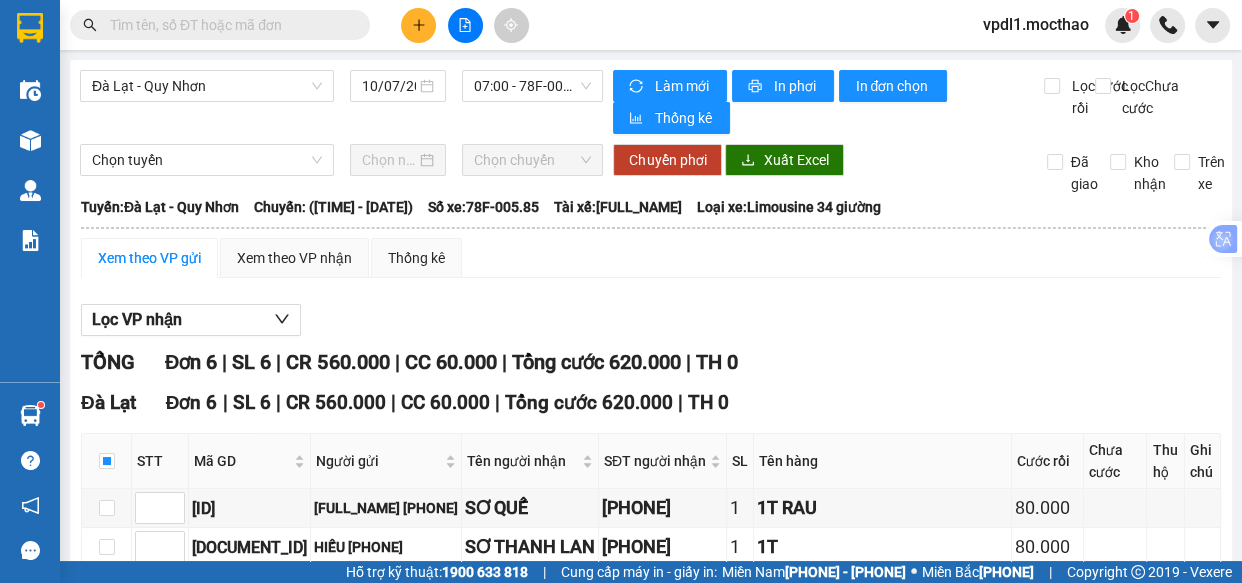 click on "Xuống kho gửi" at bounding box center [157, 779] 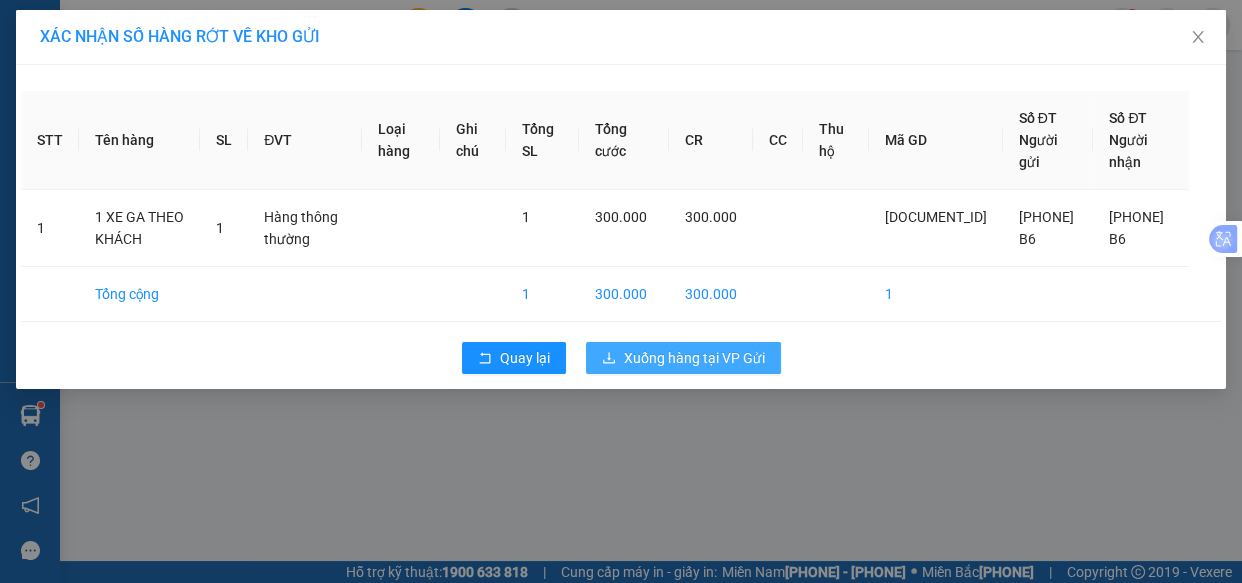 click on "Xuống hàng tại VP Gửi" at bounding box center (525, 358) 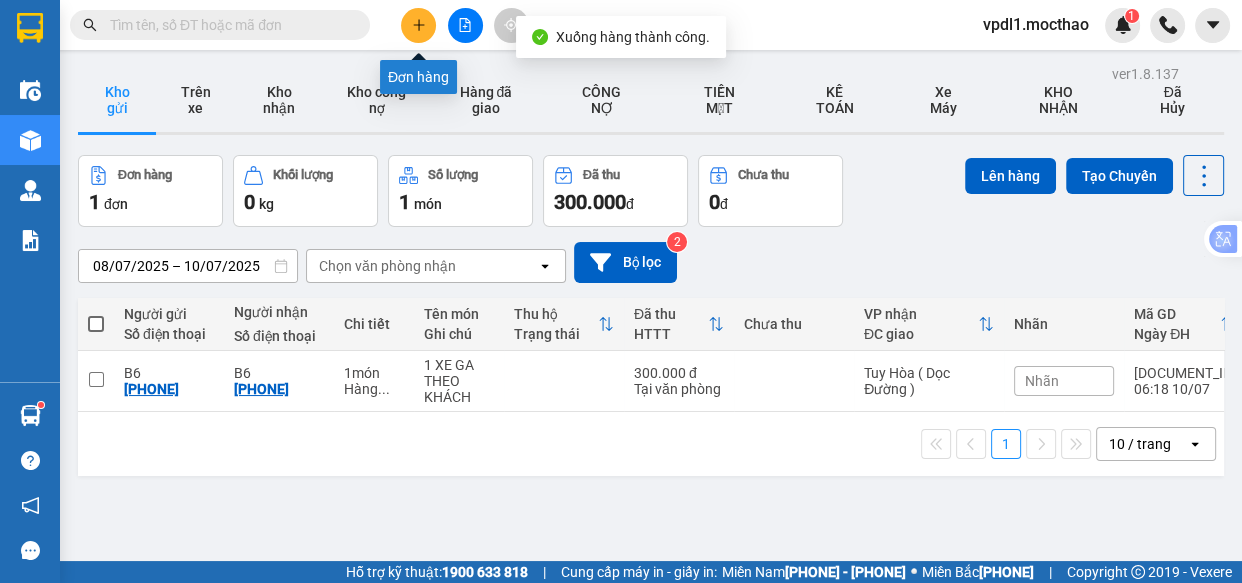 click at bounding box center [418, 24] 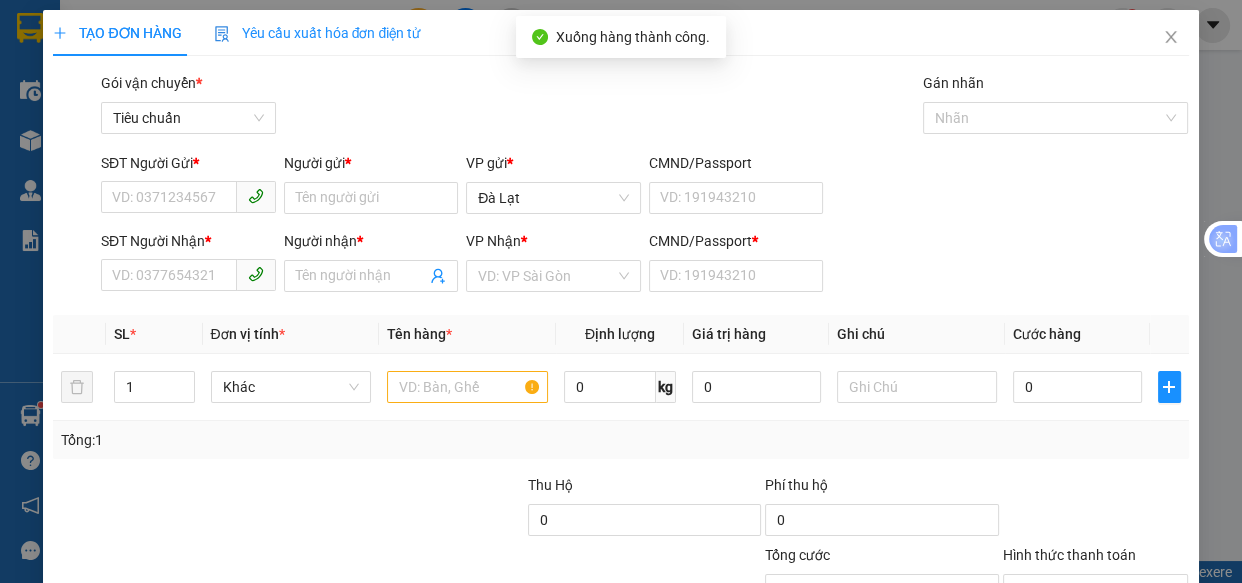 click on "Người gửi  *" at bounding box center [371, 198] 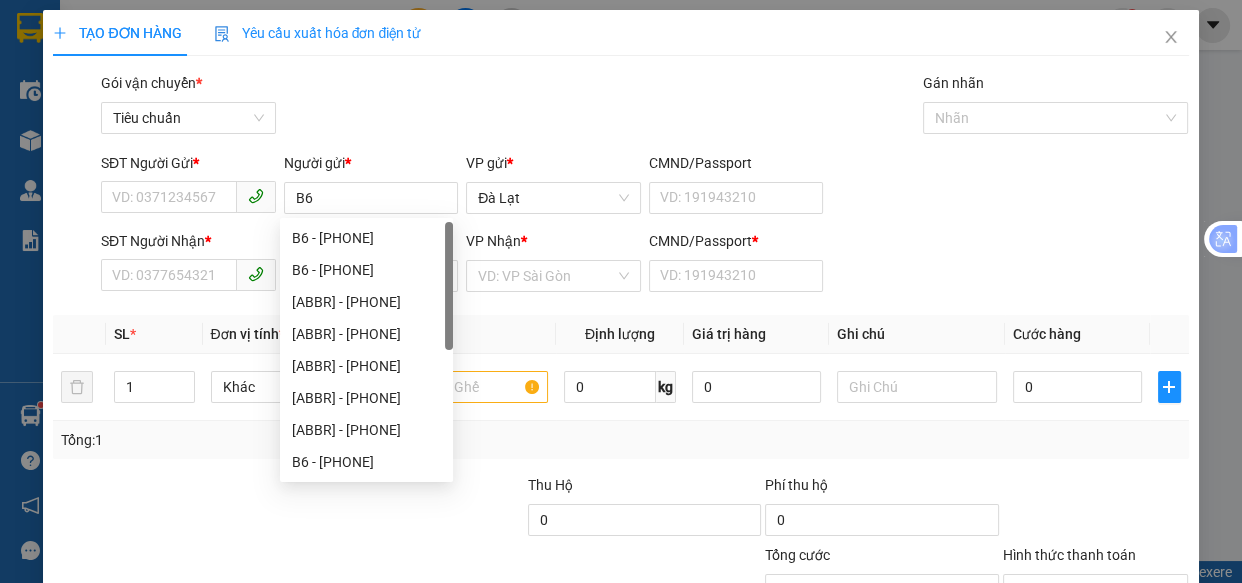 type on "B6" 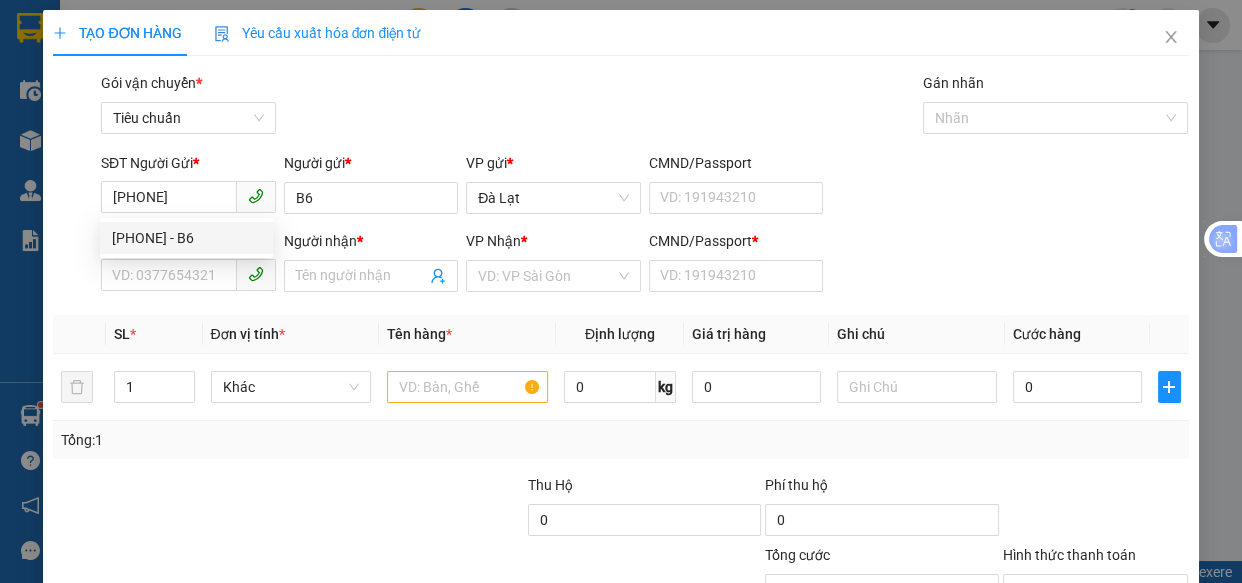 type on "[PHONE]" 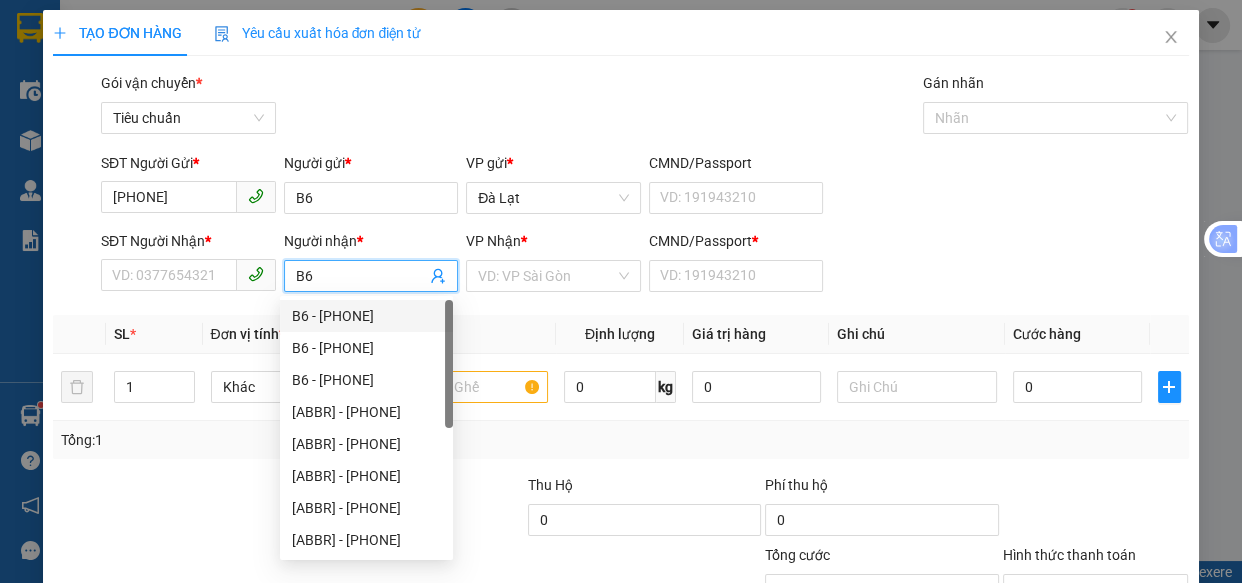 type on "B6" 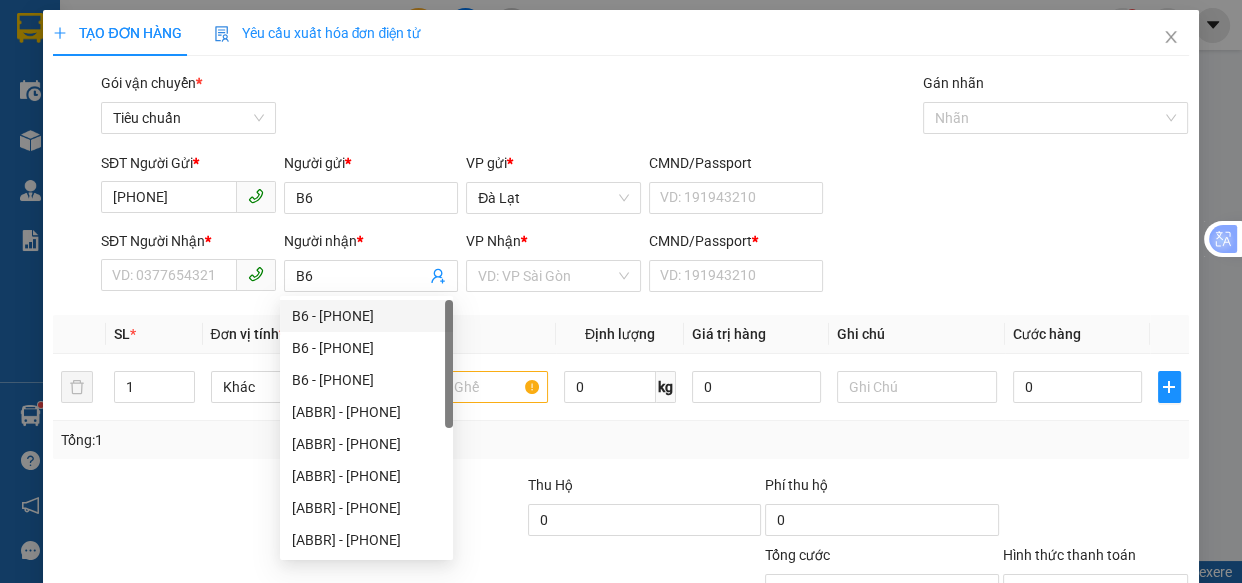 click on "SĐT Người Nhận  *" at bounding box center [169, 275] 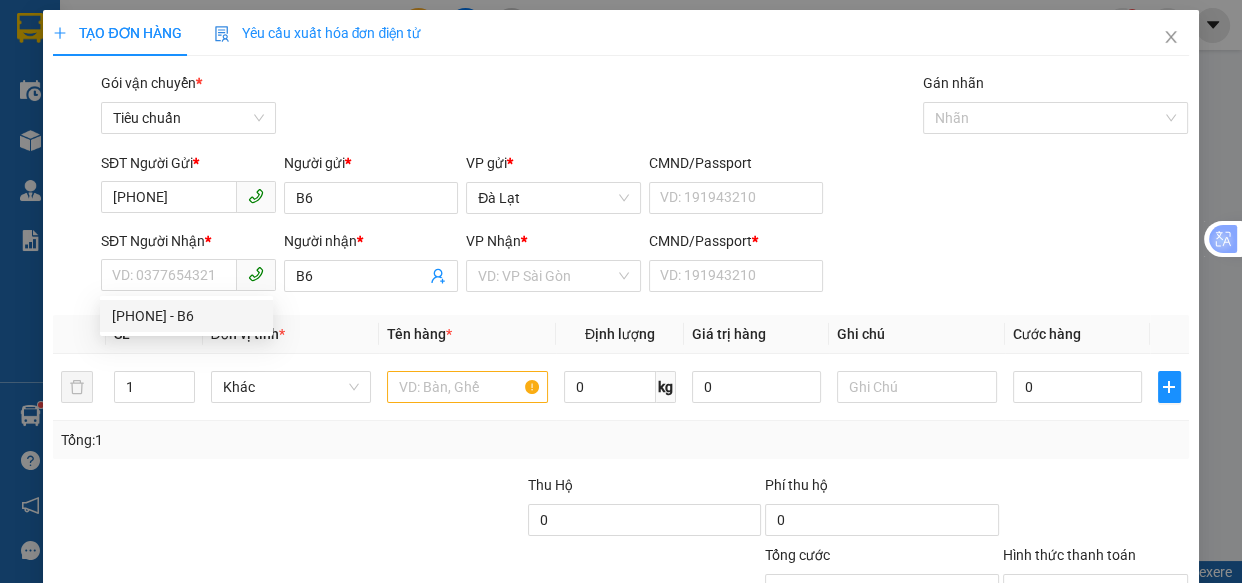 click on "[PHONE] - B6" at bounding box center [0, 0] 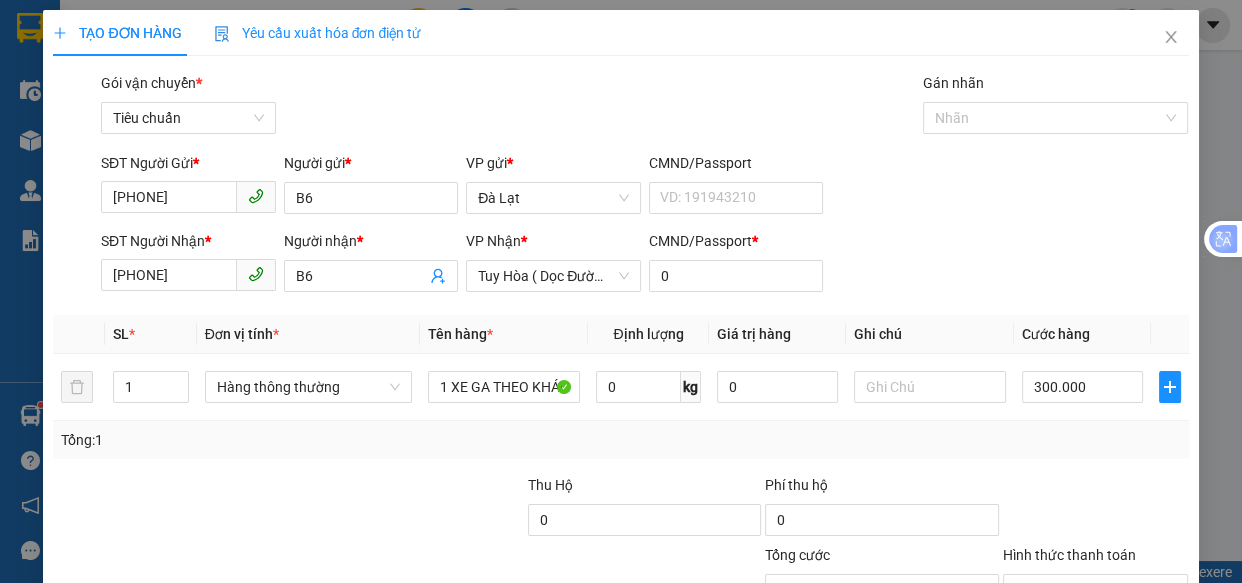 click on "Tuy Hòa ( Dọc Đường )" at bounding box center [553, 198] 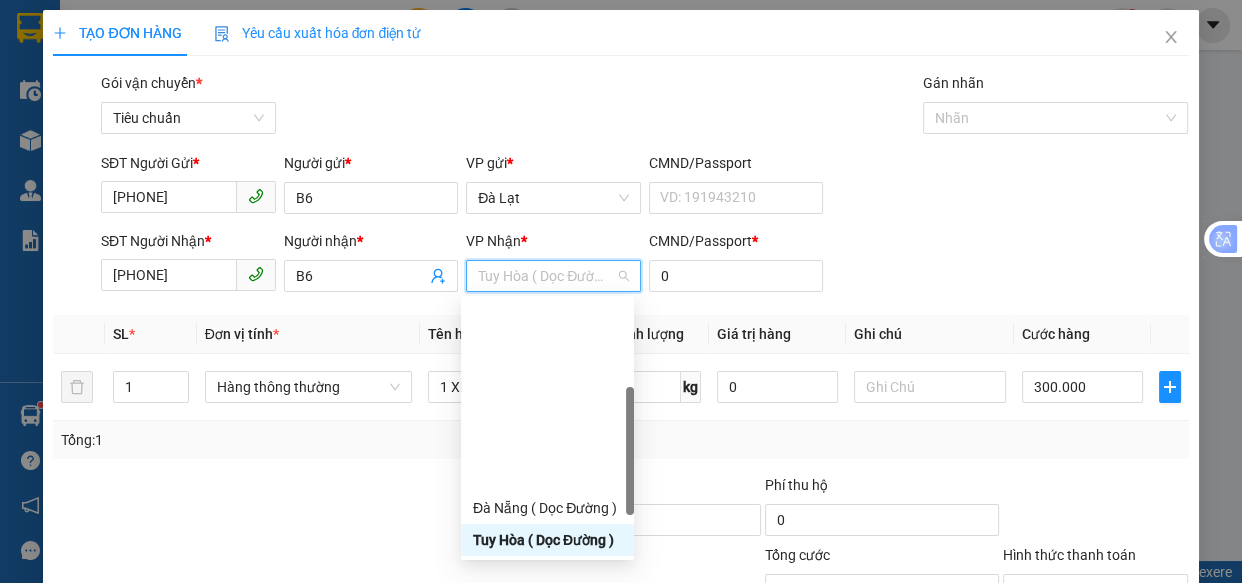 drag, startPoint x: 500, startPoint y: 446, endPoint x: 680, endPoint y: 404, distance: 184.83507 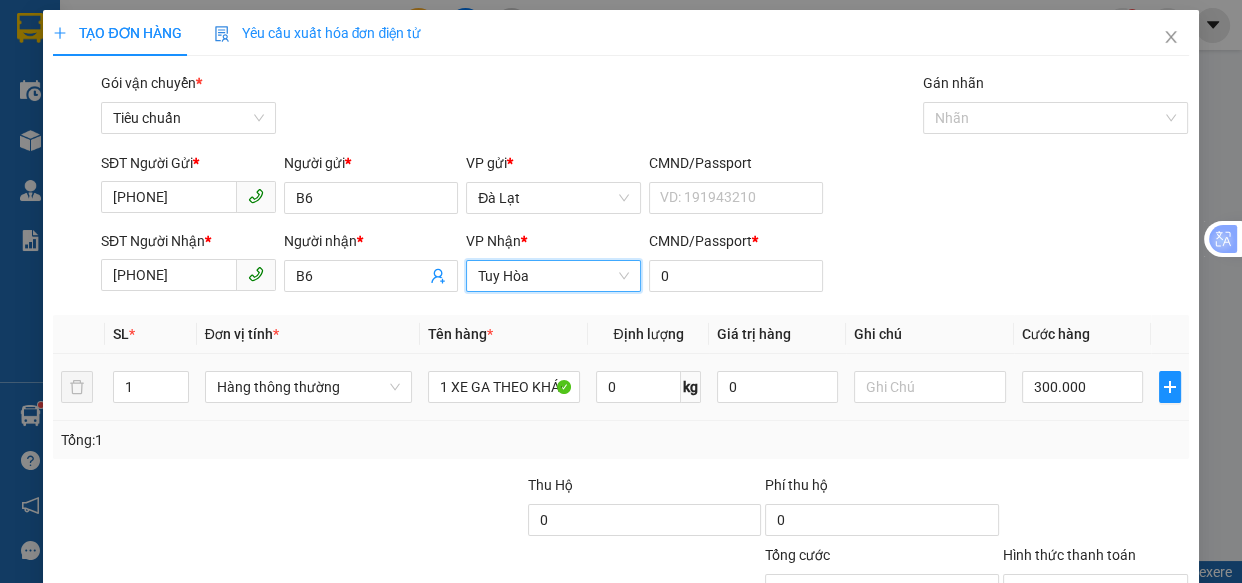 drag, startPoint x: 888, startPoint y: 390, endPoint x: 894, endPoint y: 331, distance: 59.3043 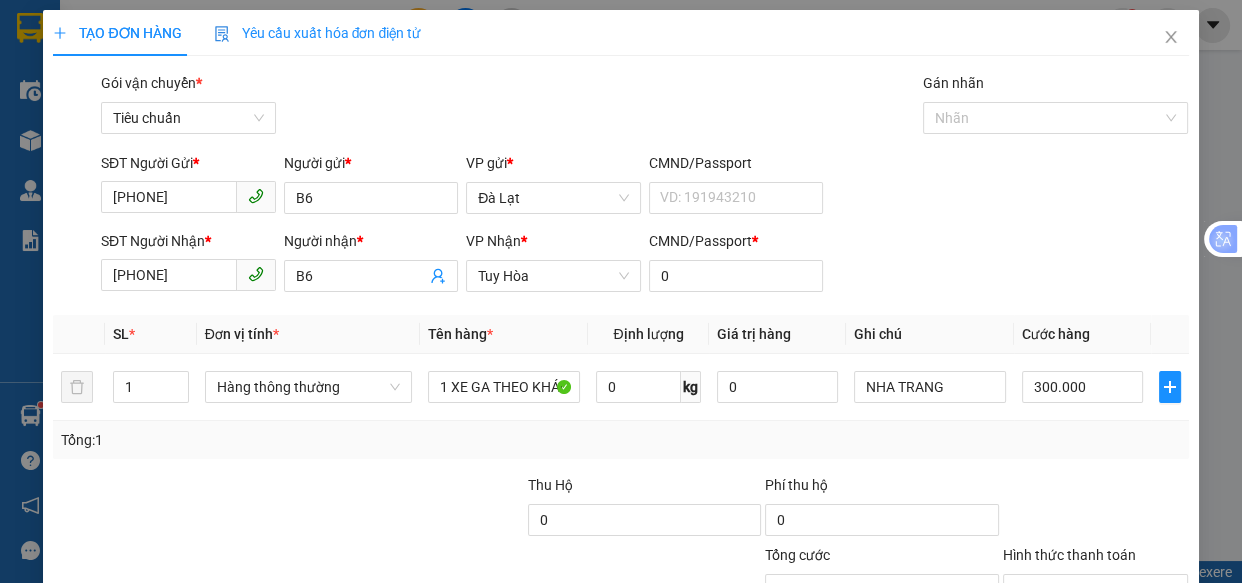 type on "NHA TRANG" 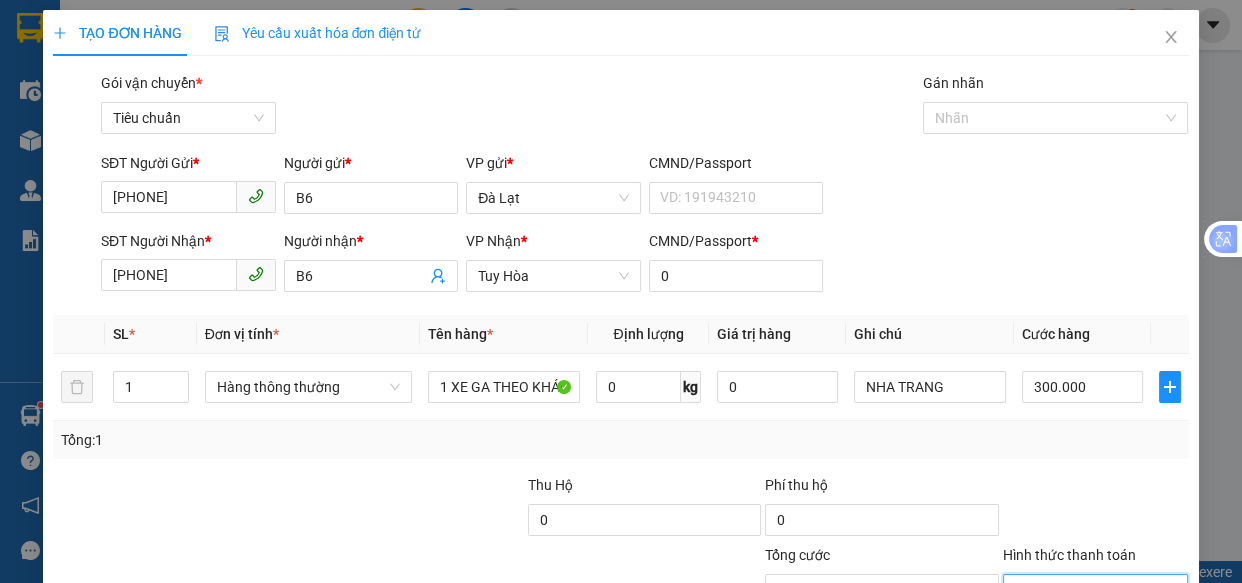 click on "Hình thức thanh toán" at bounding box center (1089, 590) 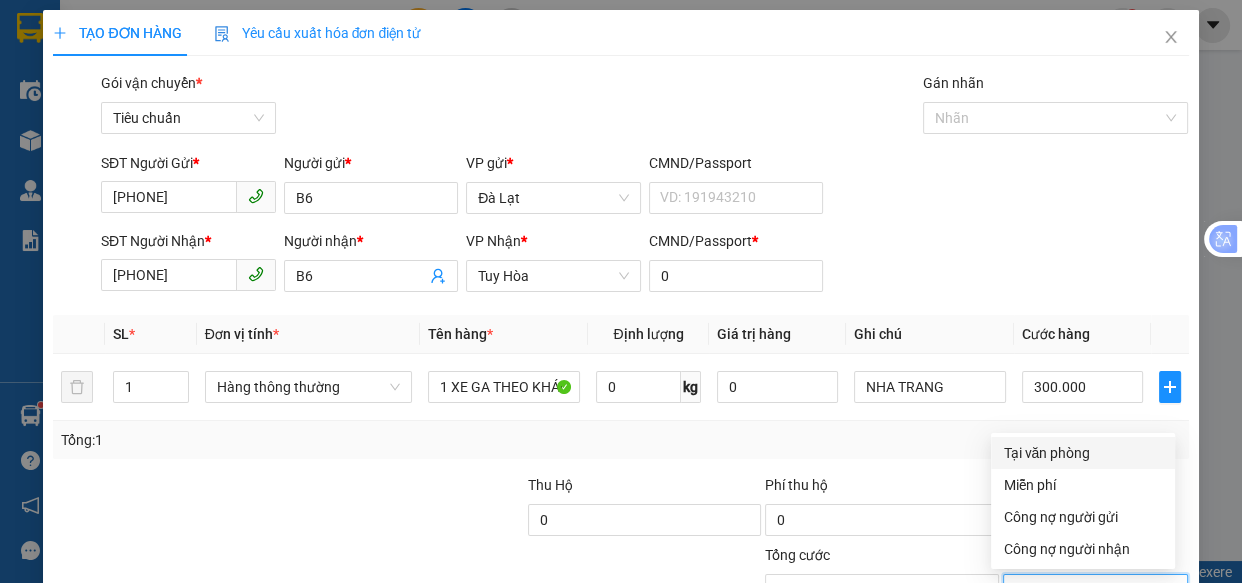 click on "Tại văn phòng" at bounding box center [1083, 453] 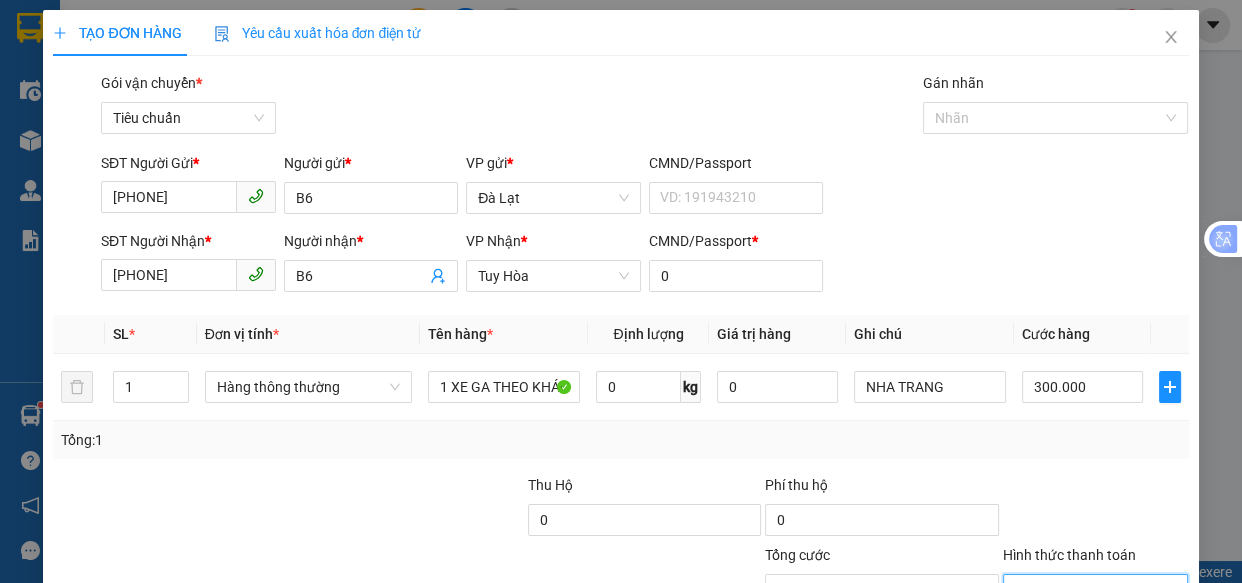 click on "Lưu và In" at bounding box center [1130, 685] 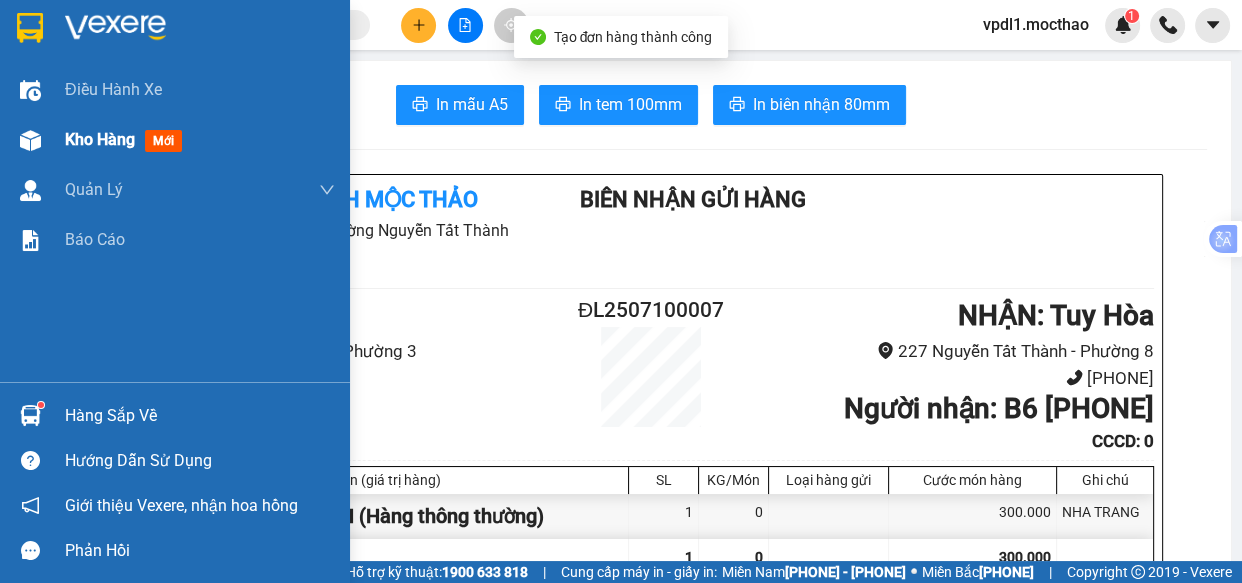 click on "Kho hàng" at bounding box center (100, 139) 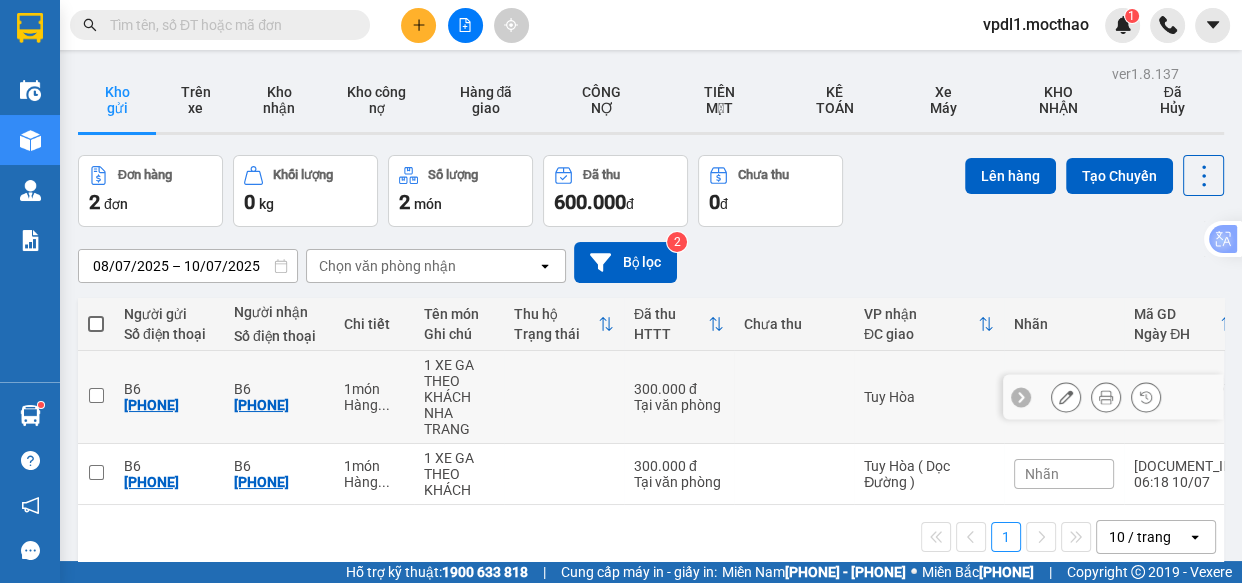 click at bounding box center (96, 395) 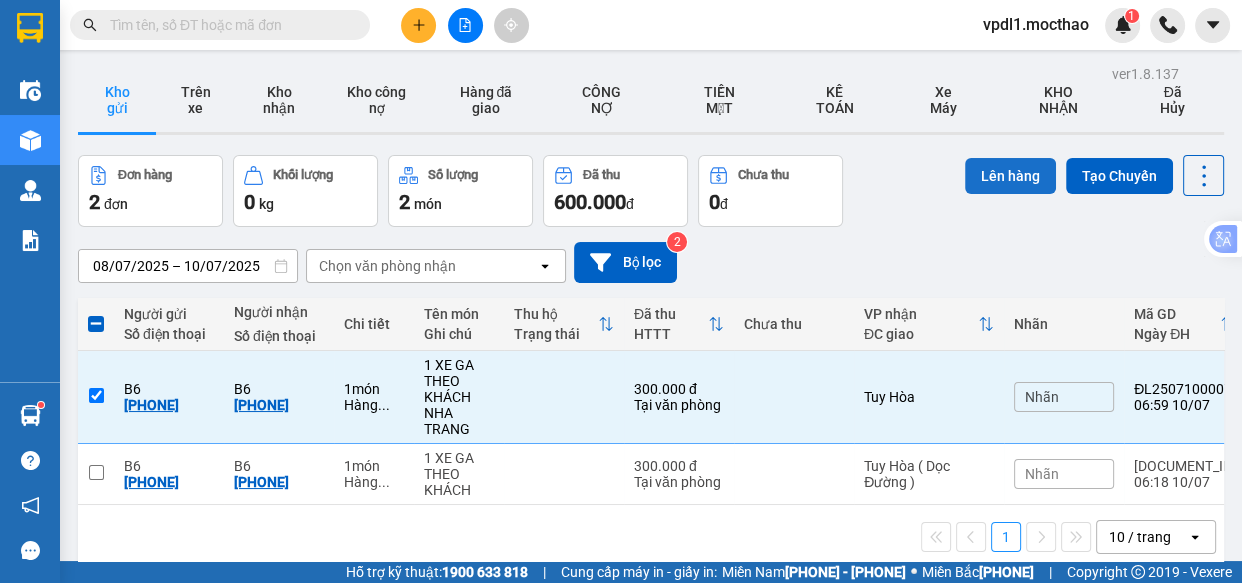 click on "Lên hàng" at bounding box center [1010, 176] 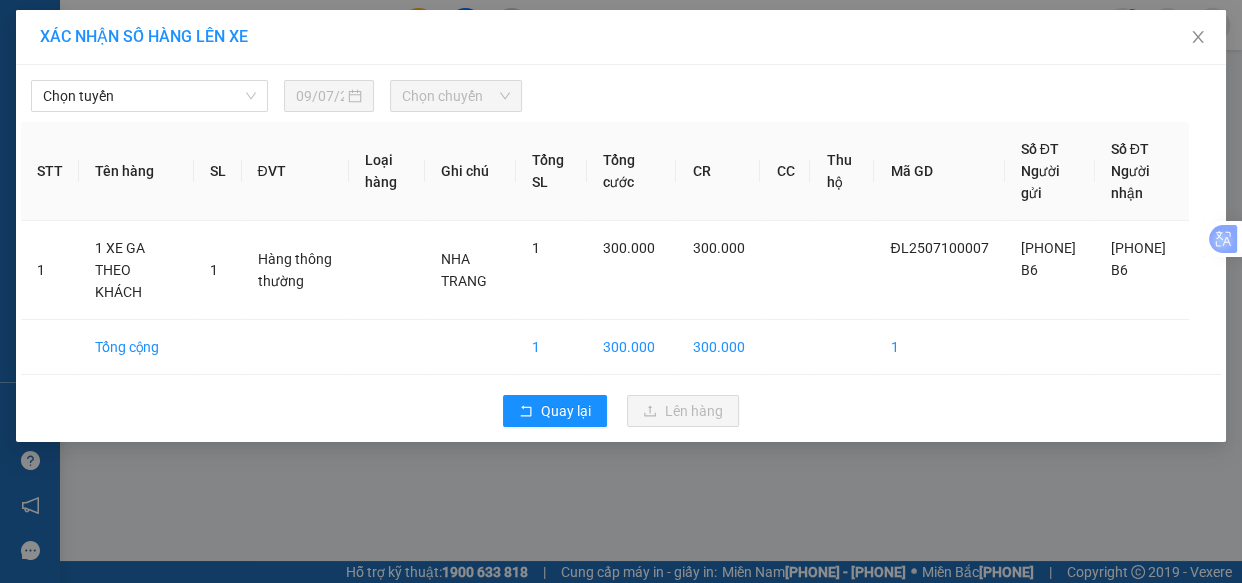 click on "Chọn tuyến" at bounding box center [149, 96] 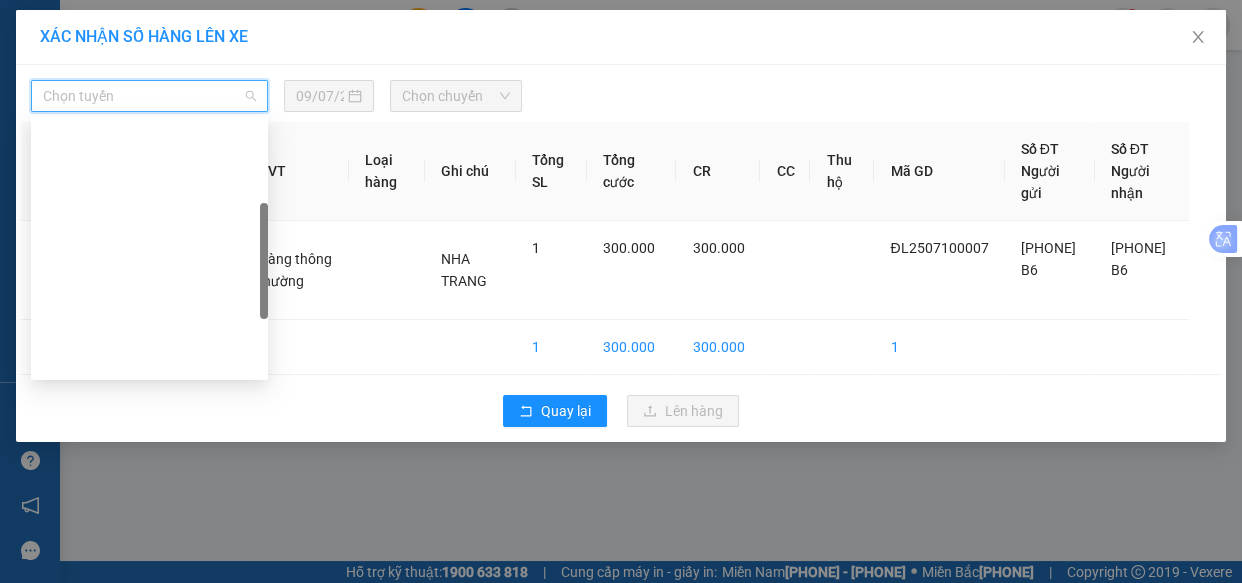 click on "Đà Lạt - Quy Nhơn" at bounding box center [149, 456] 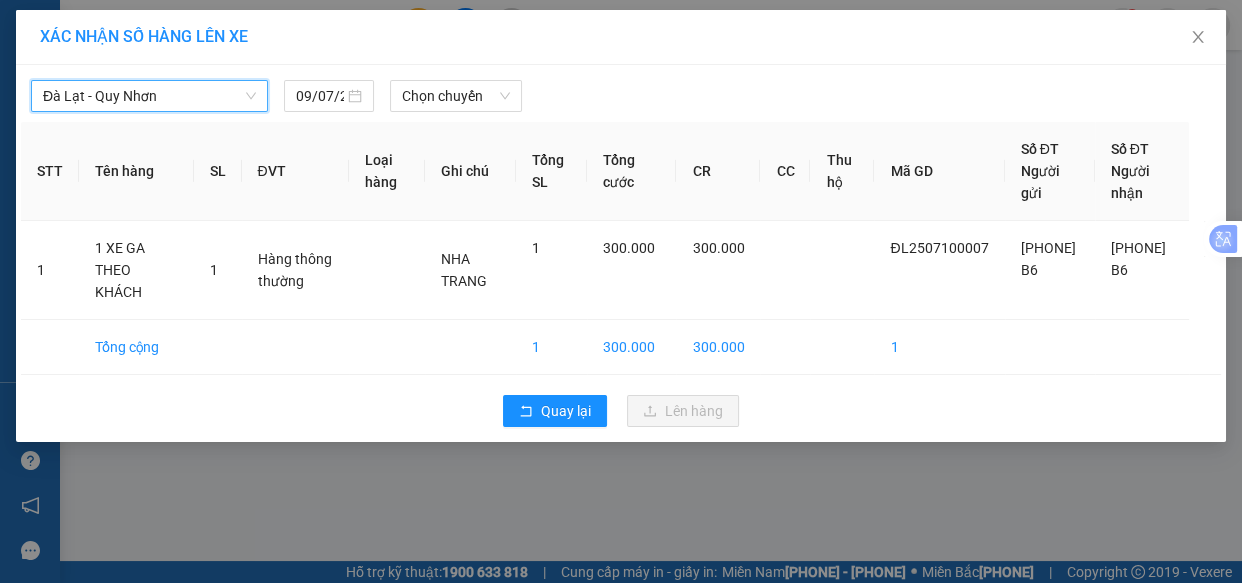click on "Chọn chuyến" at bounding box center (456, 96) 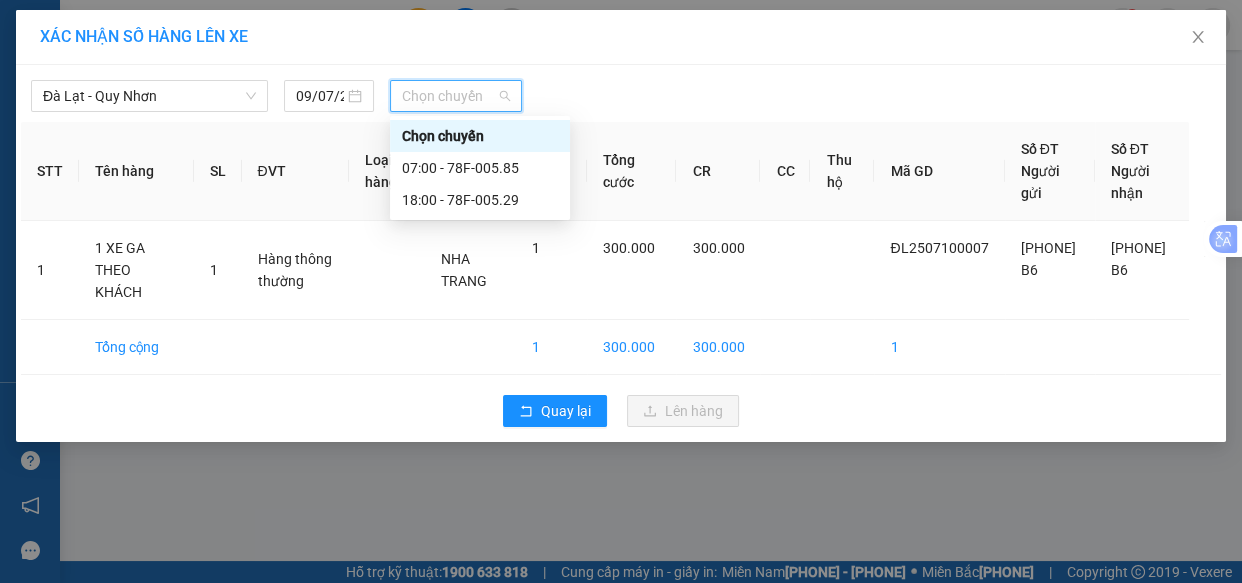 click on "09/07/2025" at bounding box center (329, 96) 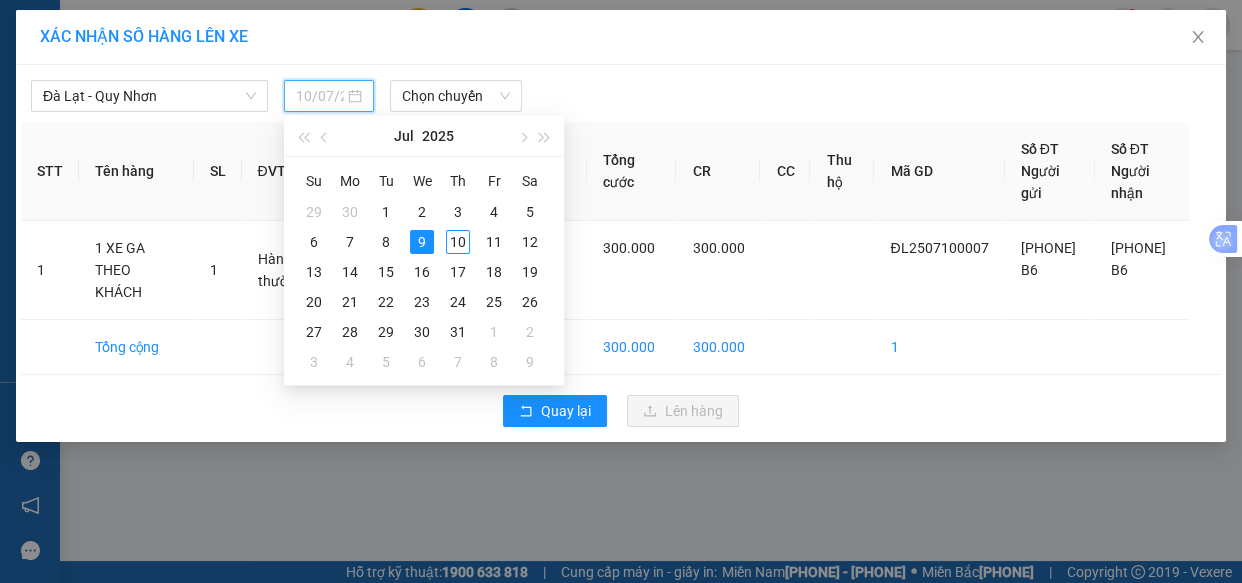 click on "10" at bounding box center (458, 242) 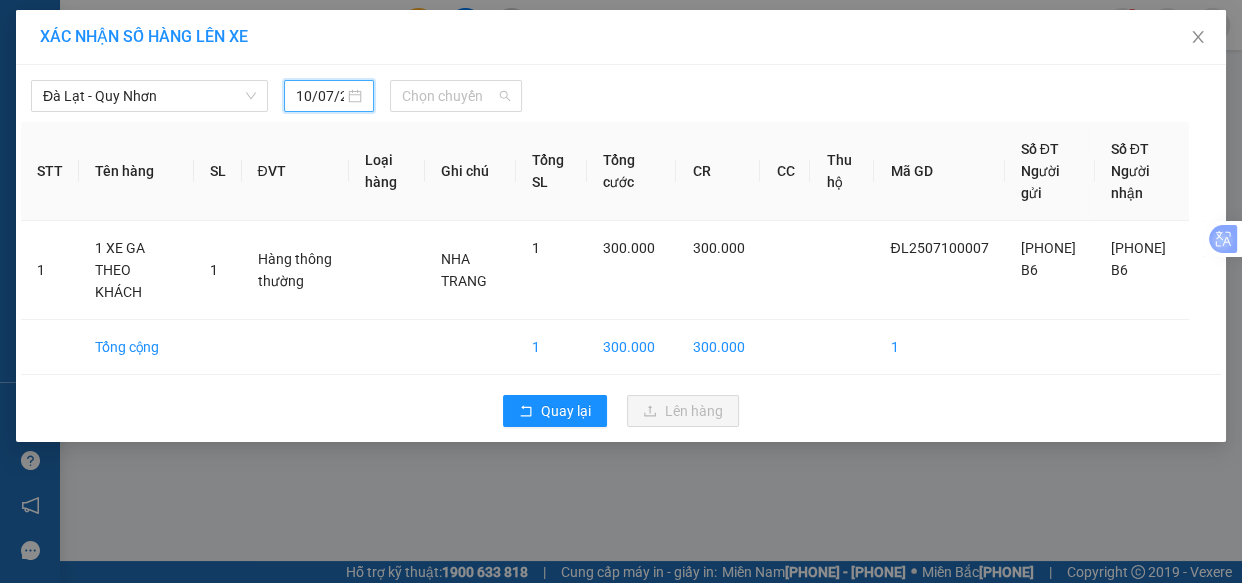 click on "Chọn chuyến" at bounding box center [456, 96] 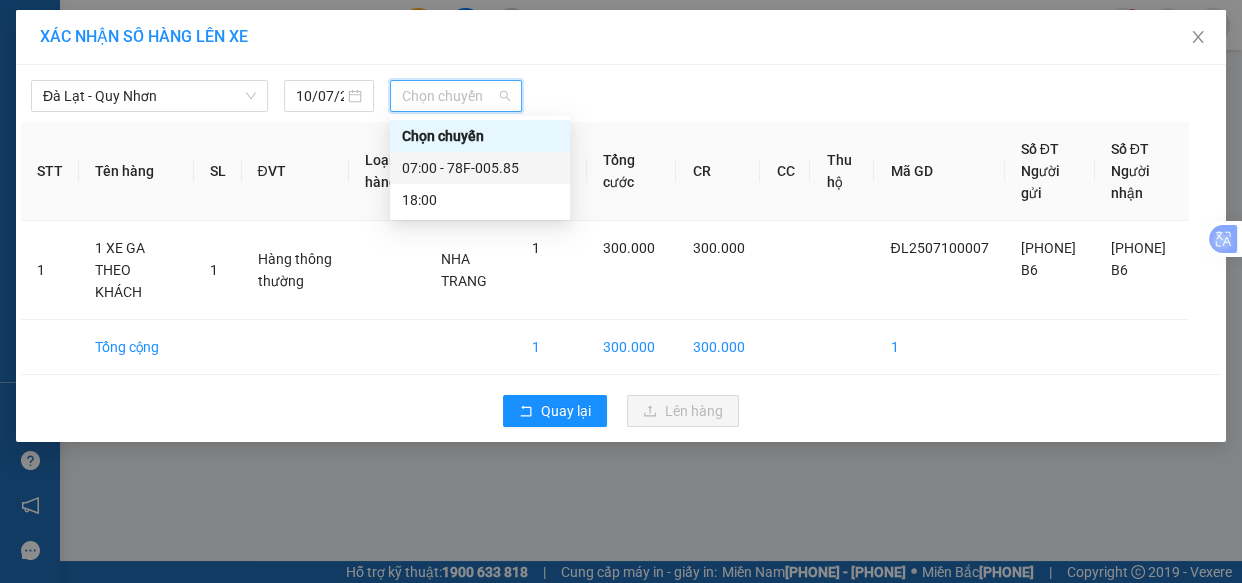 drag, startPoint x: 459, startPoint y: 169, endPoint x: 502, endPoint y: 179, distance: 44.14748 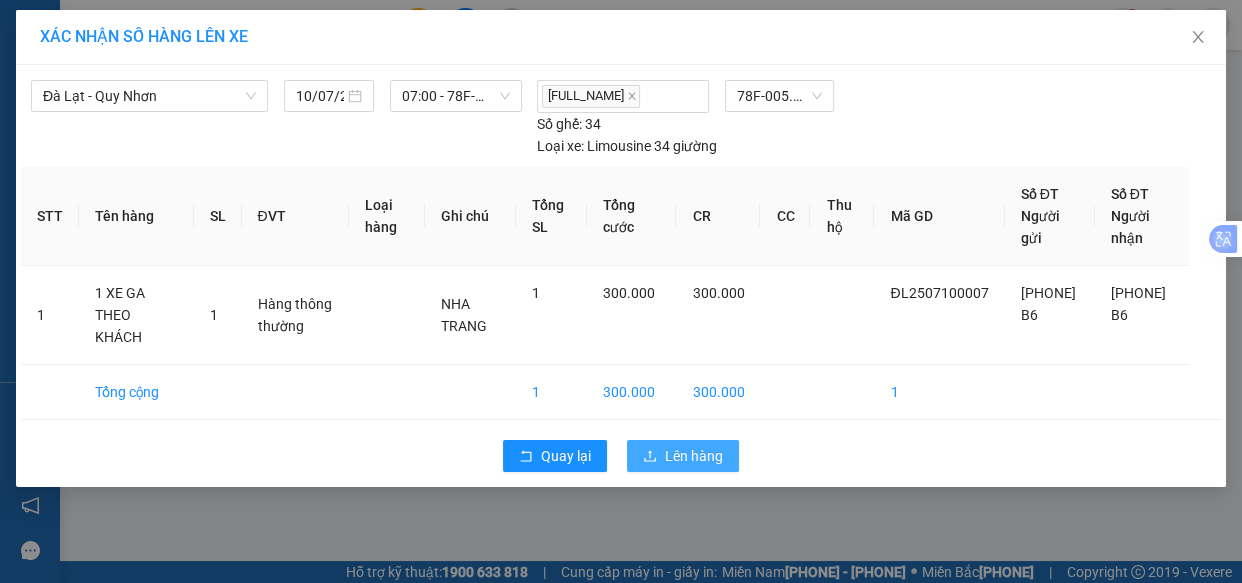click on "Lên hàng" at bounding box center (566, 456) 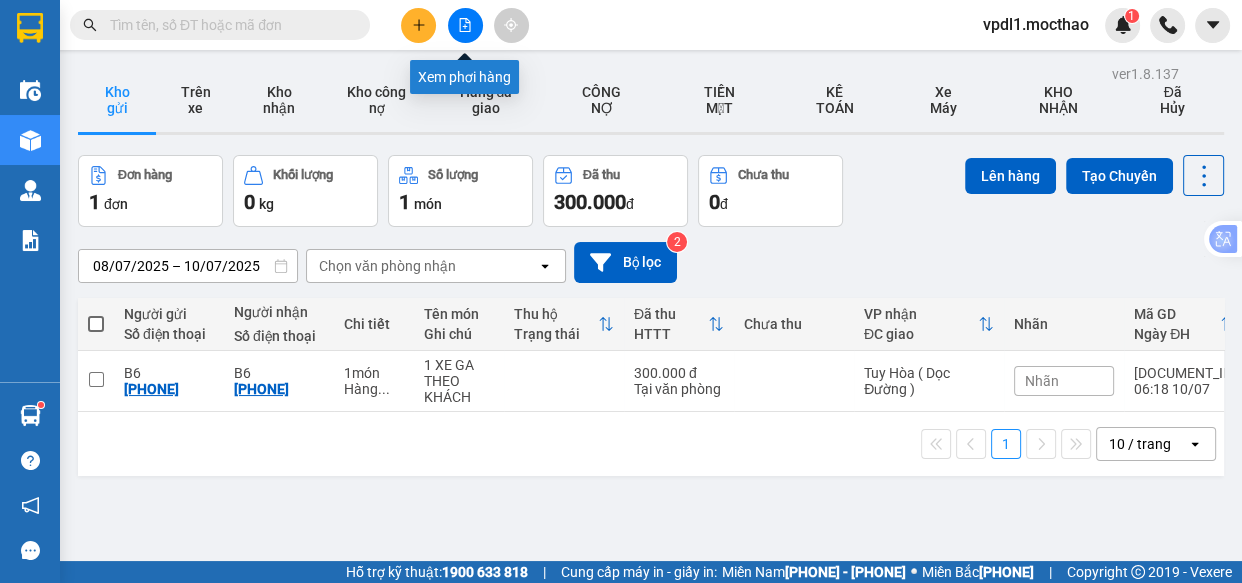 click at bounding box center [465, 25] 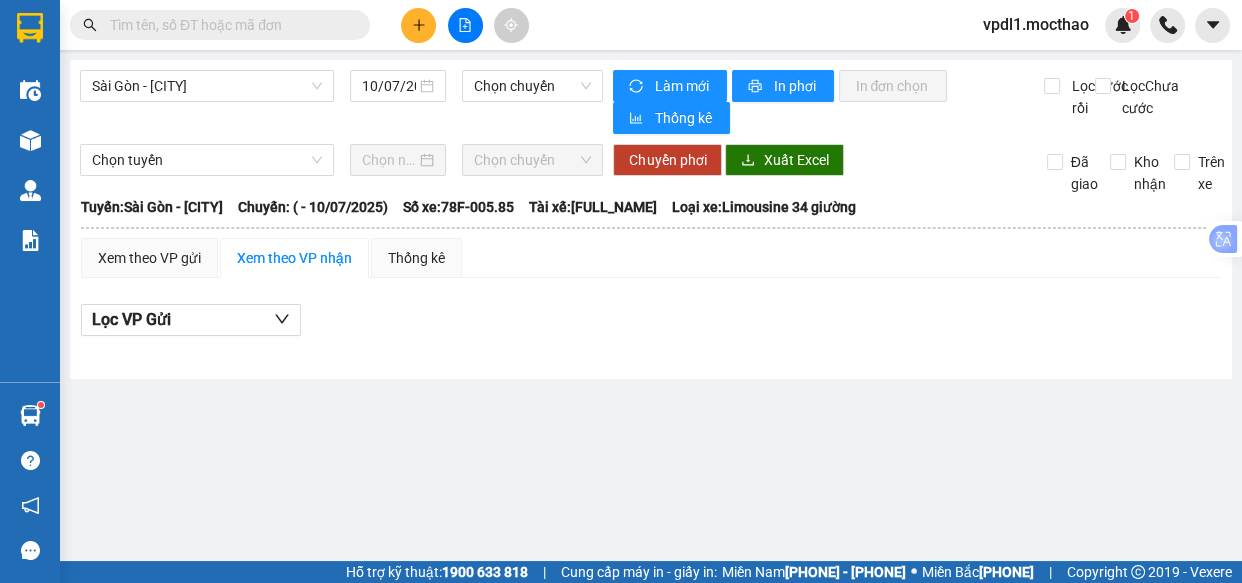 click on "Sài Gòn - [CITY]" at bounding box center [207, 86] 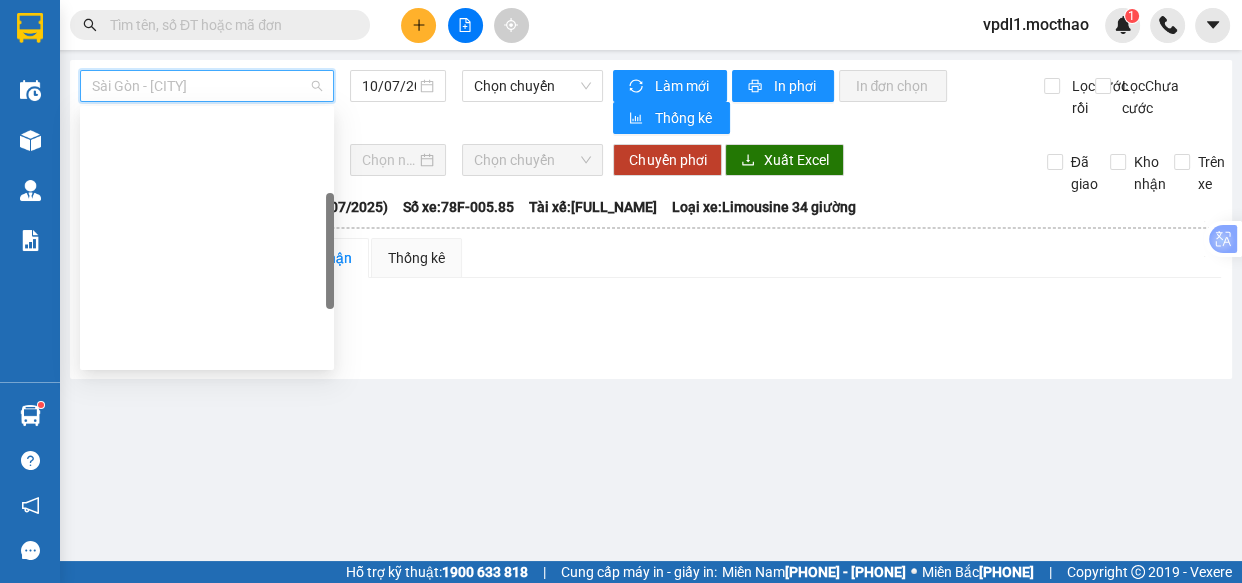 click on "Đà Lạt - Quy Nhơn" at bounding box center (207, 446) 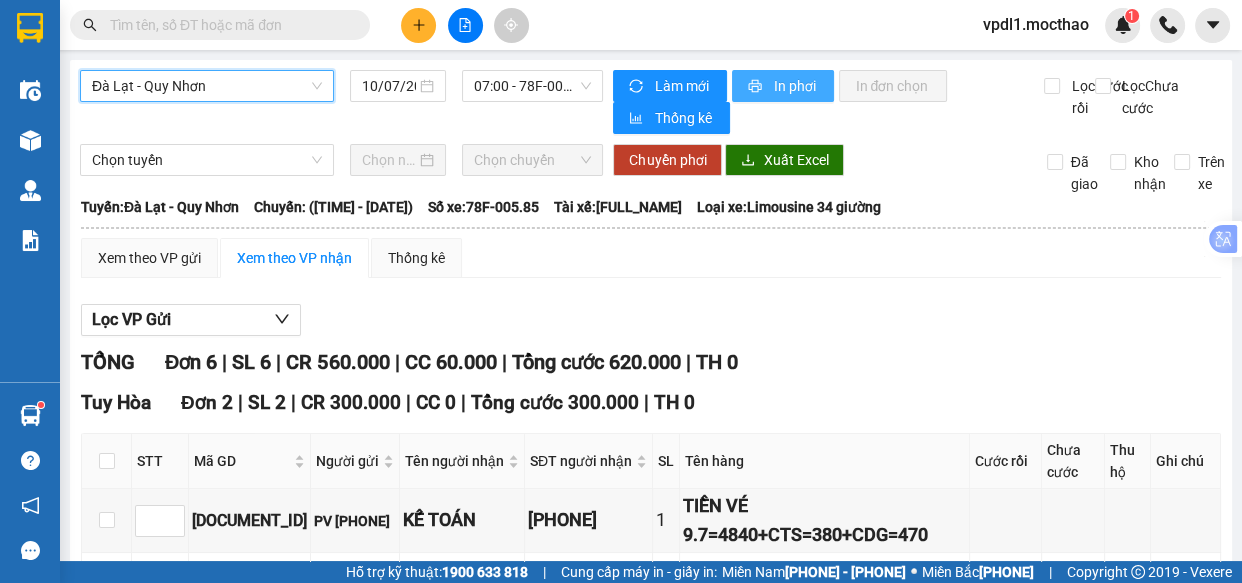 click on "In phơi" at bounding box center [682, 86] 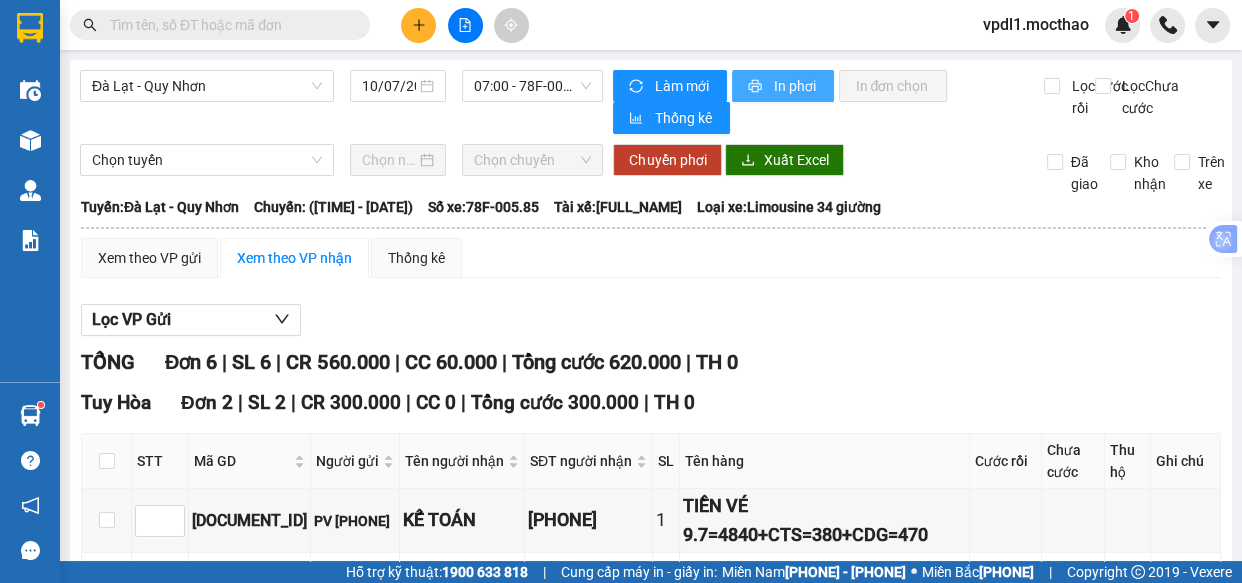click on "In phơi" at bounding box center [682, 86] 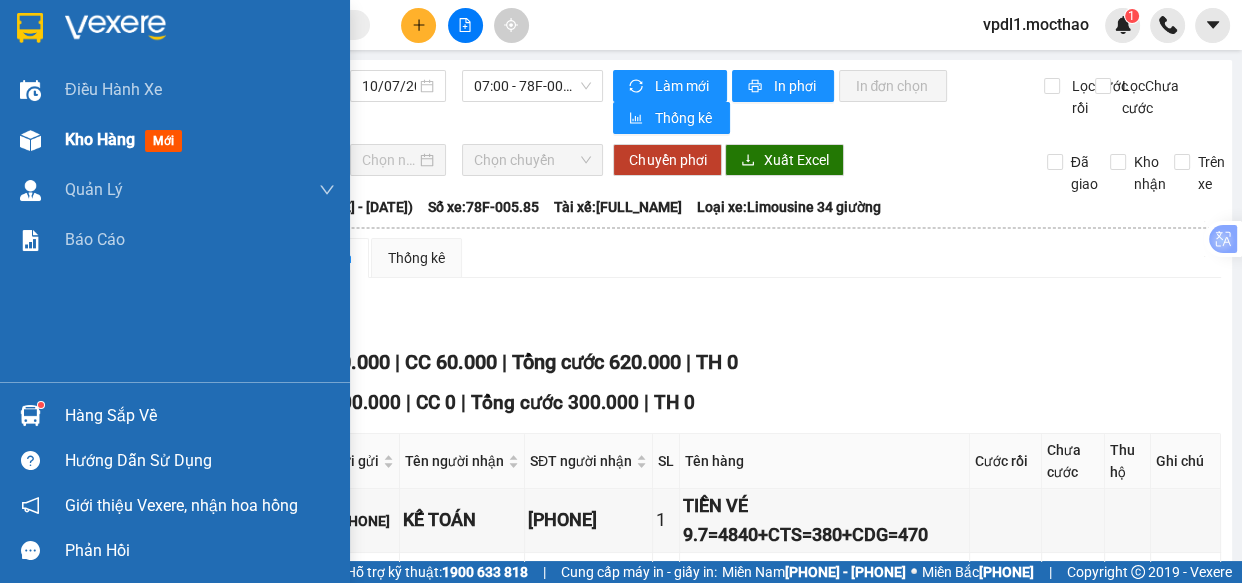 click on "Kho hàng" at bounding box center (100, 139) 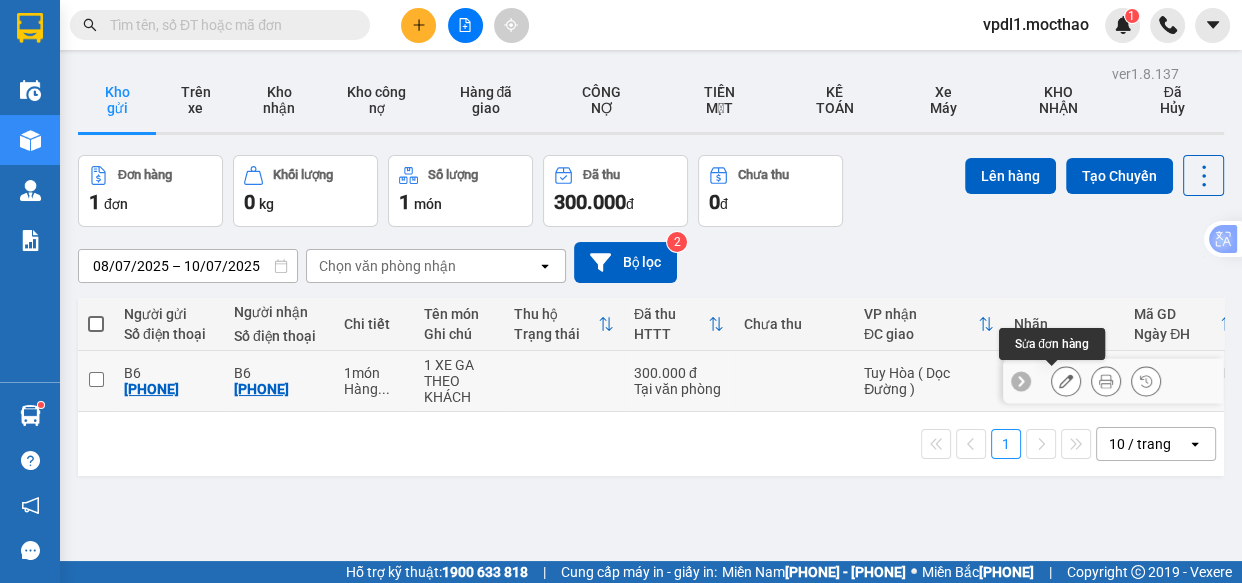 click at bounding box center [1066, 381] 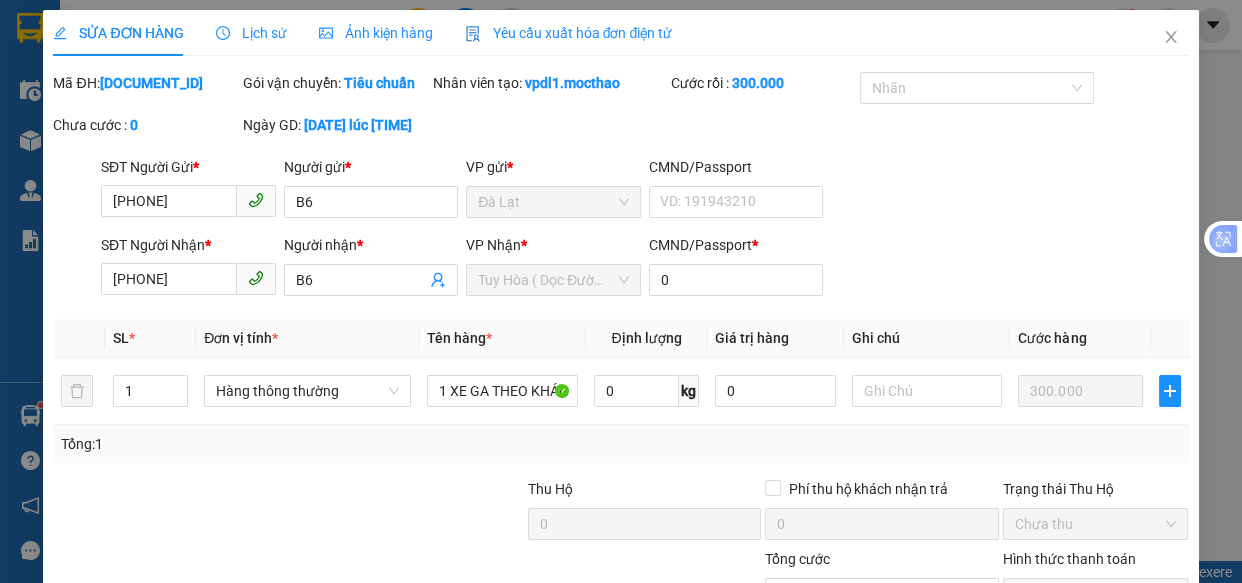 click at bounding box center [1171, 38] 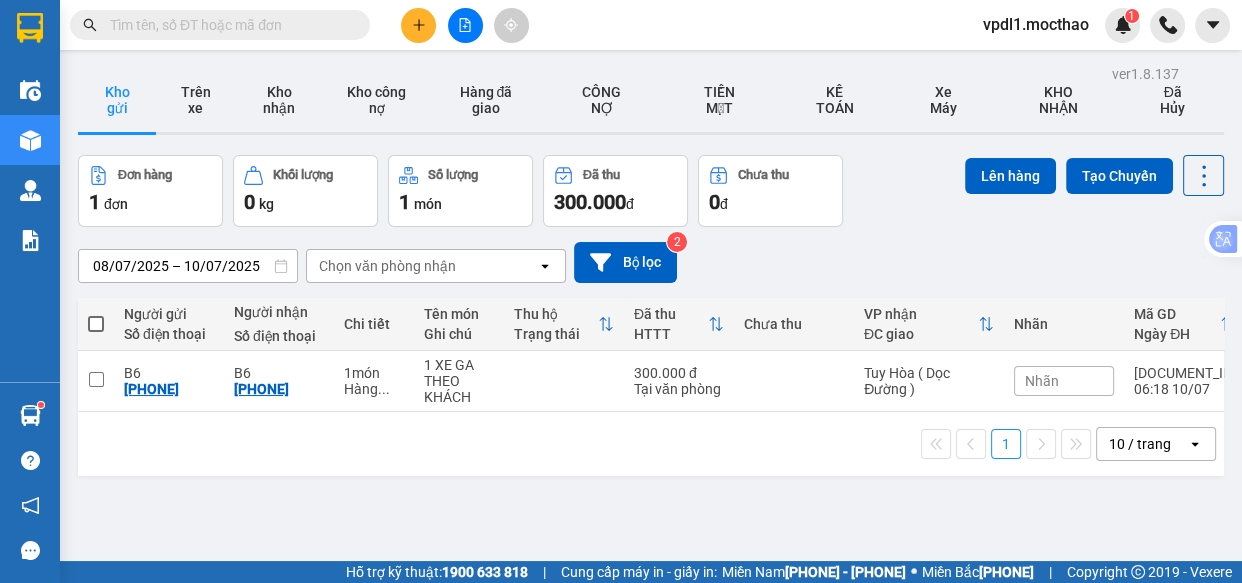 drag, startPoint x: 1130, startPoint y: 543, endPoint x: 1005, endPoint y: 575, distance: 129.031 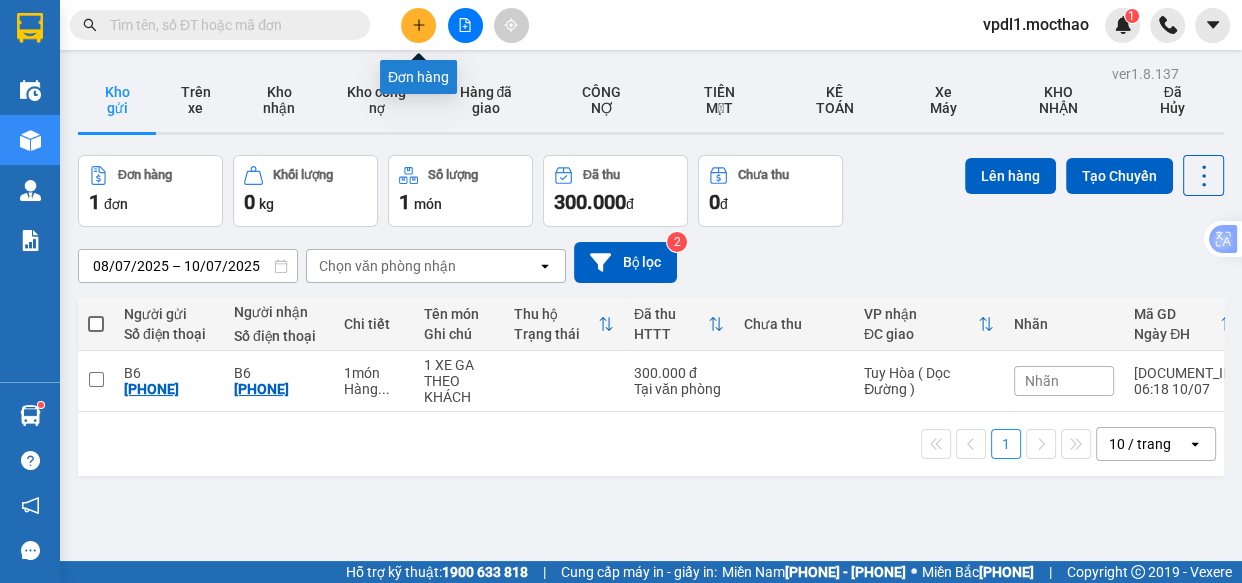 click at bounding box center (419, 25) 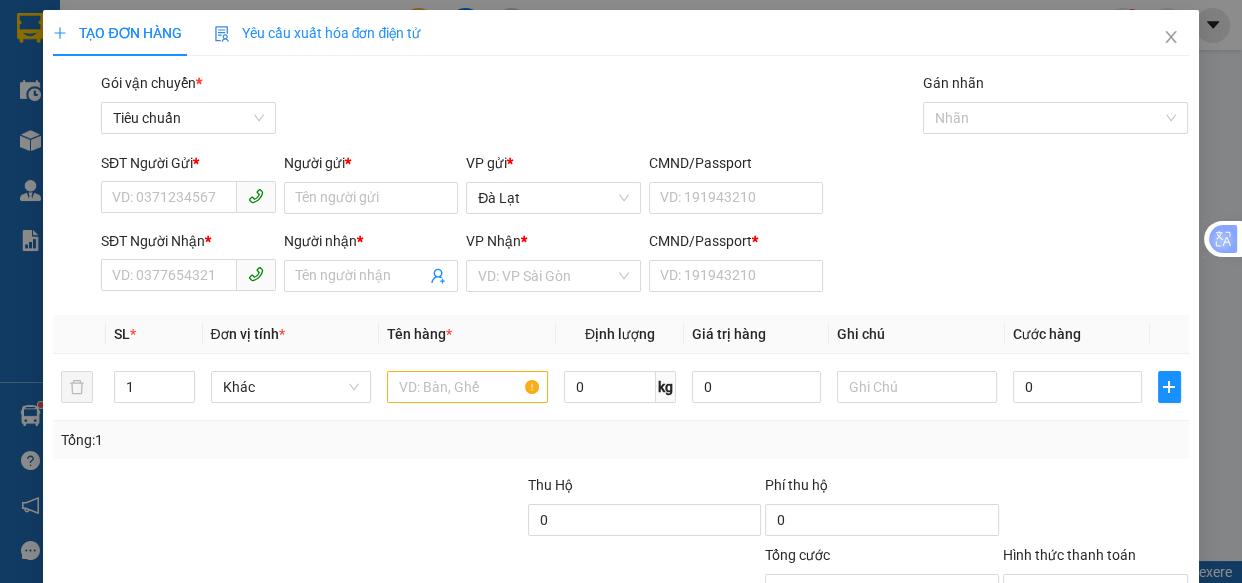 drag, startPoint x: 321, startPoint y: 194, endPoint x: 434, endPoint y: 157, distance: 118.90332 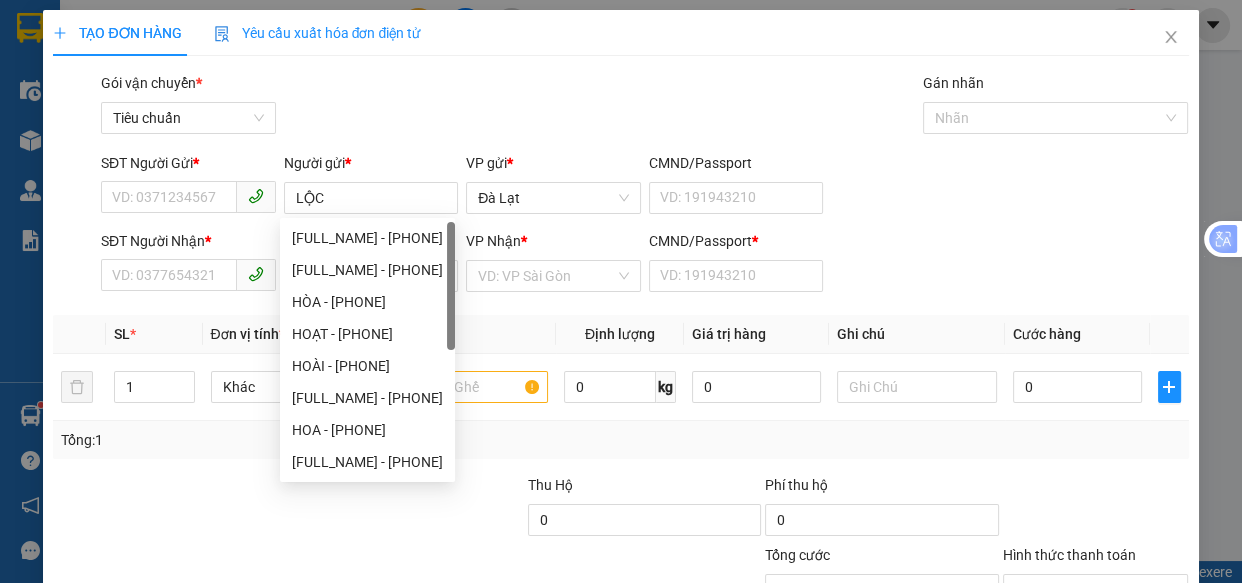 type on "LỘC" 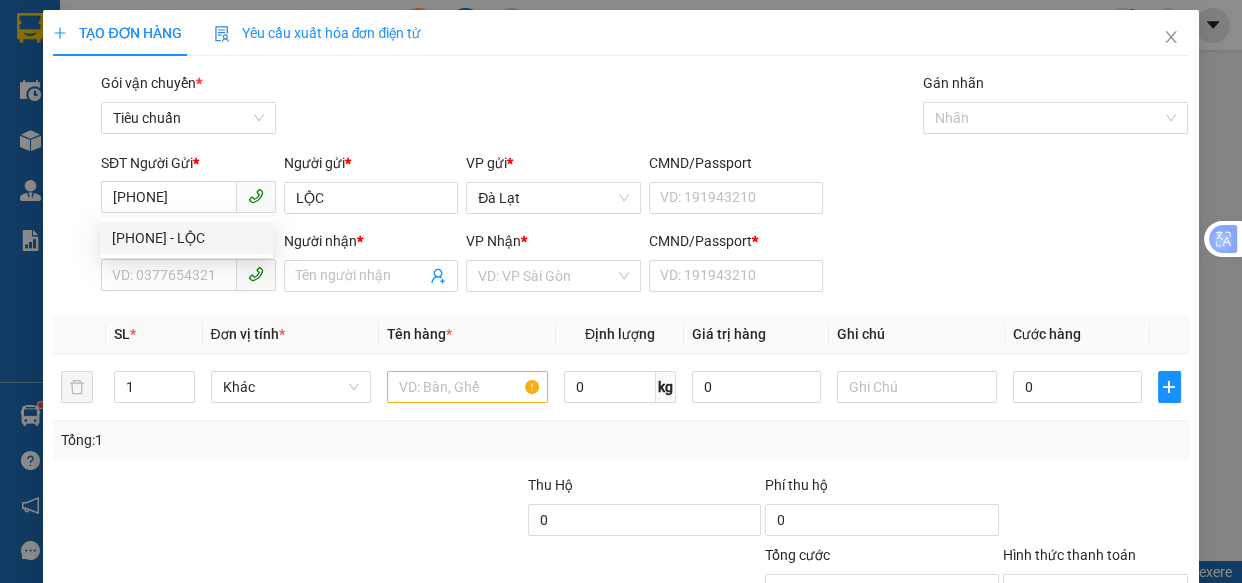 type on "[PHONE]" 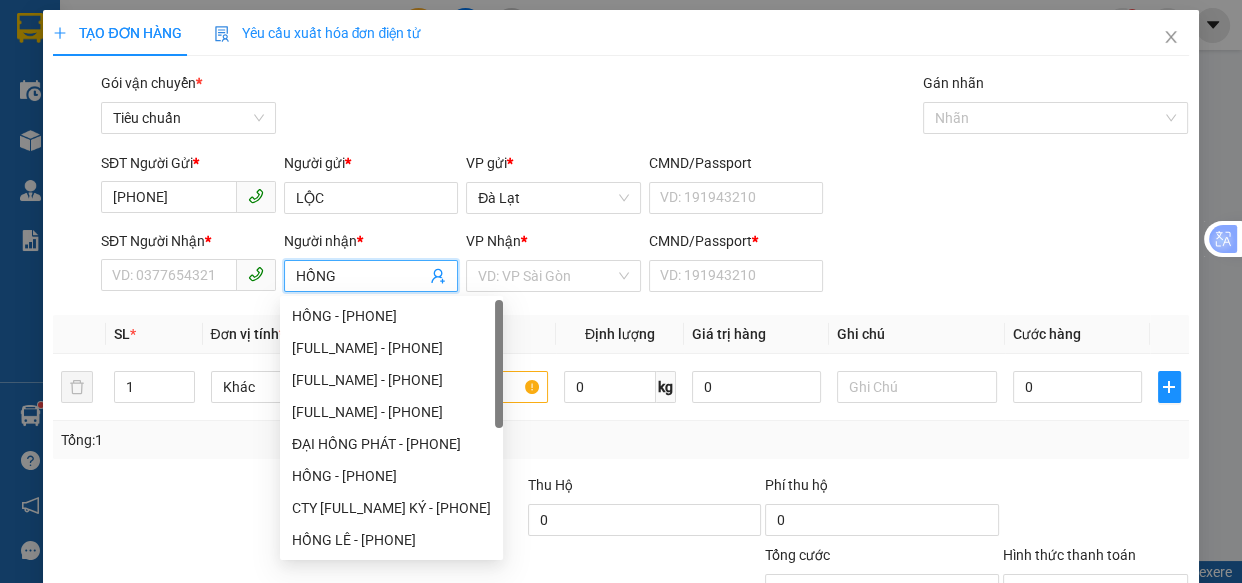 type on "HỒNG" 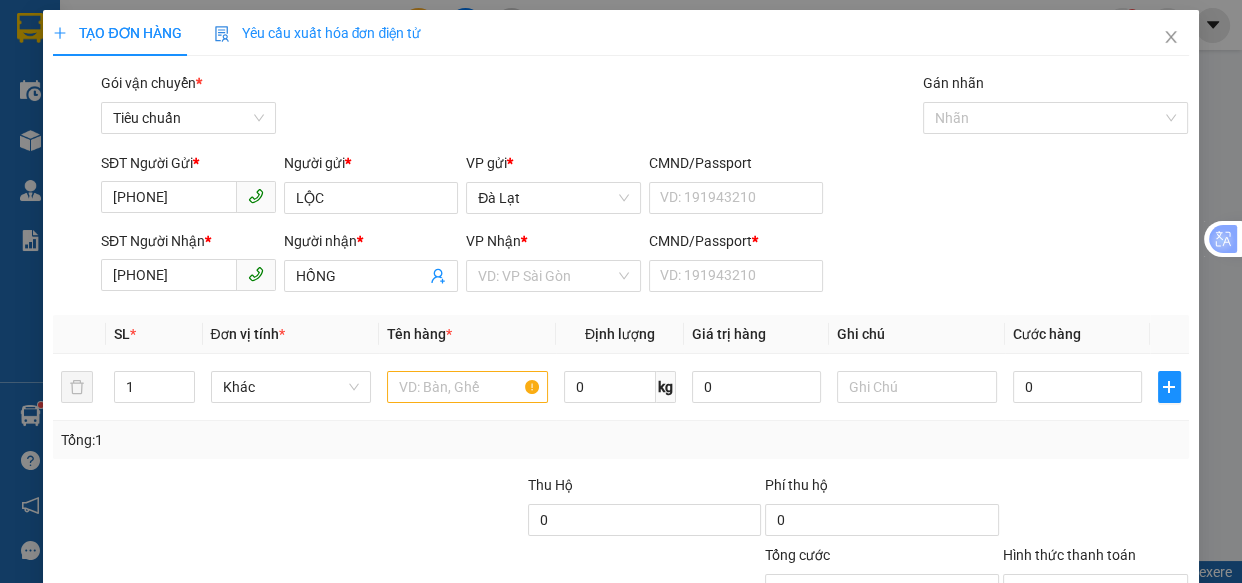 type on "[PHONE]" 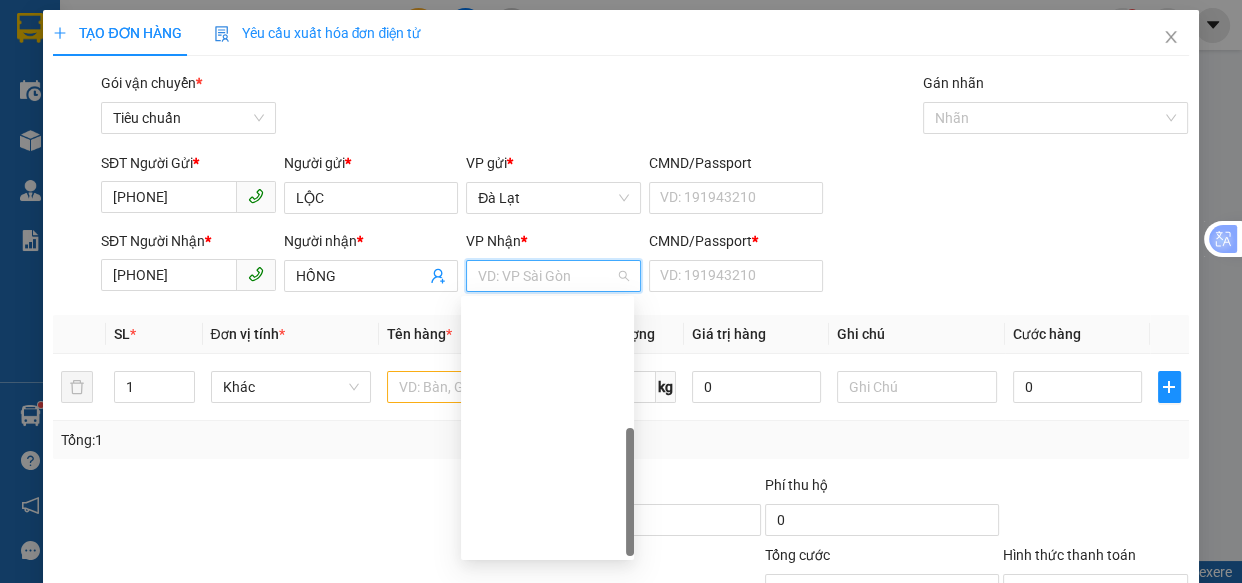 click on "Tuy Hòa" at bounding box center [0, 0] 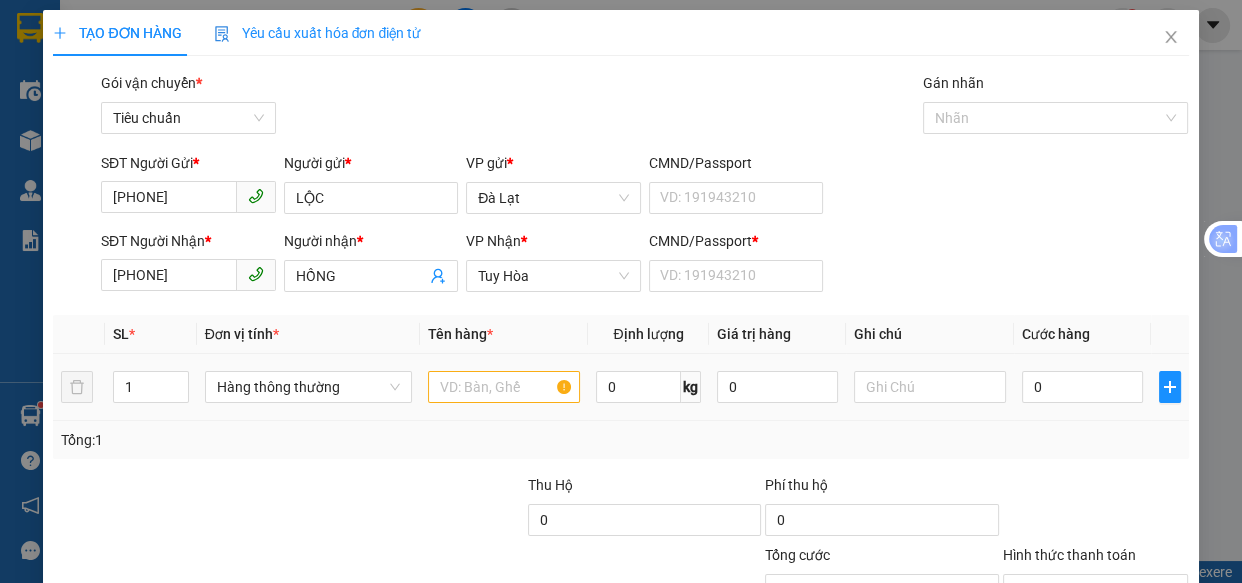 drag, startPoint x: 435, startPoint y: 381, endPoint x: 507, endPoint y: 326, distance: 90.60353 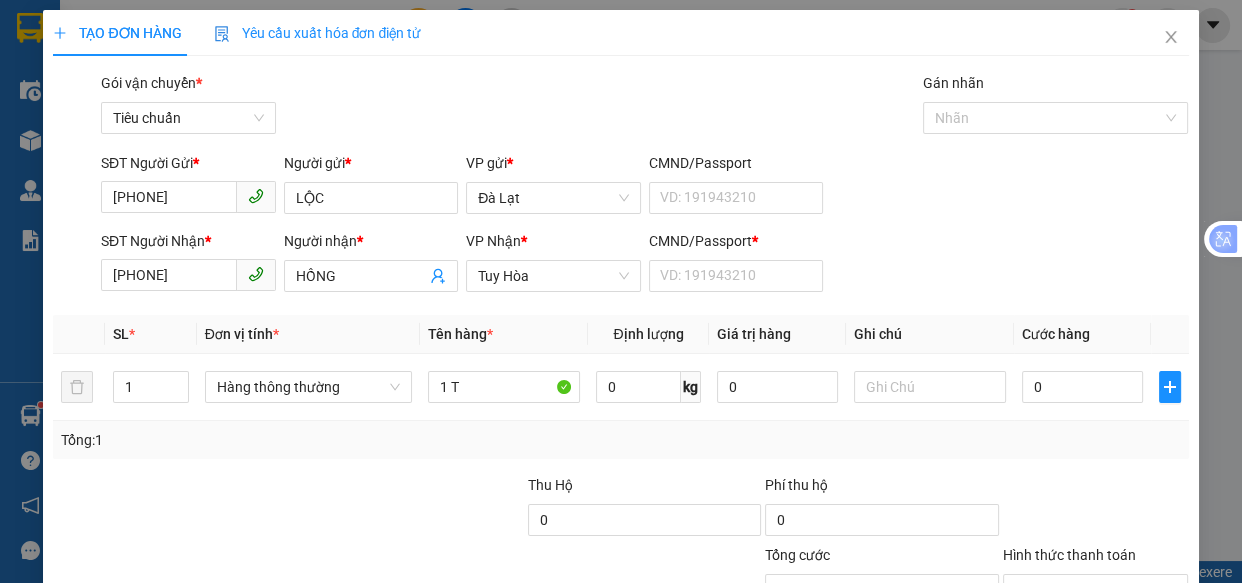 type on "1 T" 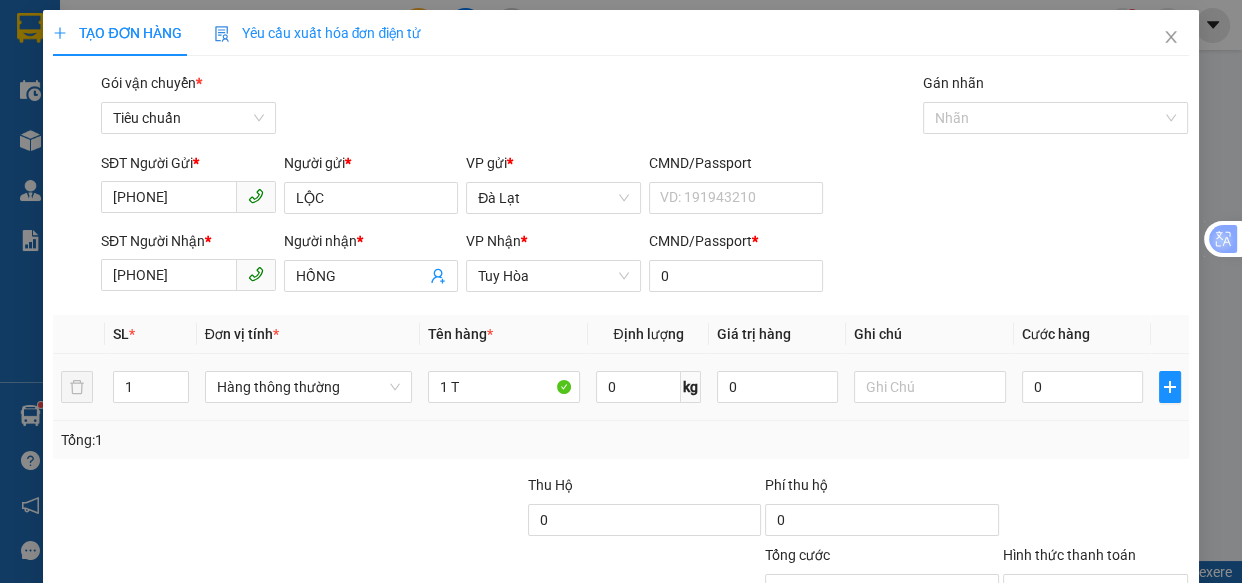 type on "0" 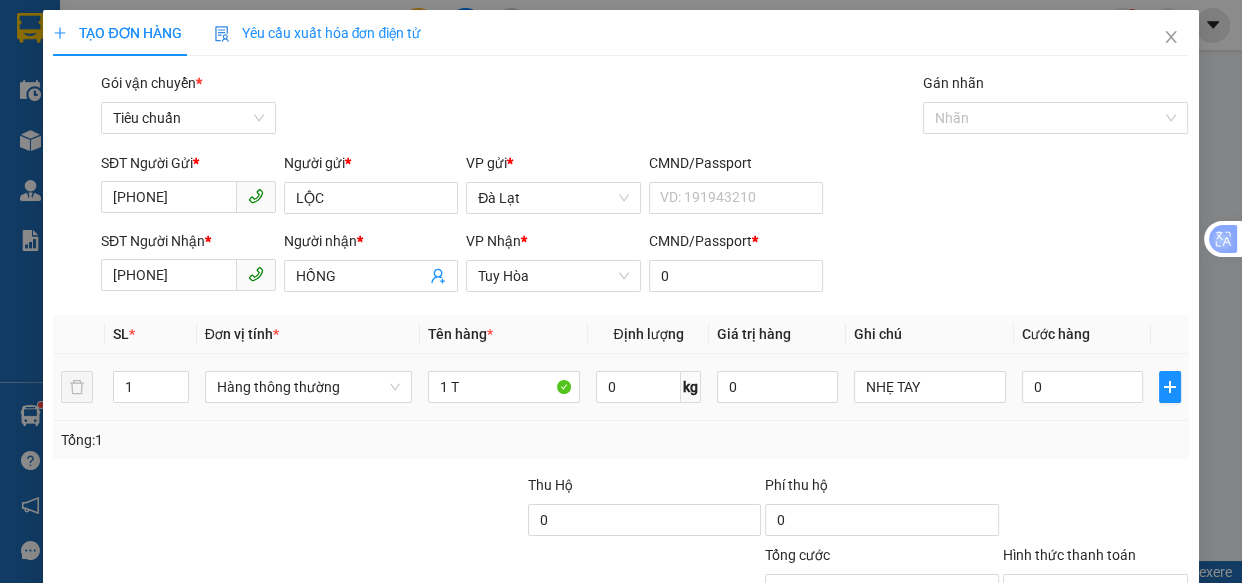 type on "NHẸ TAY" 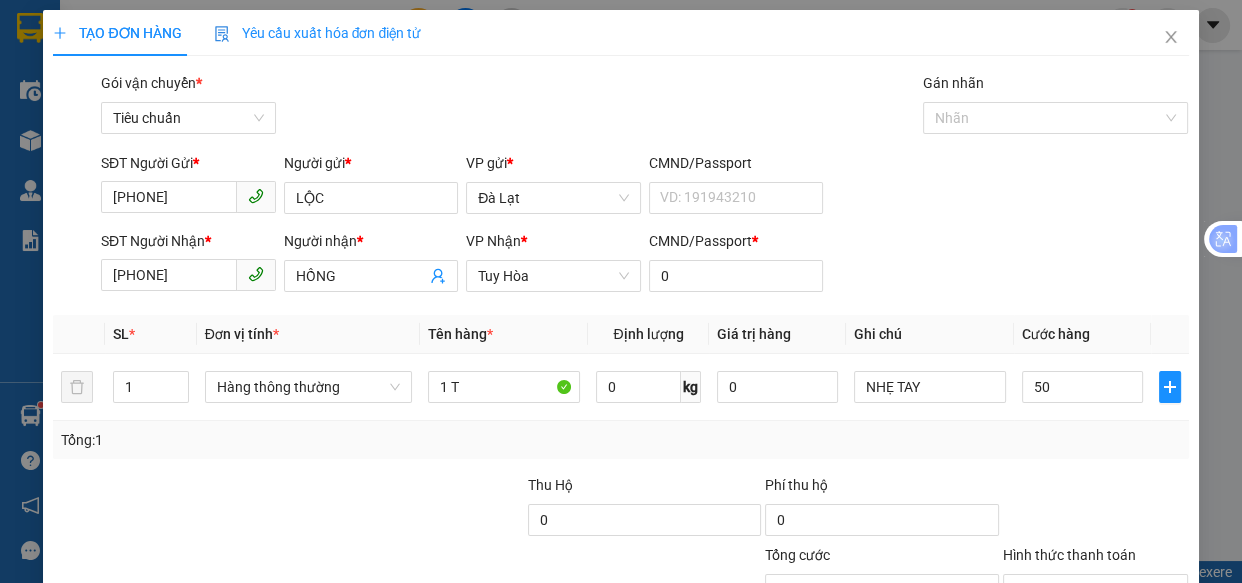 type on "50" 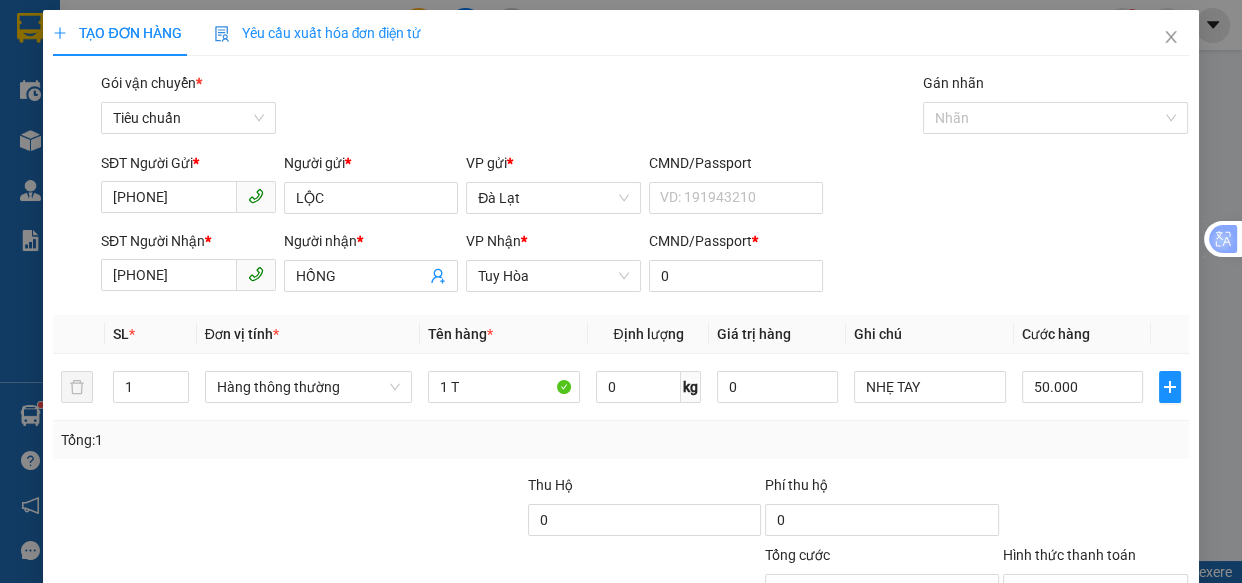 click on "Hình thức thanh toán" at bounding box center [1089, 590] 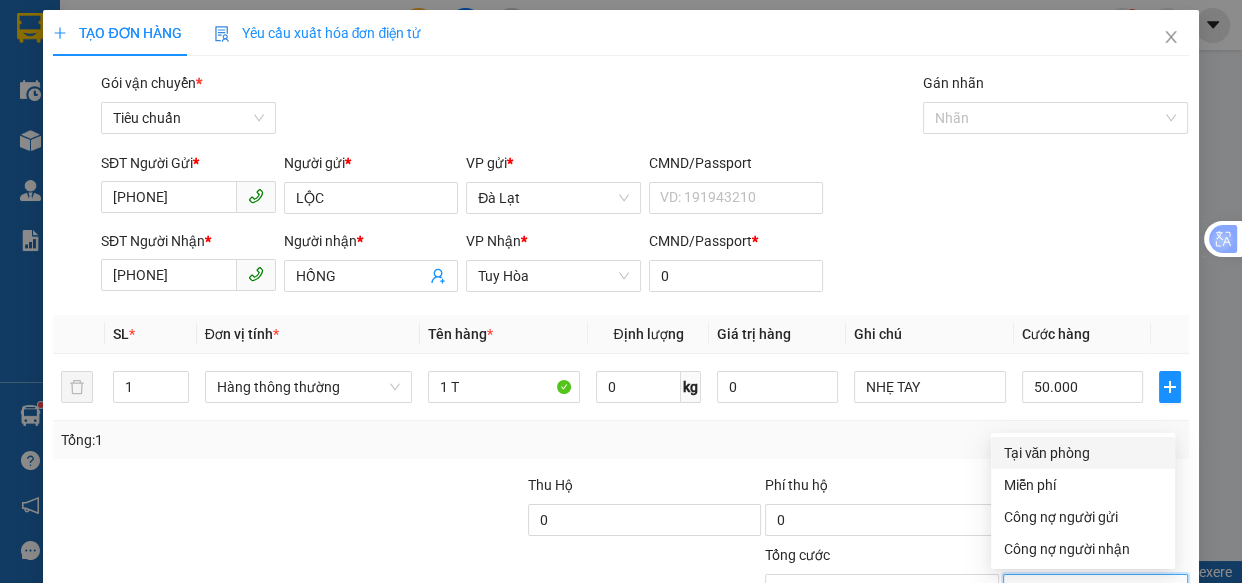 drag, startPoint x: 1019, startPoint y: 293, endPoint x: 1028, endPoint y: 301, distance: 12.0415945 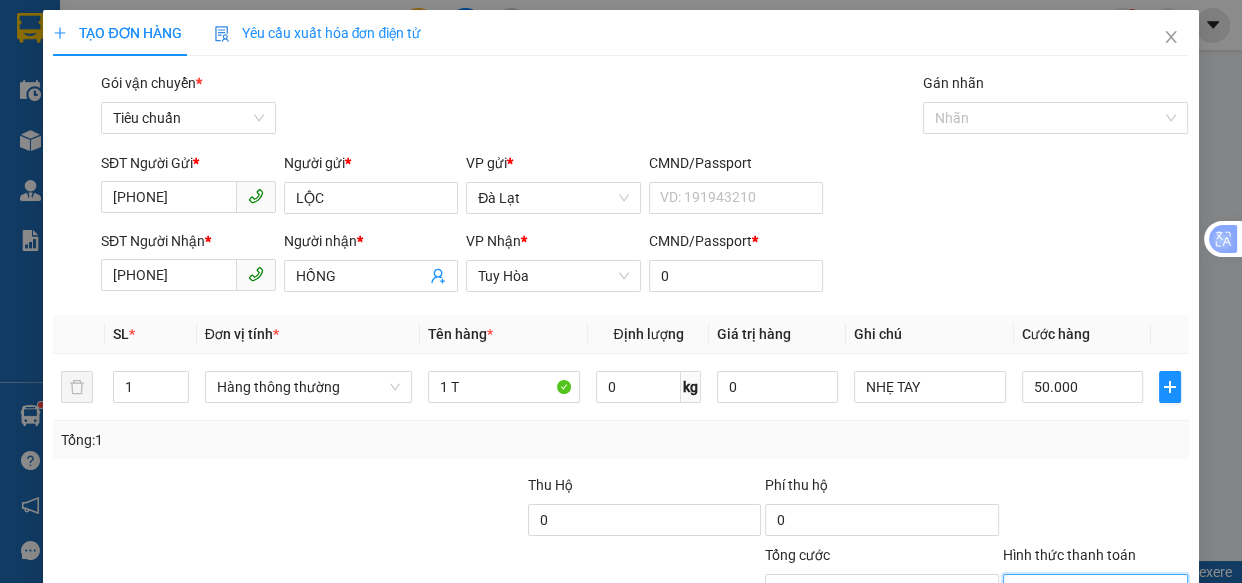 click on "Lưu và In" at bounding box center (1119, 685) 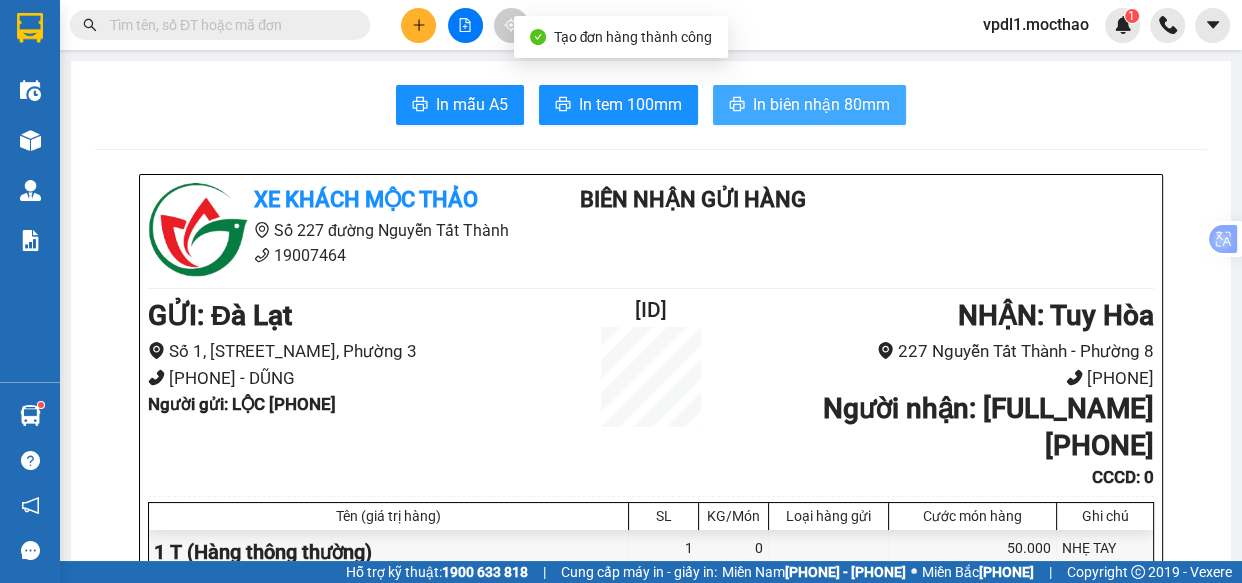 click on "In biên nhận 80mm" at bounding box center (821, 104) 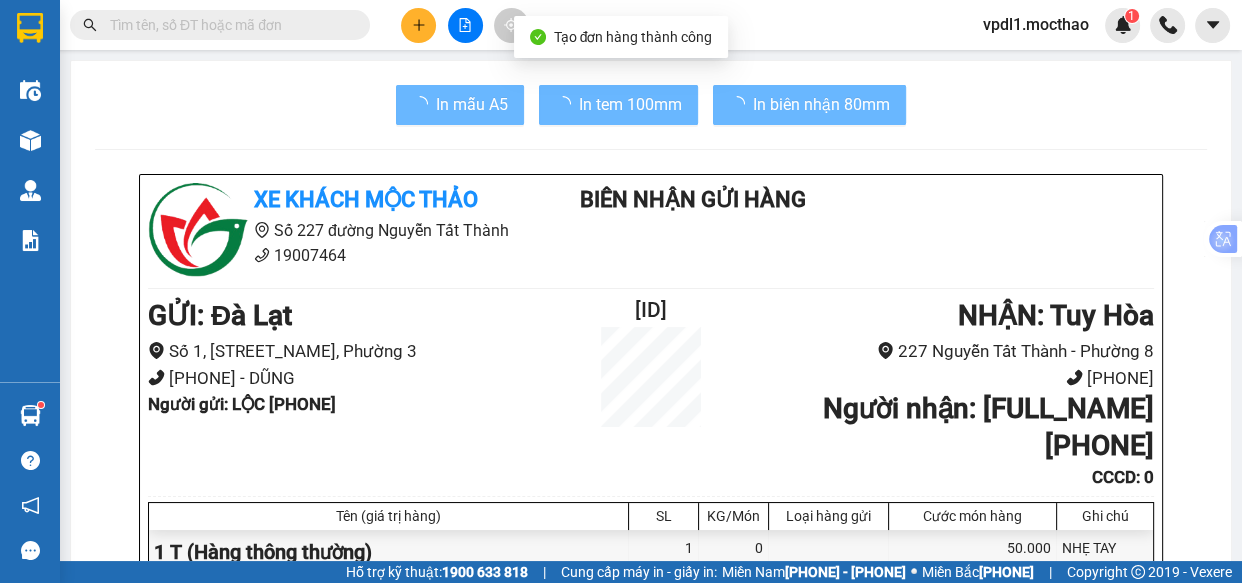 click on "In tem 100mm" at bounding box center (472, 104) 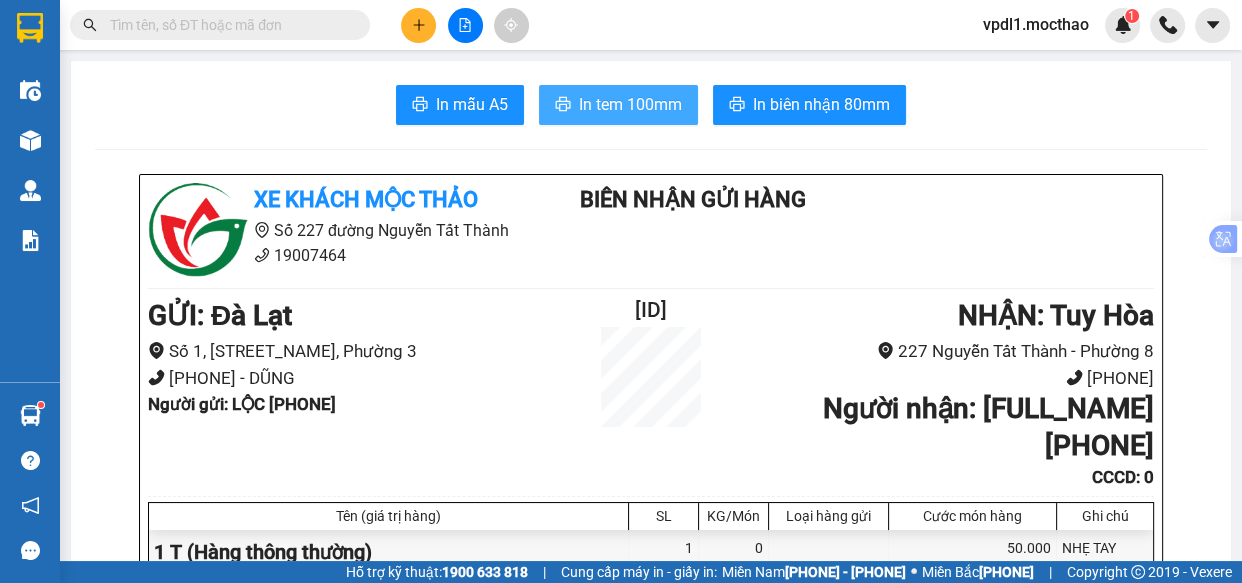 drag, startPoint x: 615, startPoint y: 106, endPoint x: 650, endPoint y: 99, distance: 35.69314 